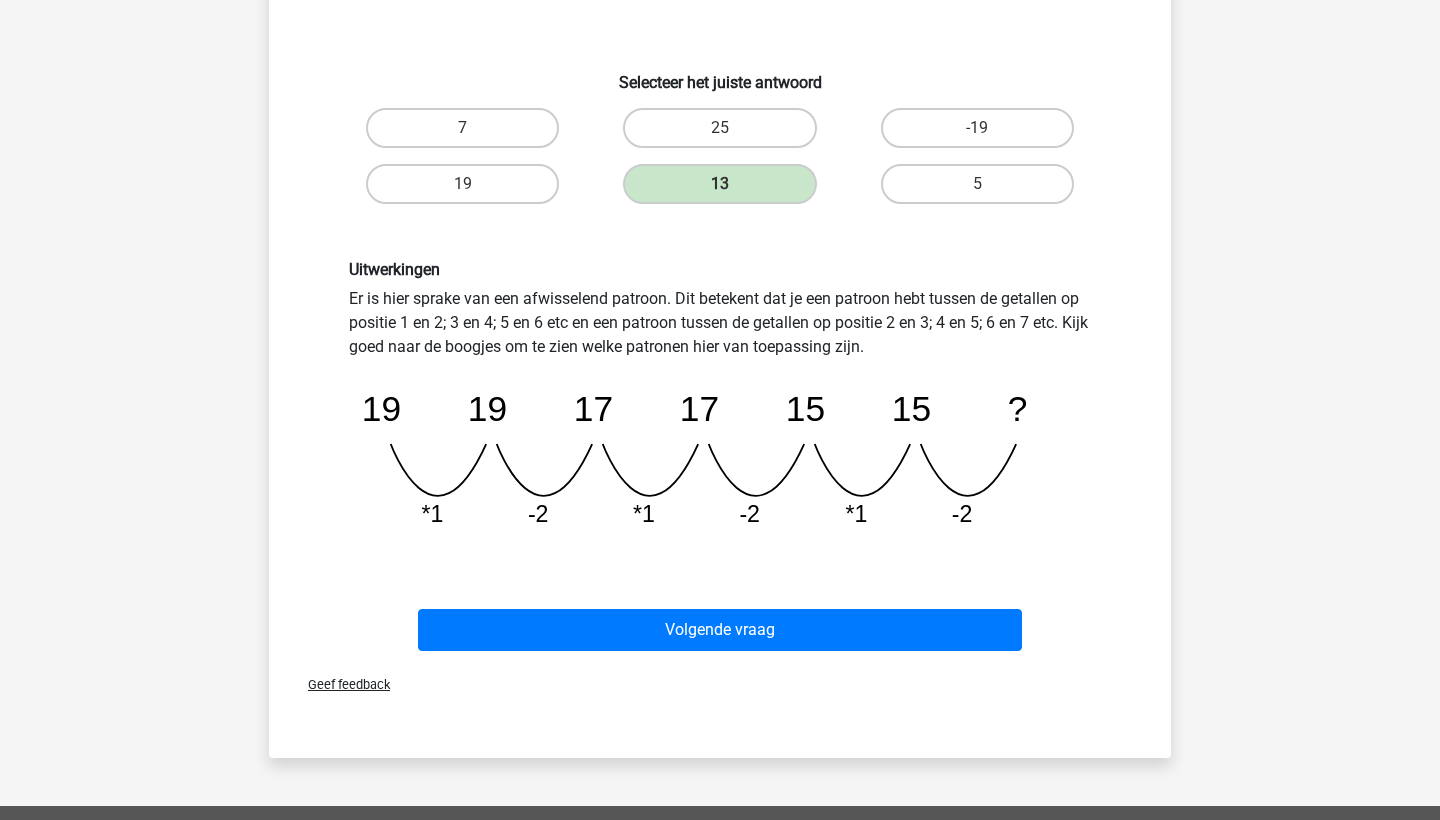 scroll, scrollTop: 362, scrollLeft: 0, axis: vertical 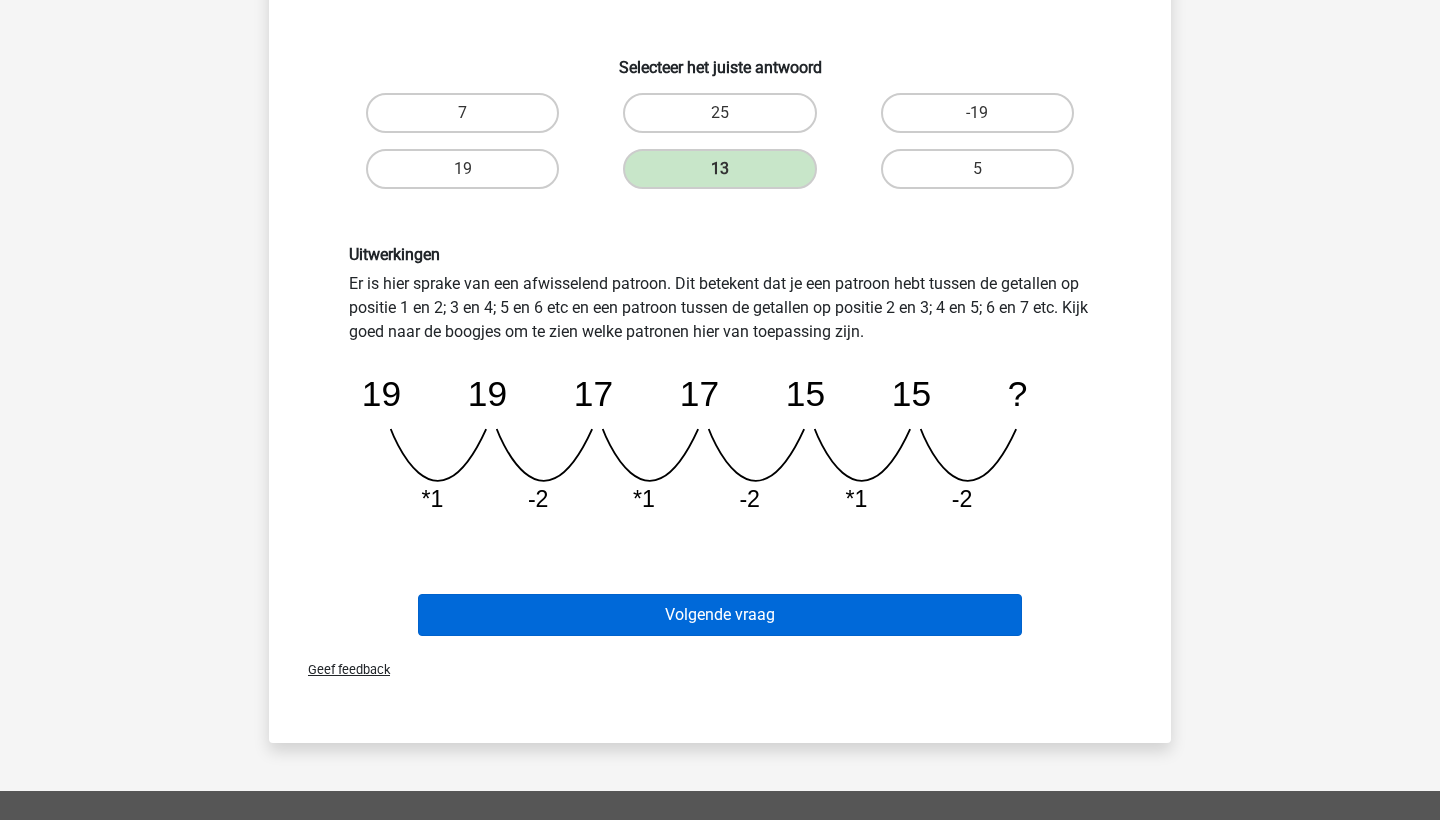 click on "Volgende vraag" at bounding box center (720, 615) 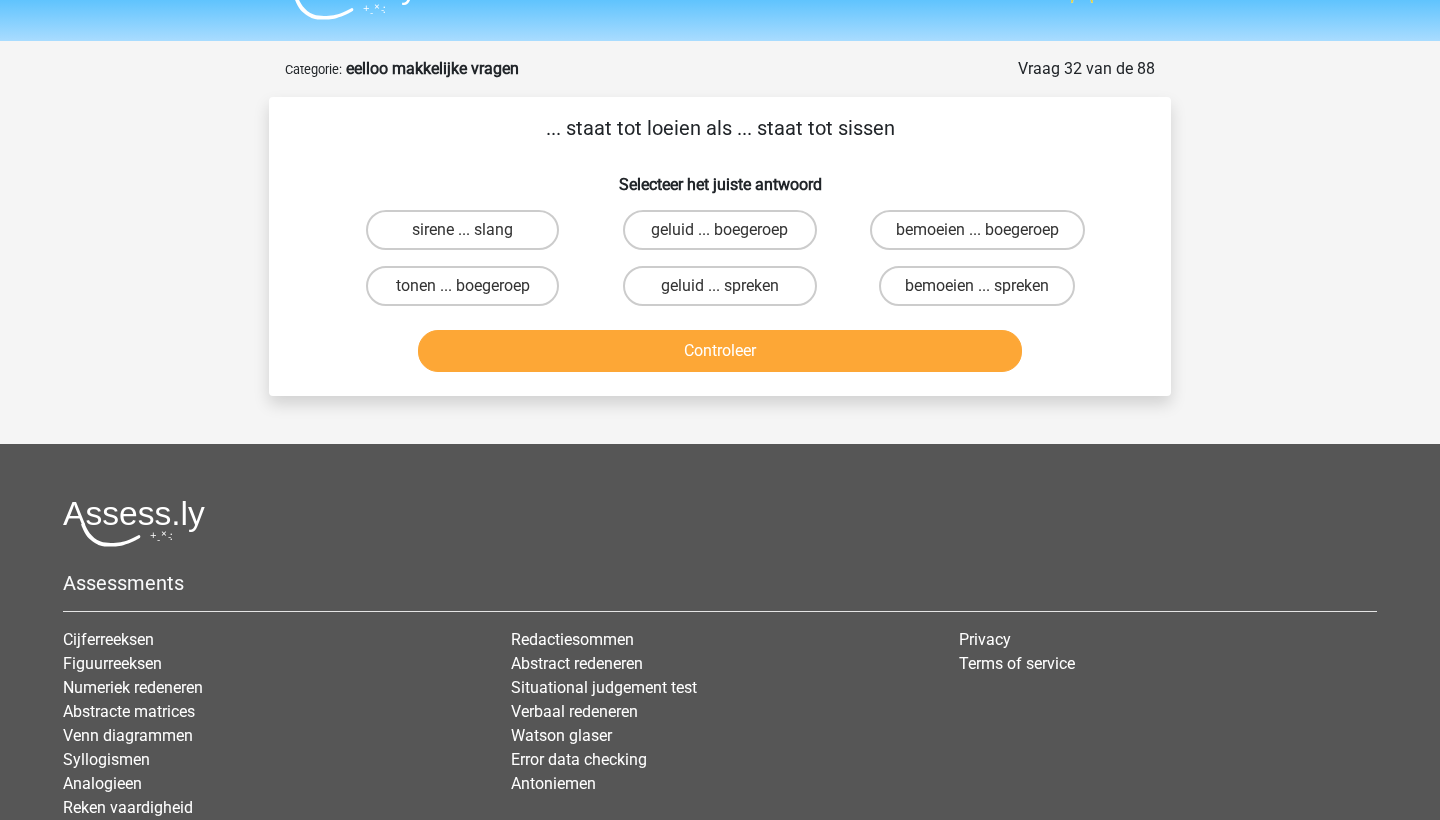 scroll, scrollTop: 39, scrollLeft: 0, axis: vertical 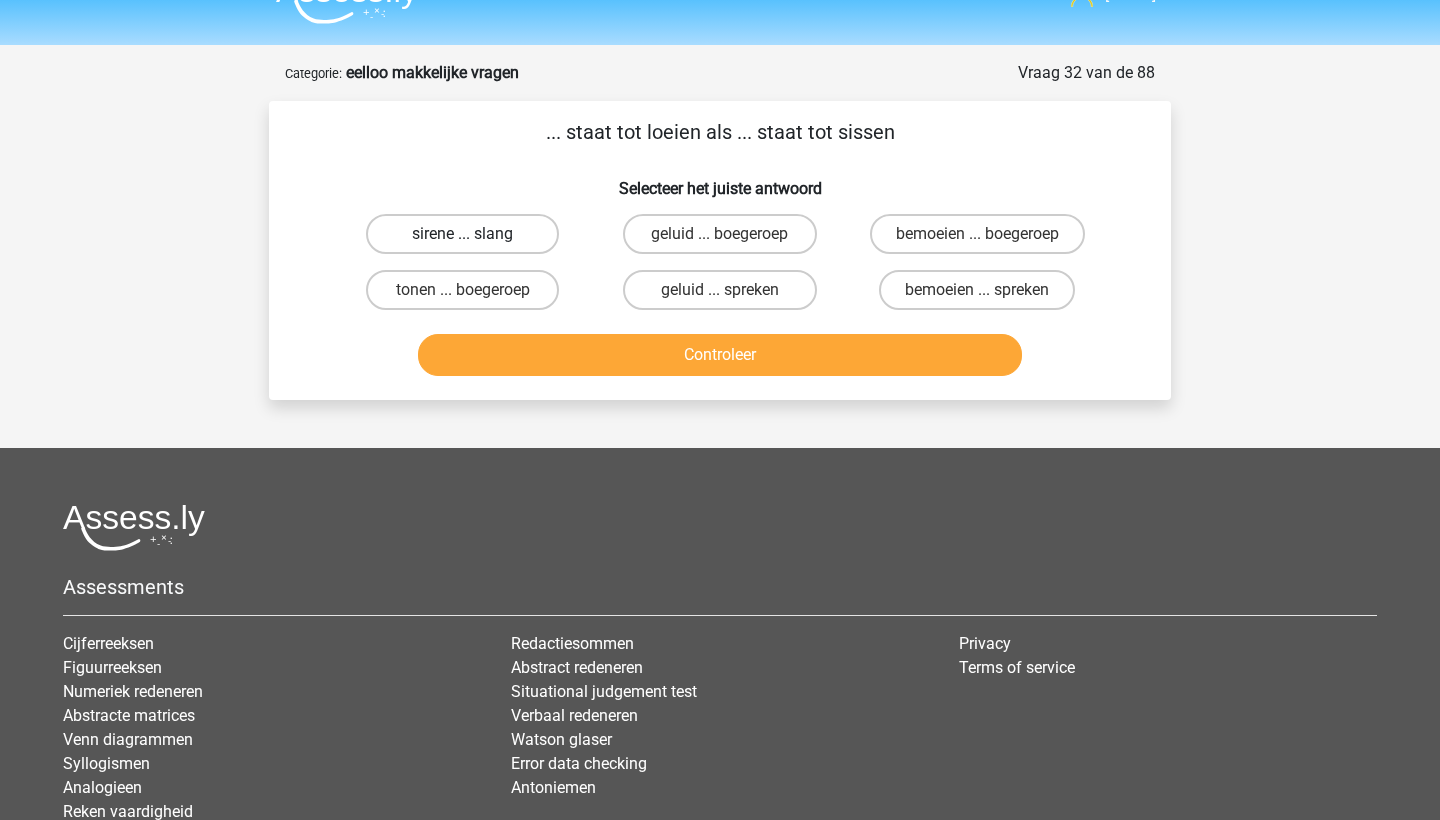 click on "sirene ... slang" at bounding box center (462, 234) 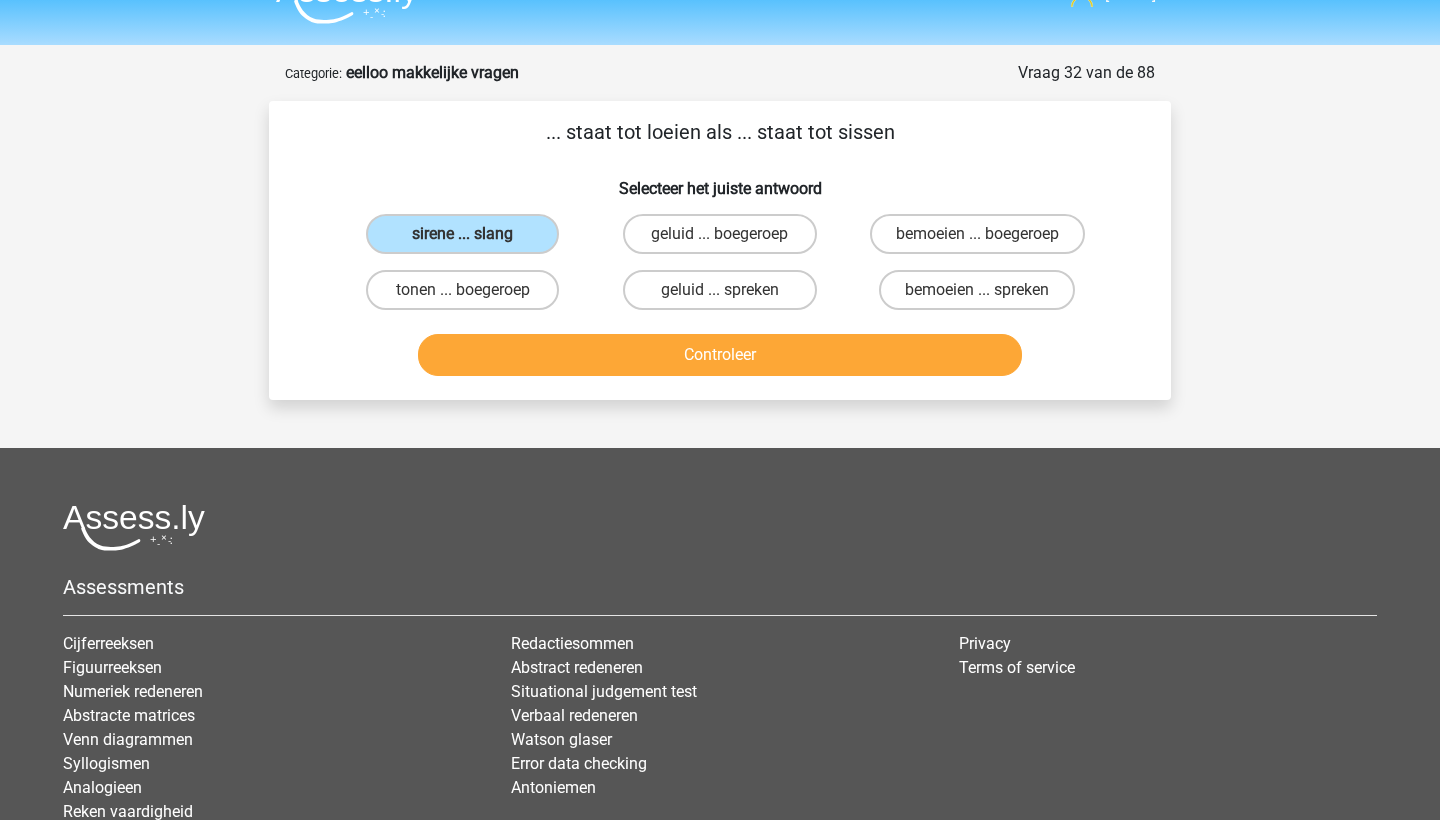 click on "Controleer" at bounding box center (720, 355) 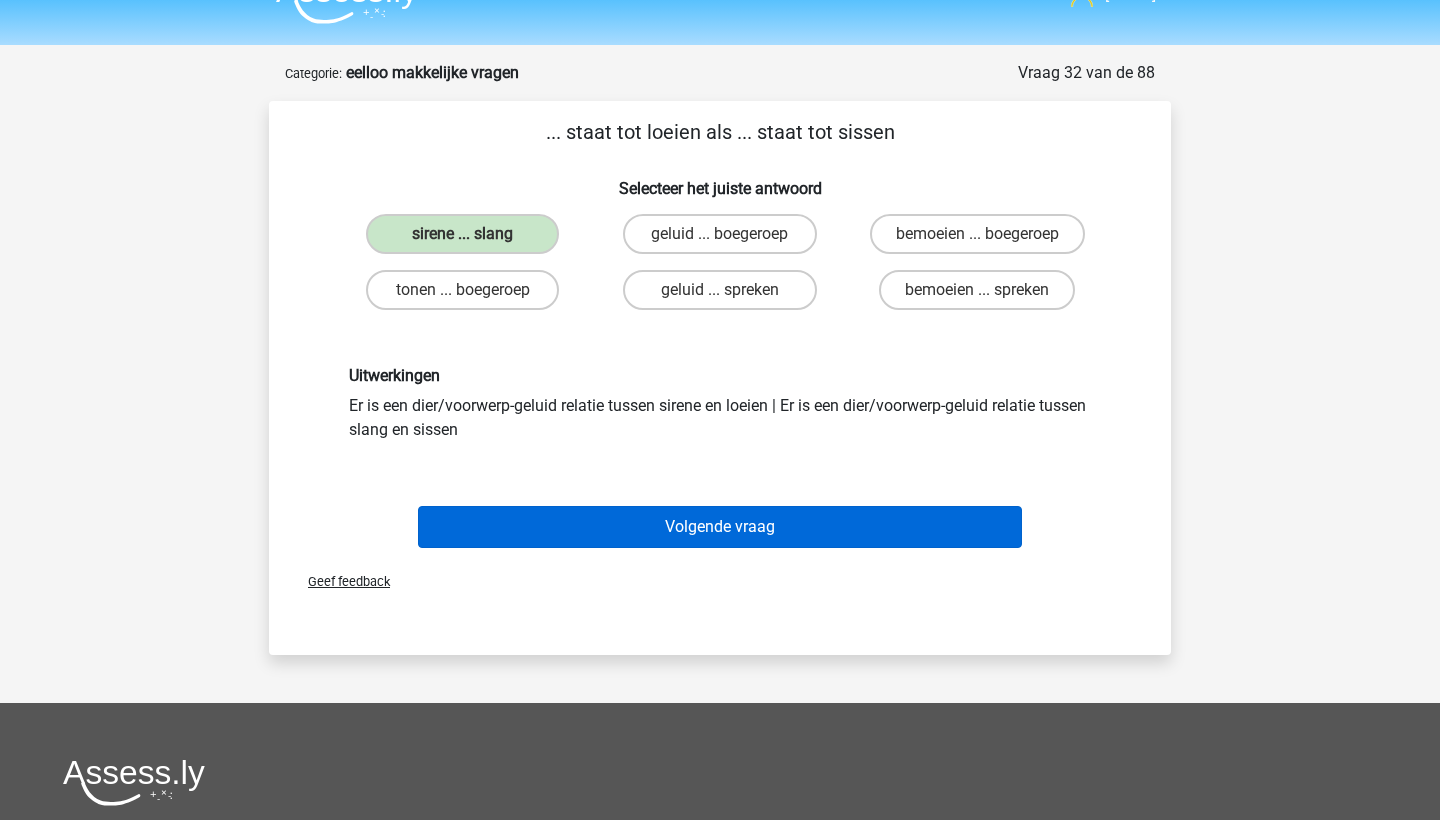 click on "Volgende vraag" at bounding box center [720, 527] 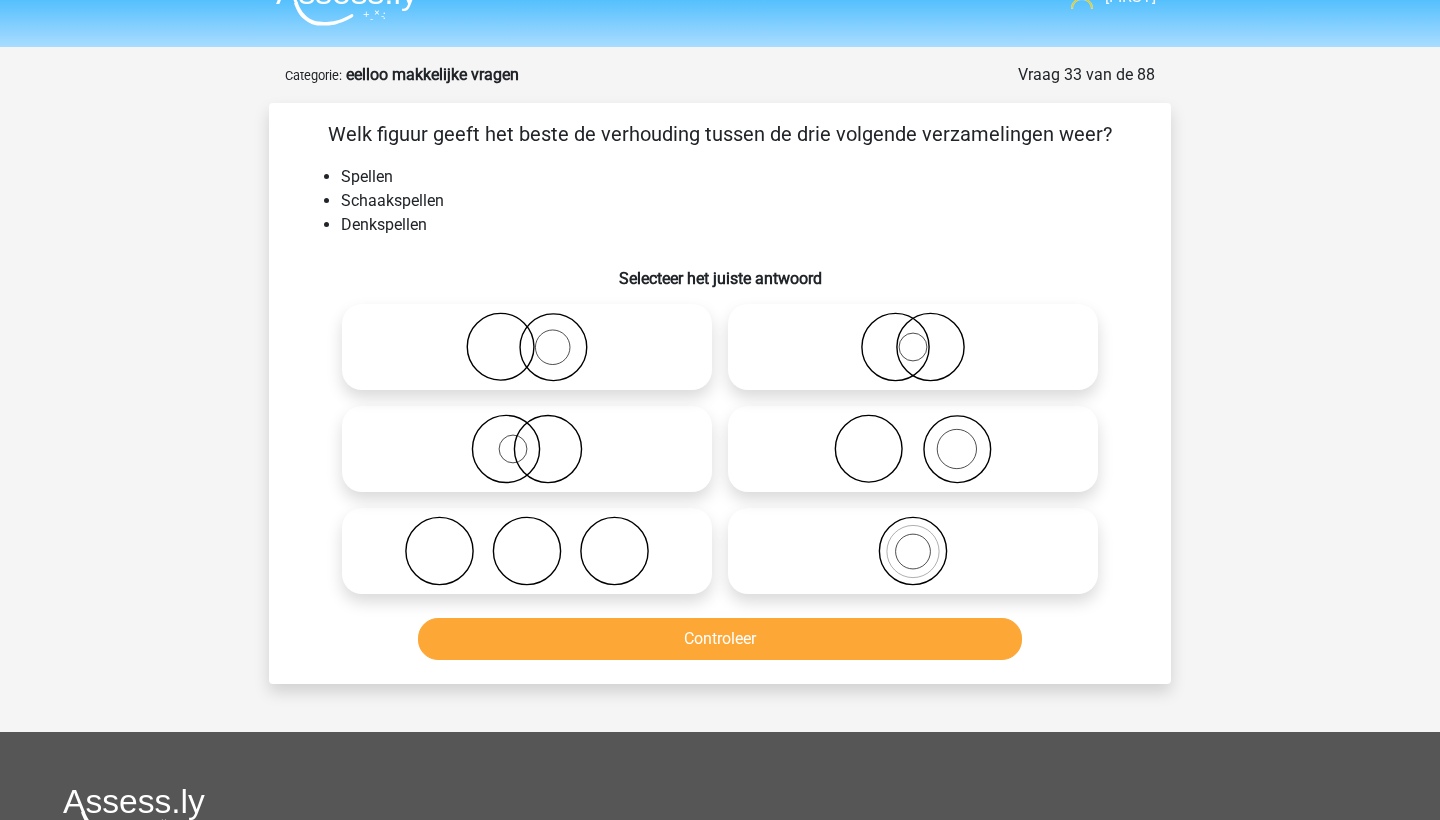scroll, scrollTop: 34, scrollLeft: 0, axis: vertical 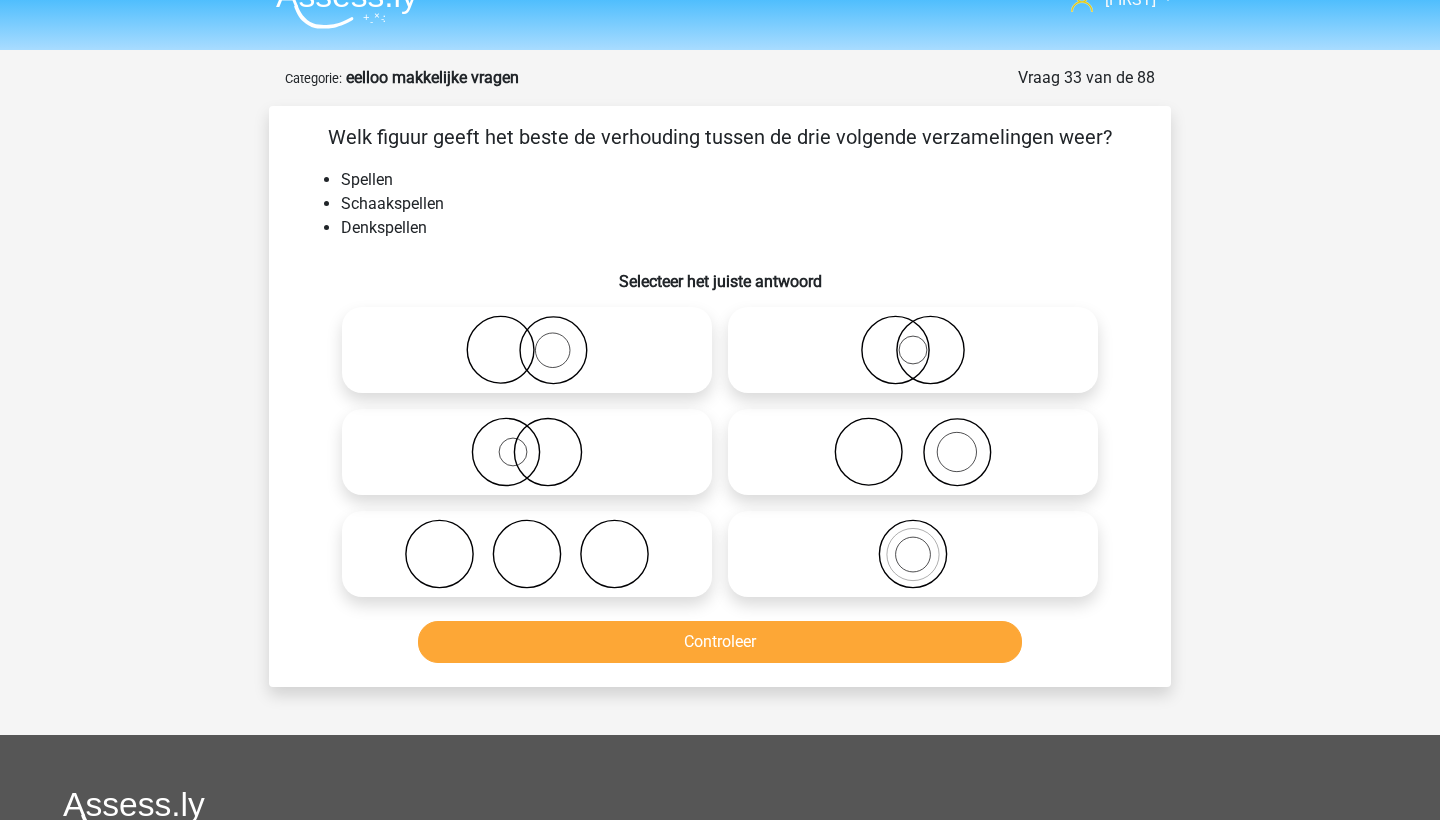 click 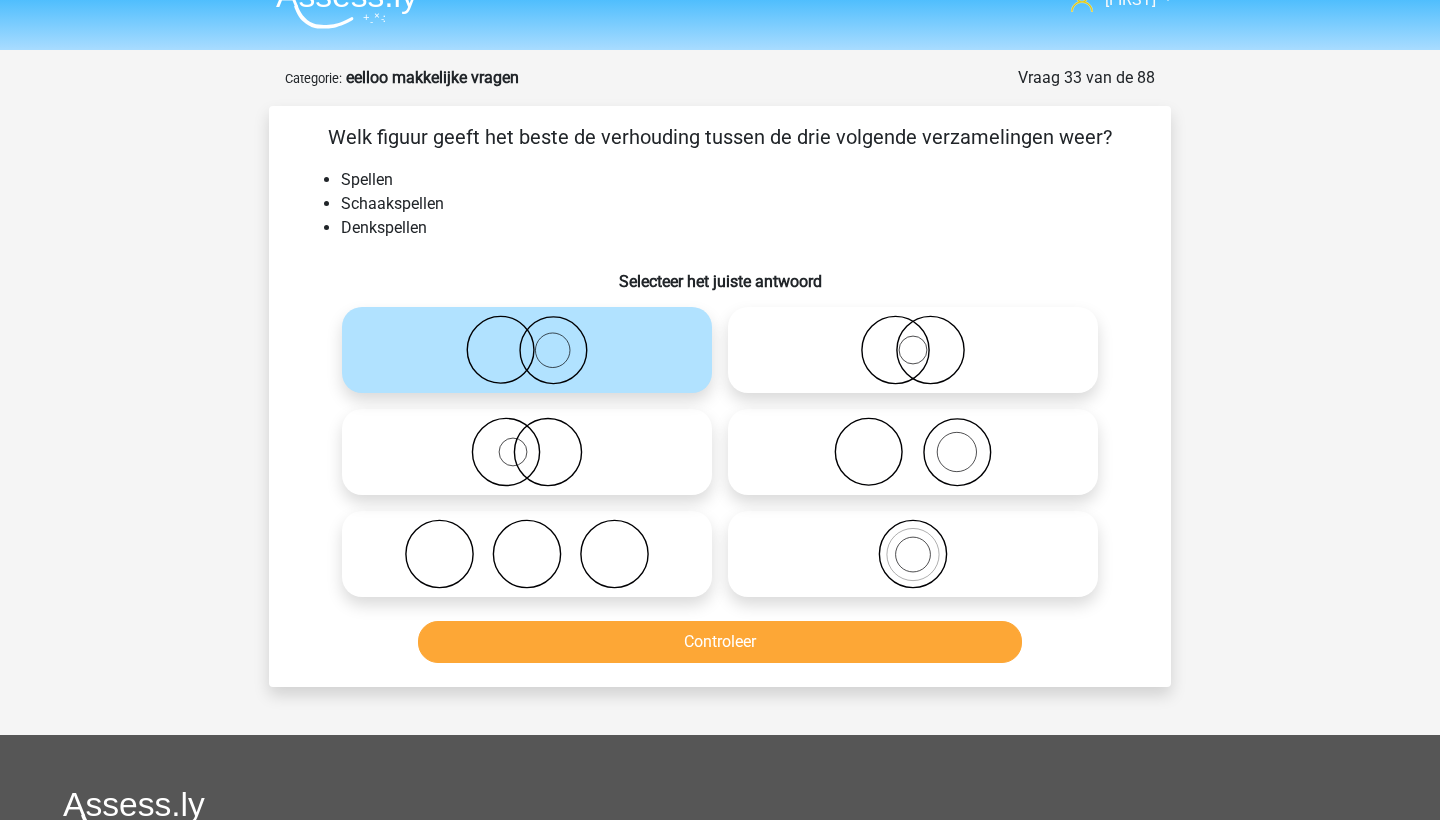 click 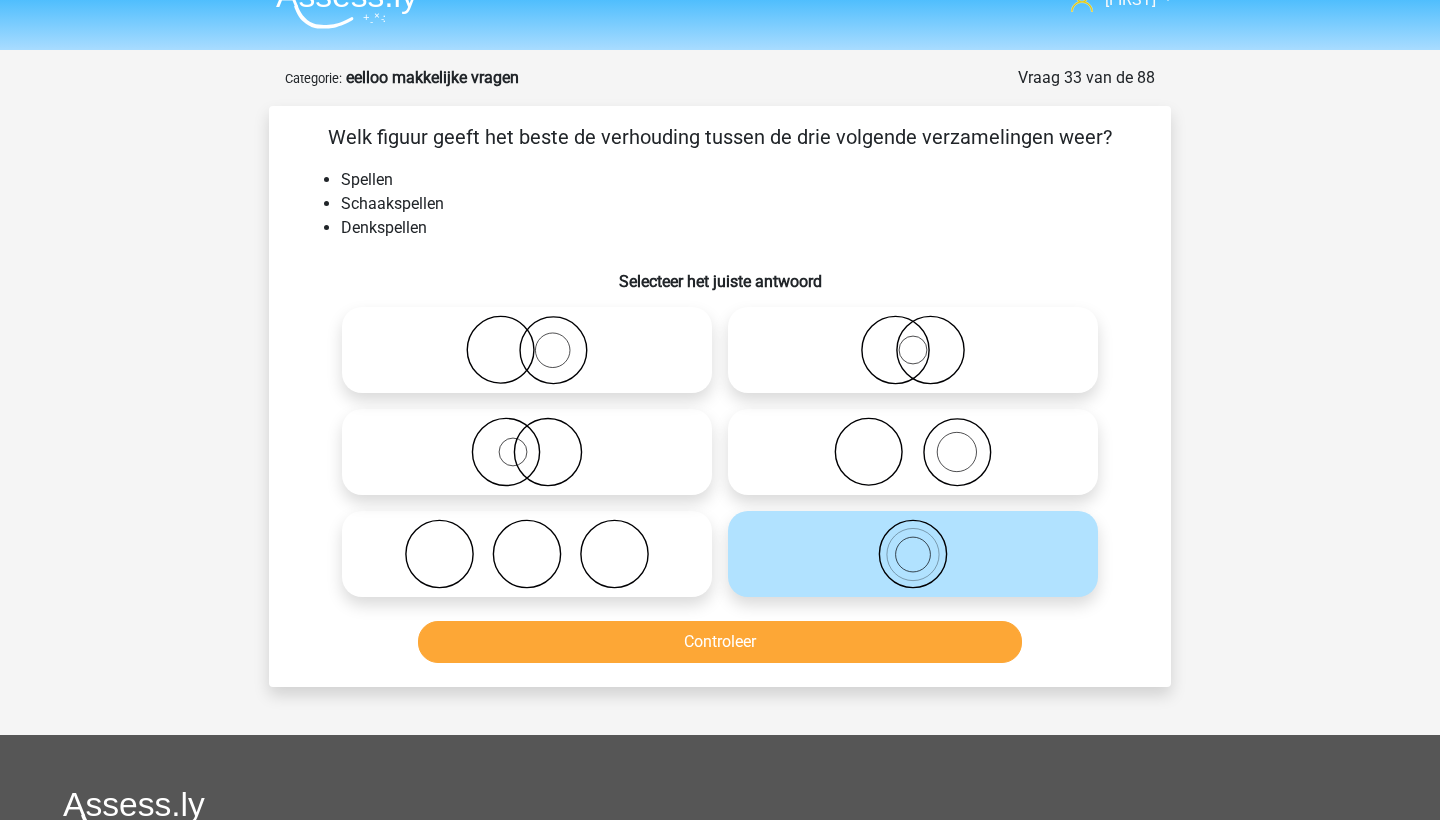 click on "Controleer" at bounding box center (720, 642) 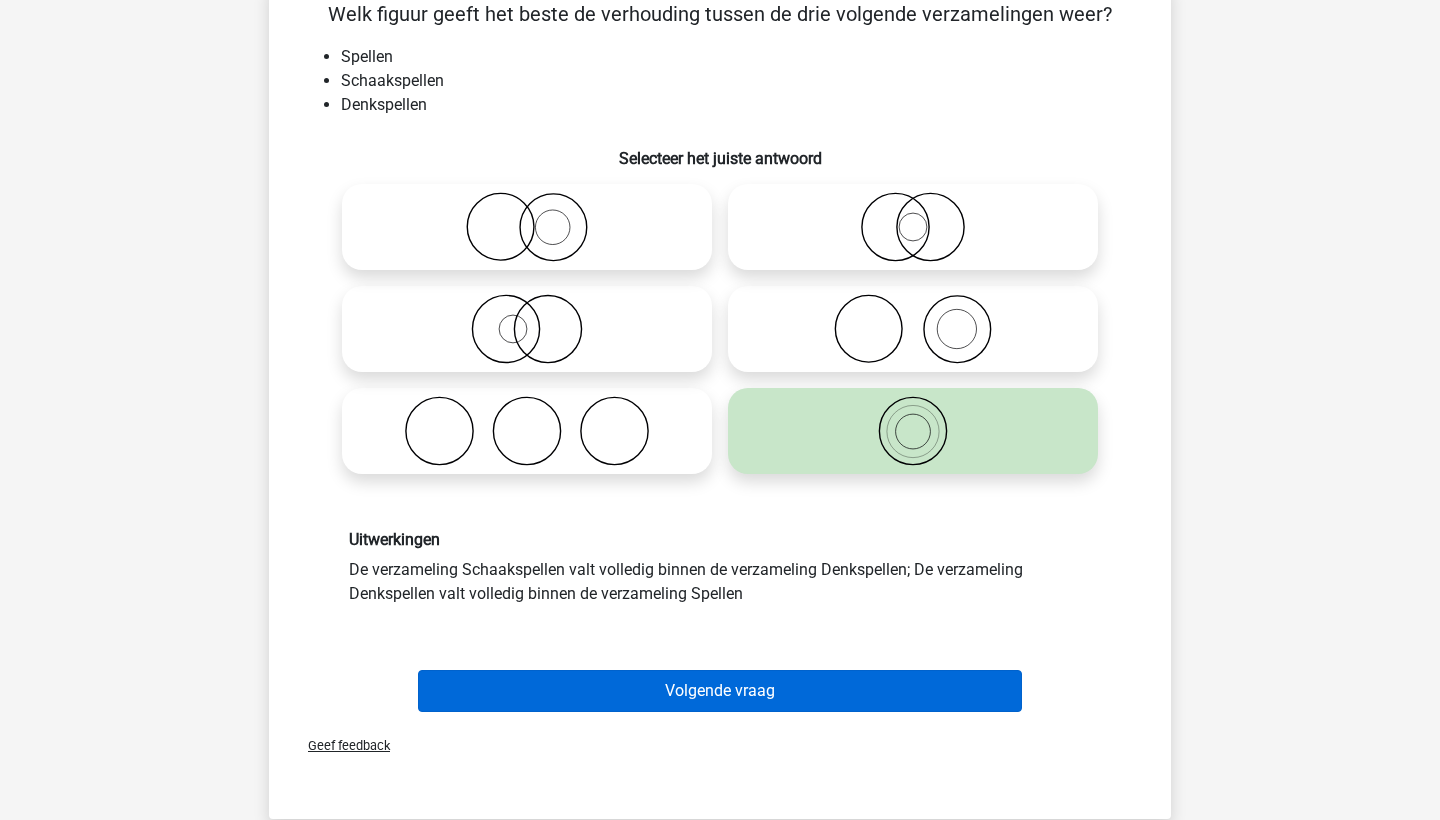 click on "Volgende vraag" at bounding box center (720, 691) 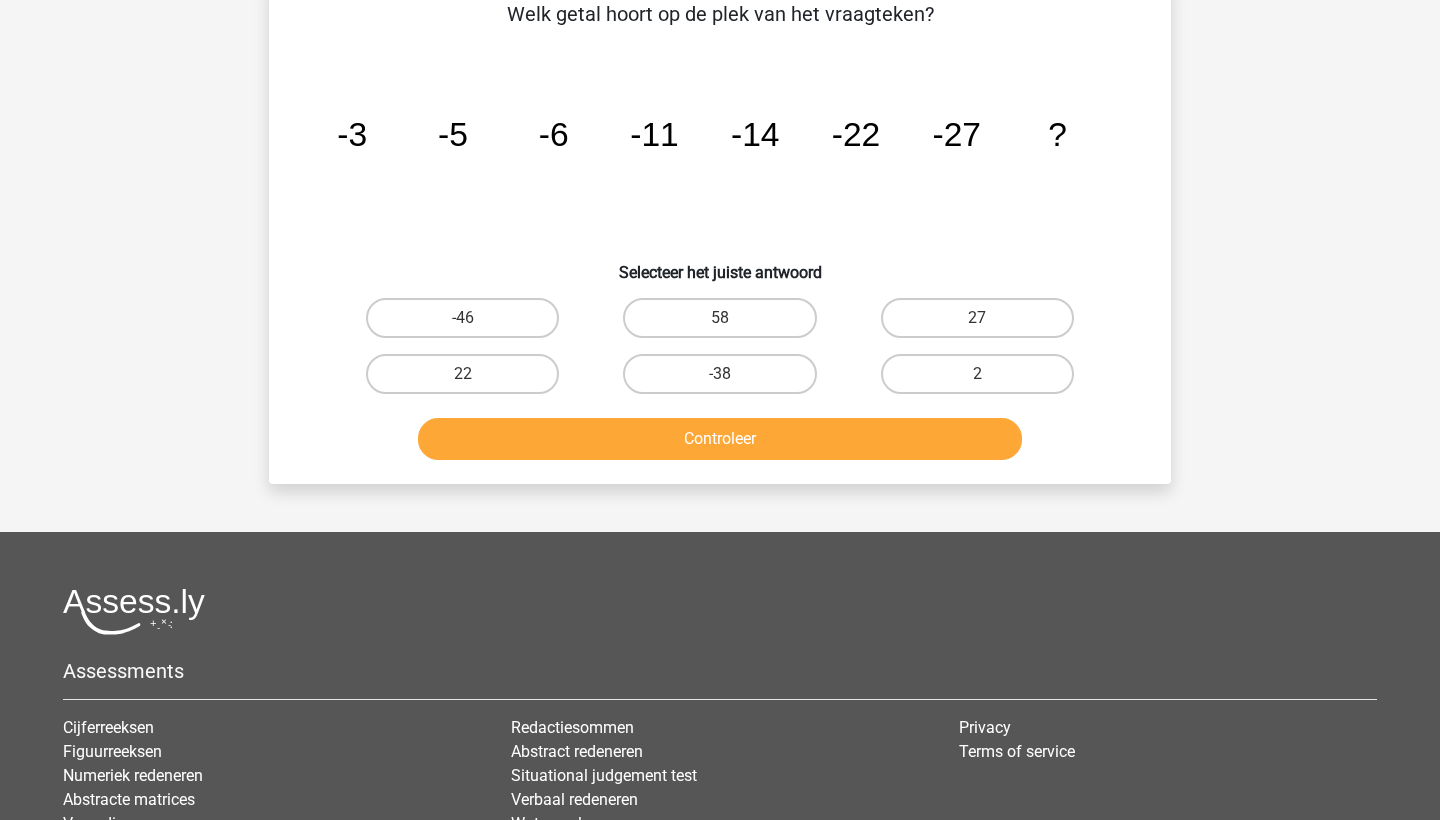 scroll, scrollTop: 100, scrollLeft: 0, axis: vertical 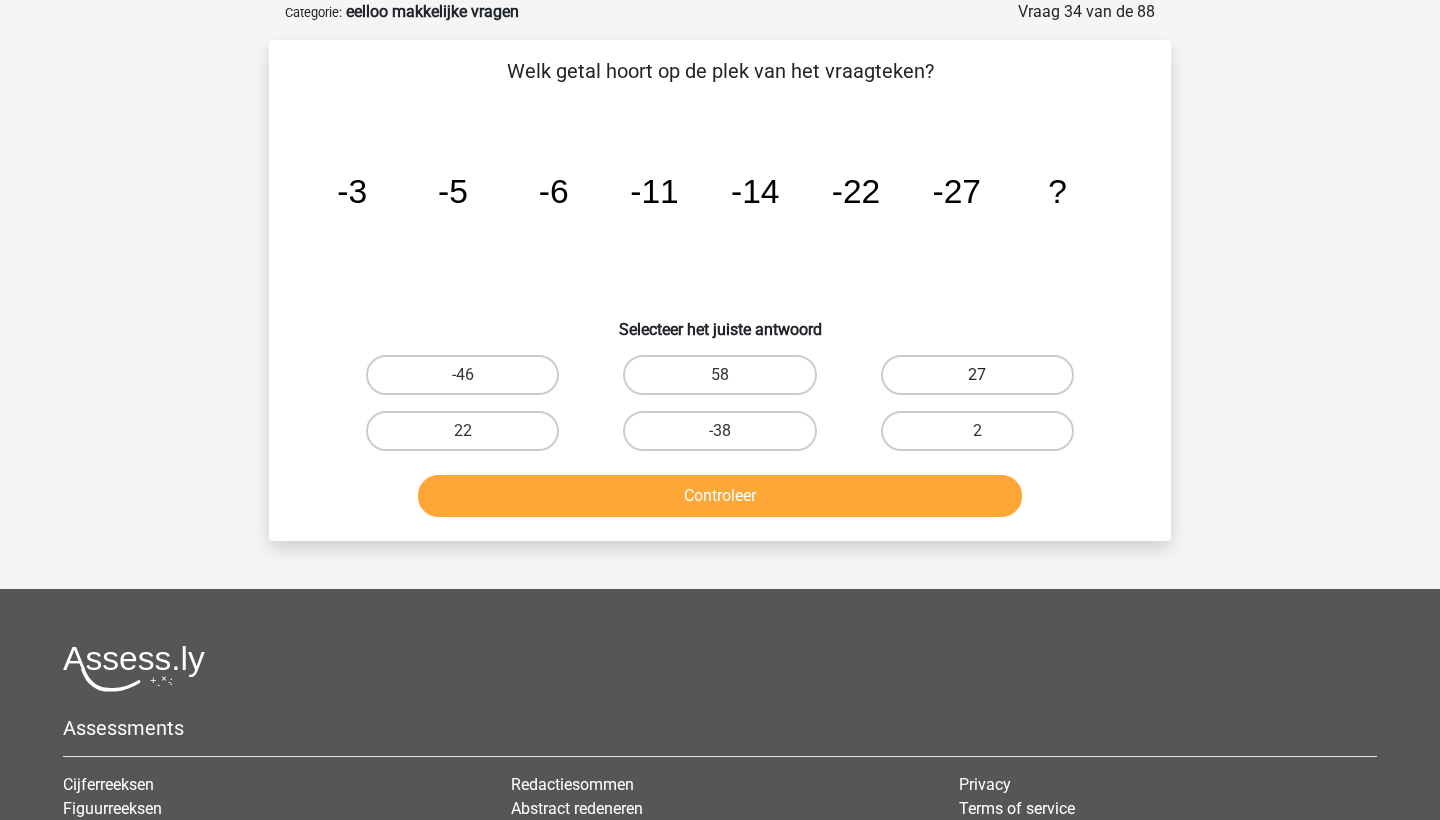 click on "27" at bounding box center [977, 375] 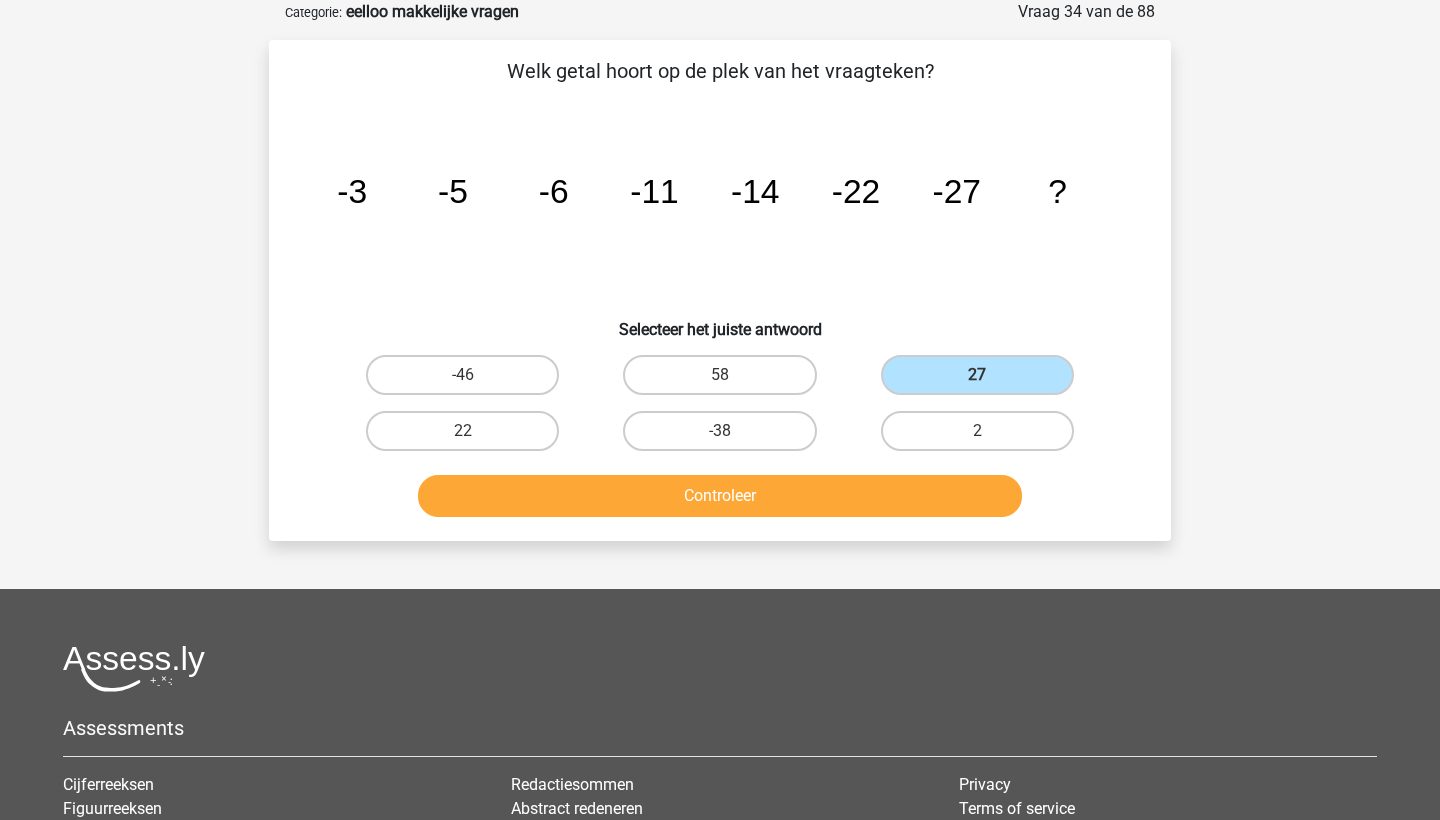 click on "-27" 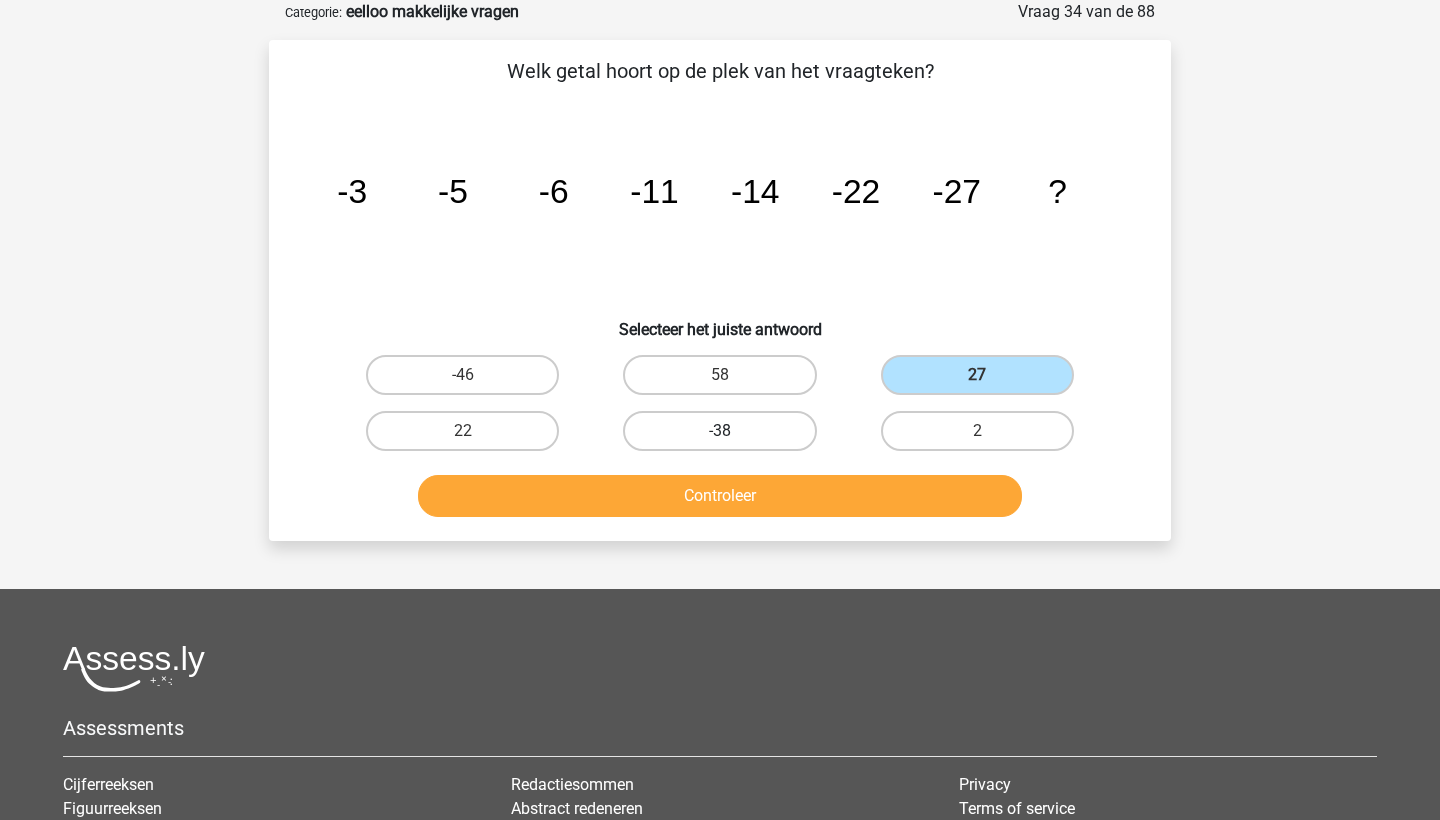 click on "-38" at bounding box center [719, 431] 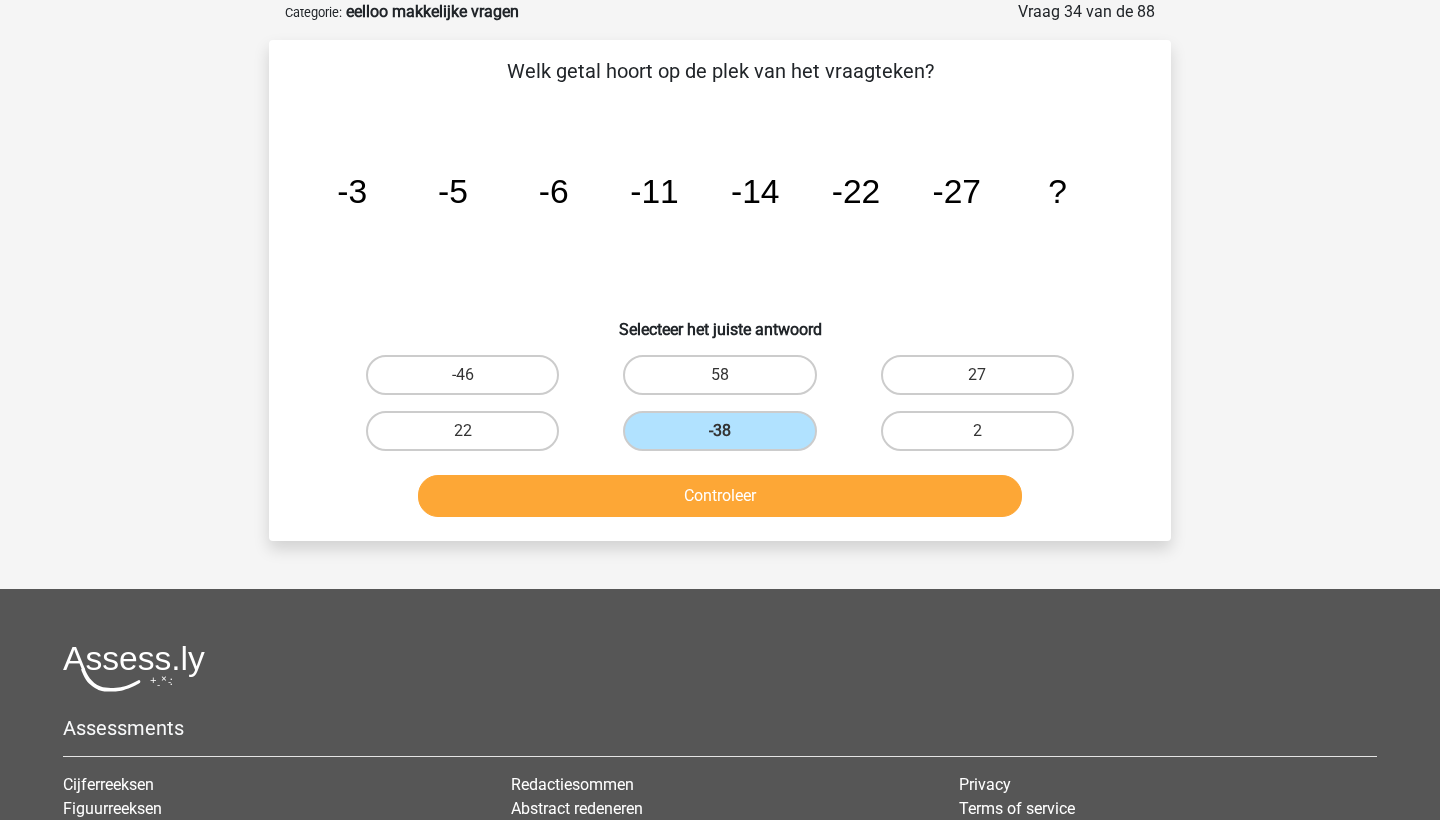 click on "Controleer" at bounding box center [720, 496] 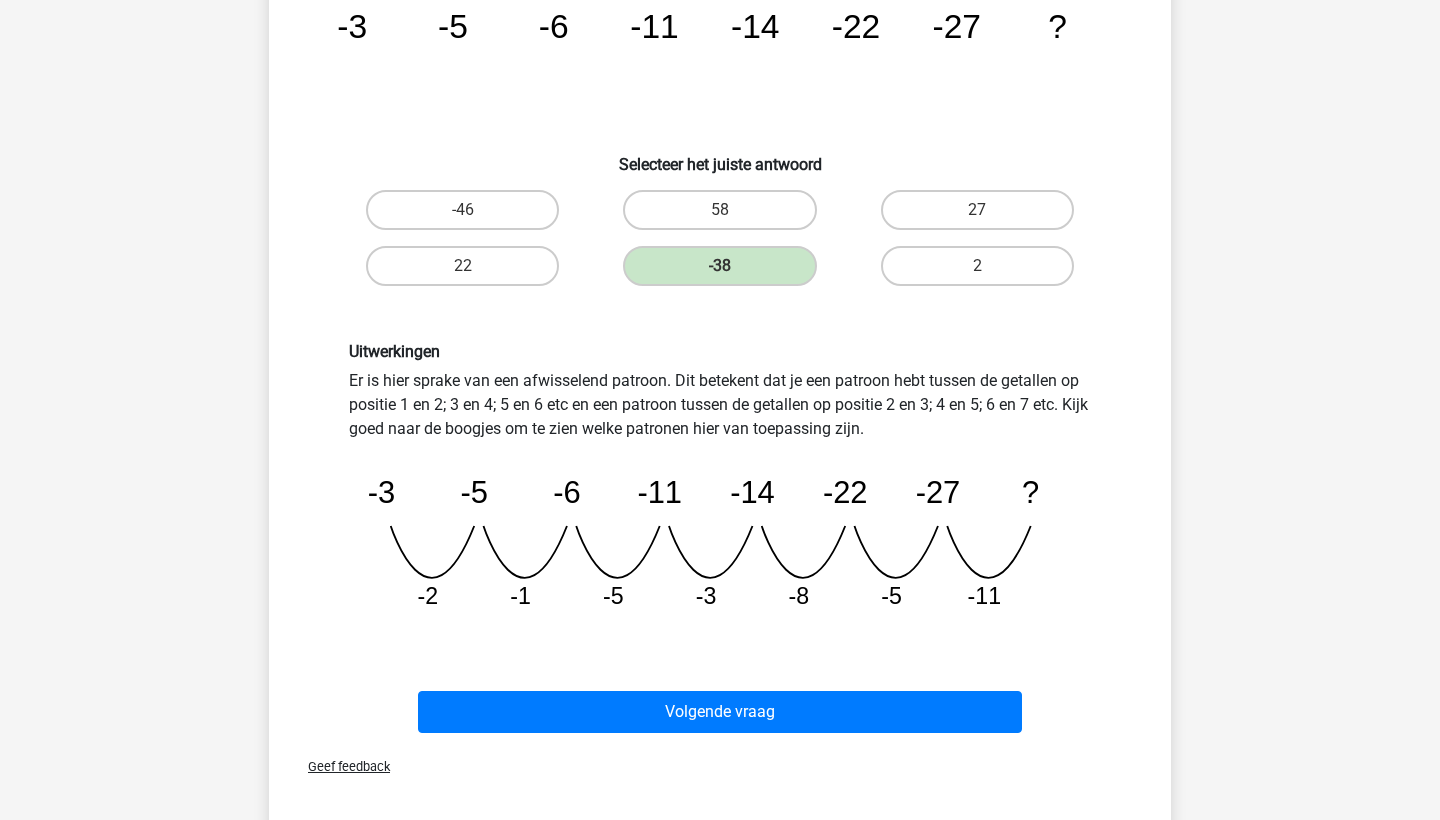 scroll, scrollTop: 277, scrollLeft: 0, axis: vertical 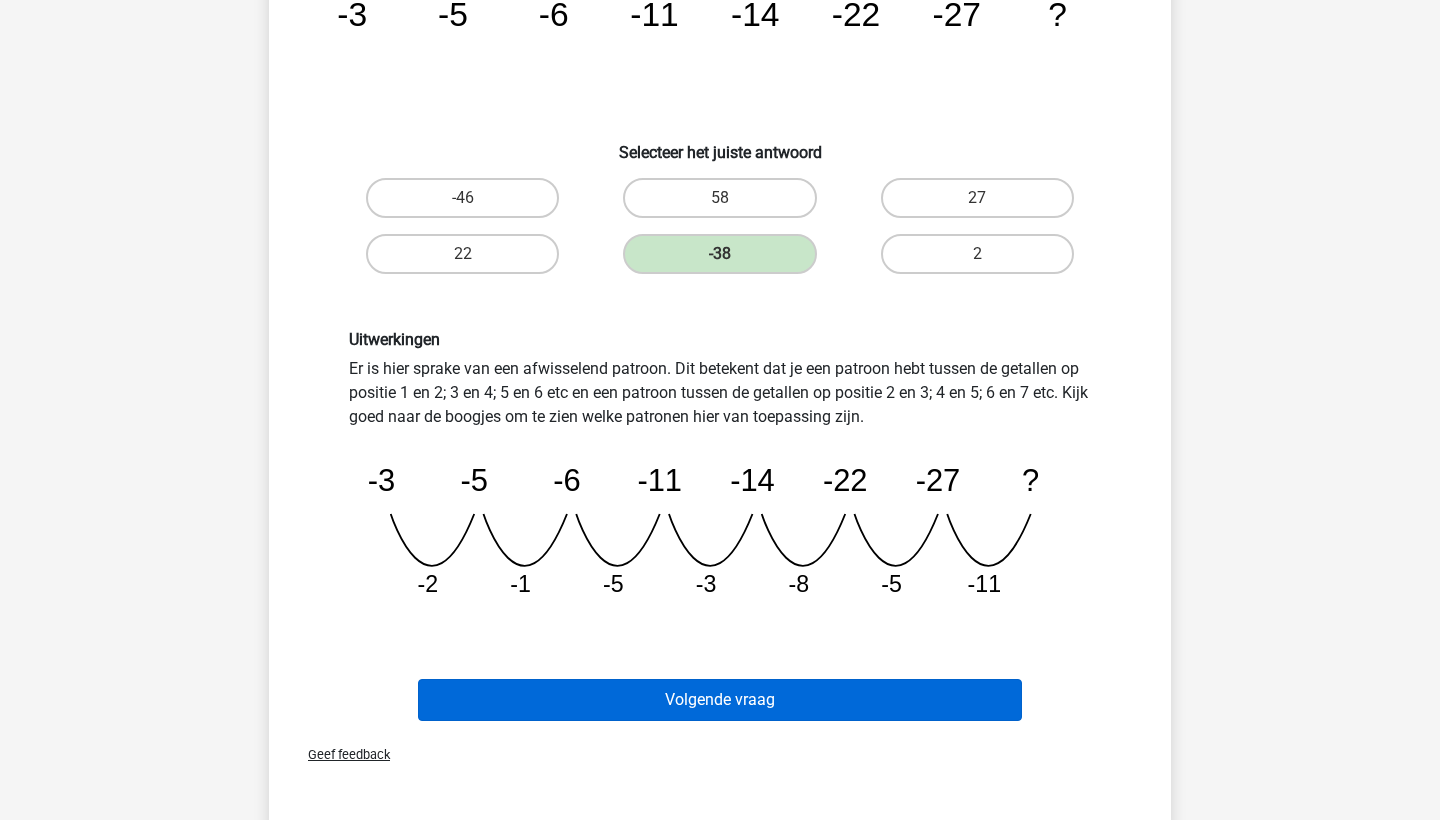 click on "Volgende vraag" at bounding box center [720, 700] 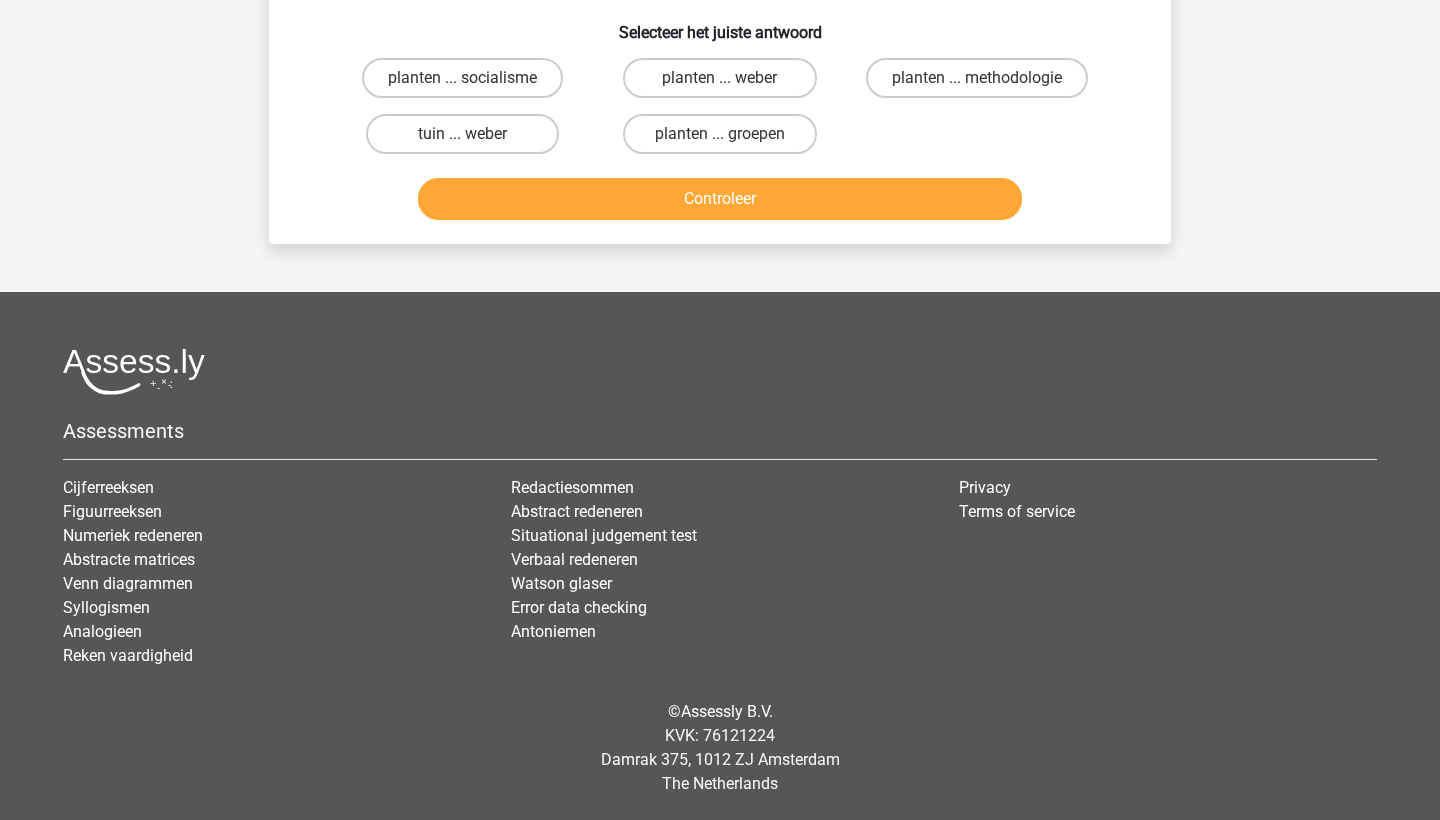 scroll, scrollTop: 100, scrollLeft: 0, axis: vertical 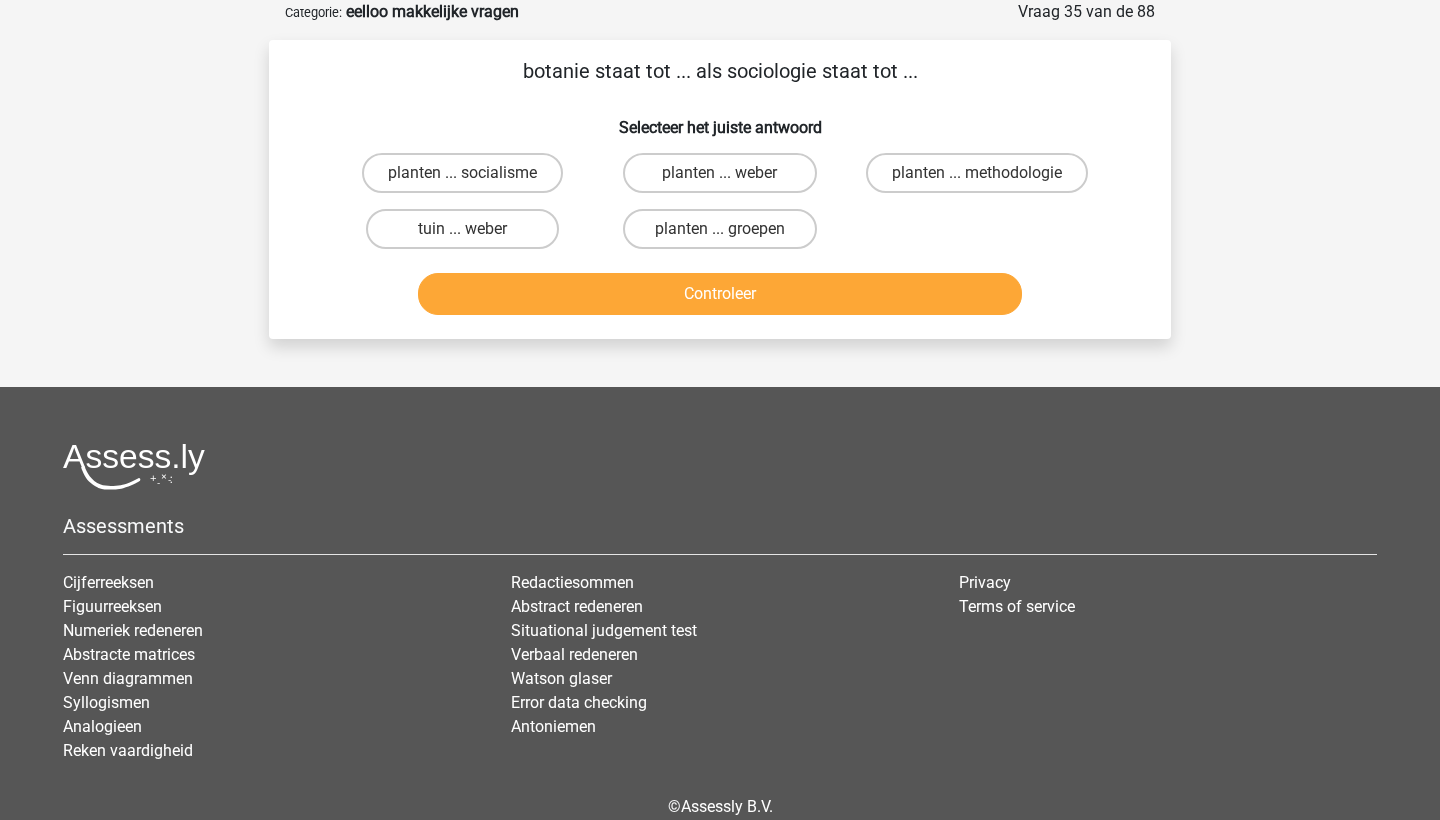 click on "Error data checking" at bounding box center [720, 703] 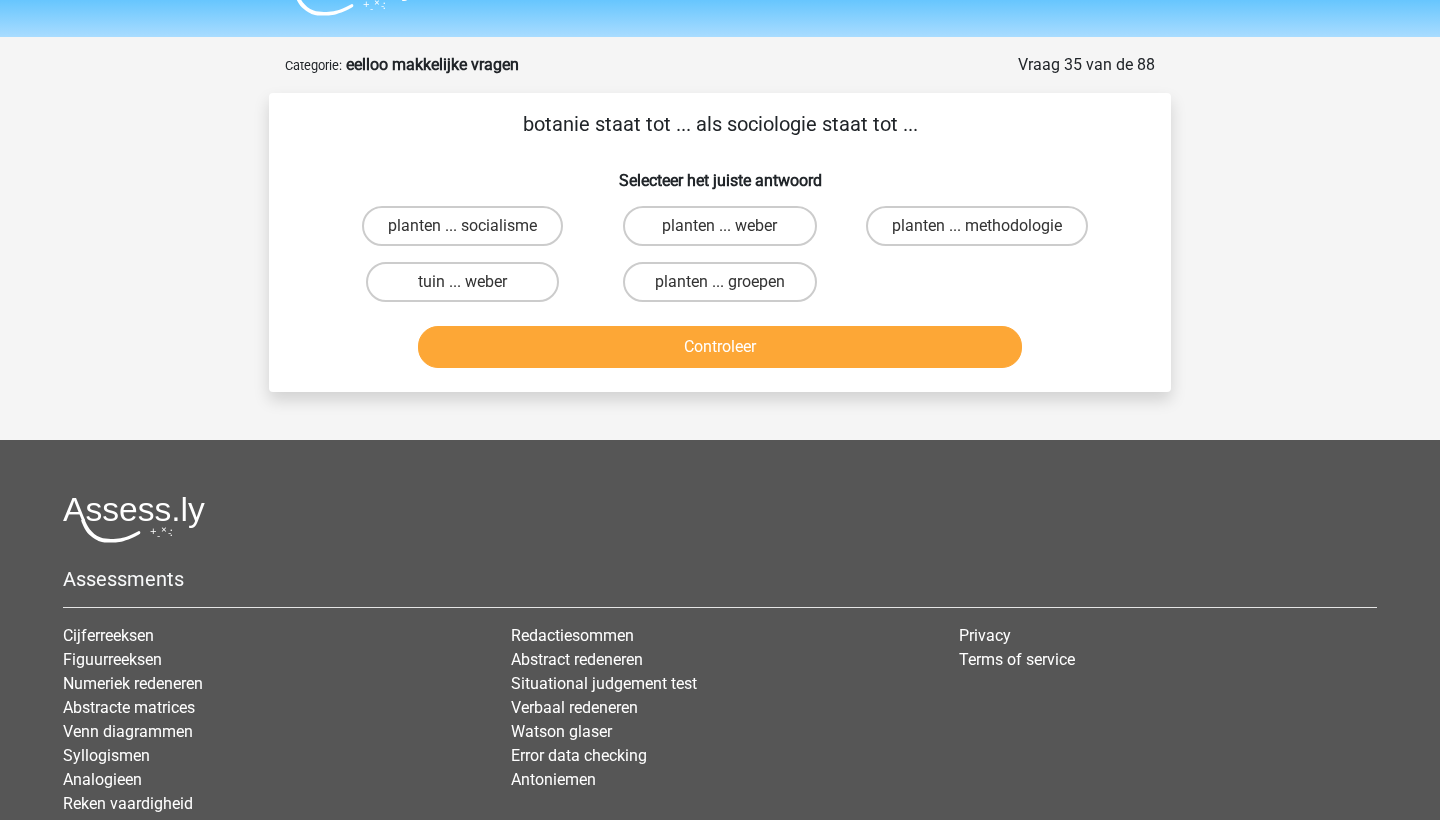 scroll, scrollTop: 36, scrollLeft: 0, axis: vertical 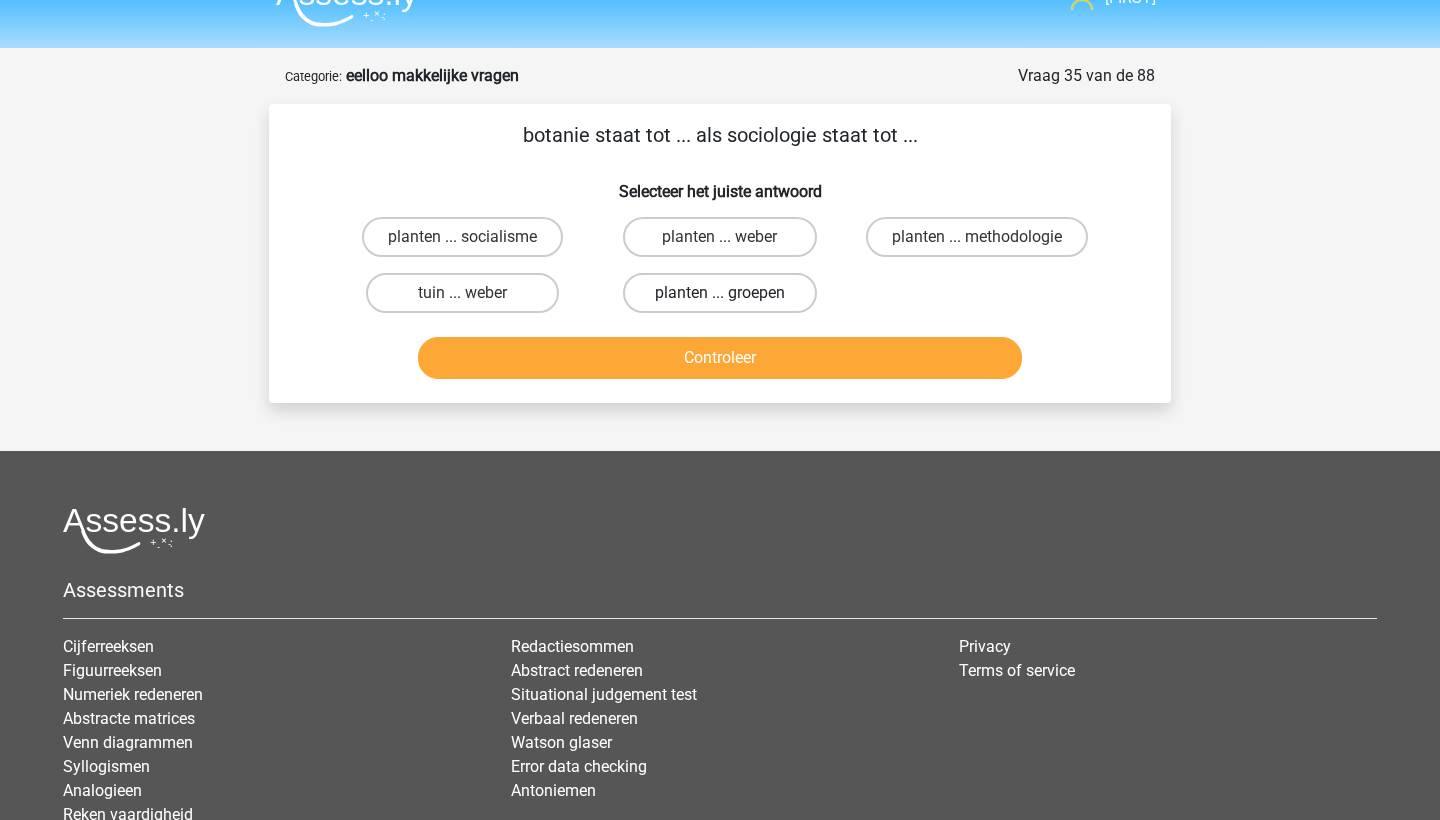 click on "planten ... groepen" at bounding box center [719, 293] 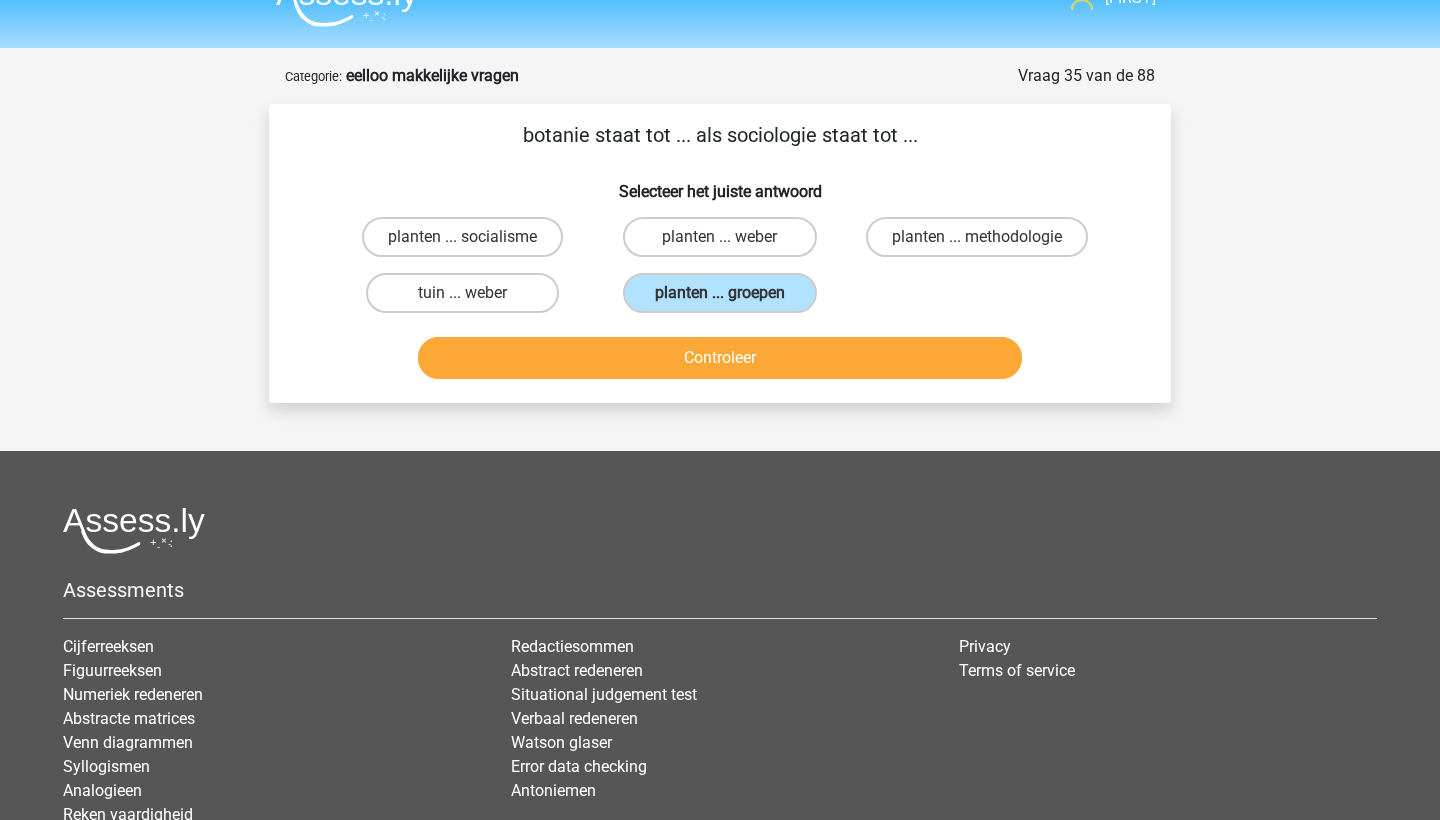 click on "Controleer" at bounding box center [720, 358] 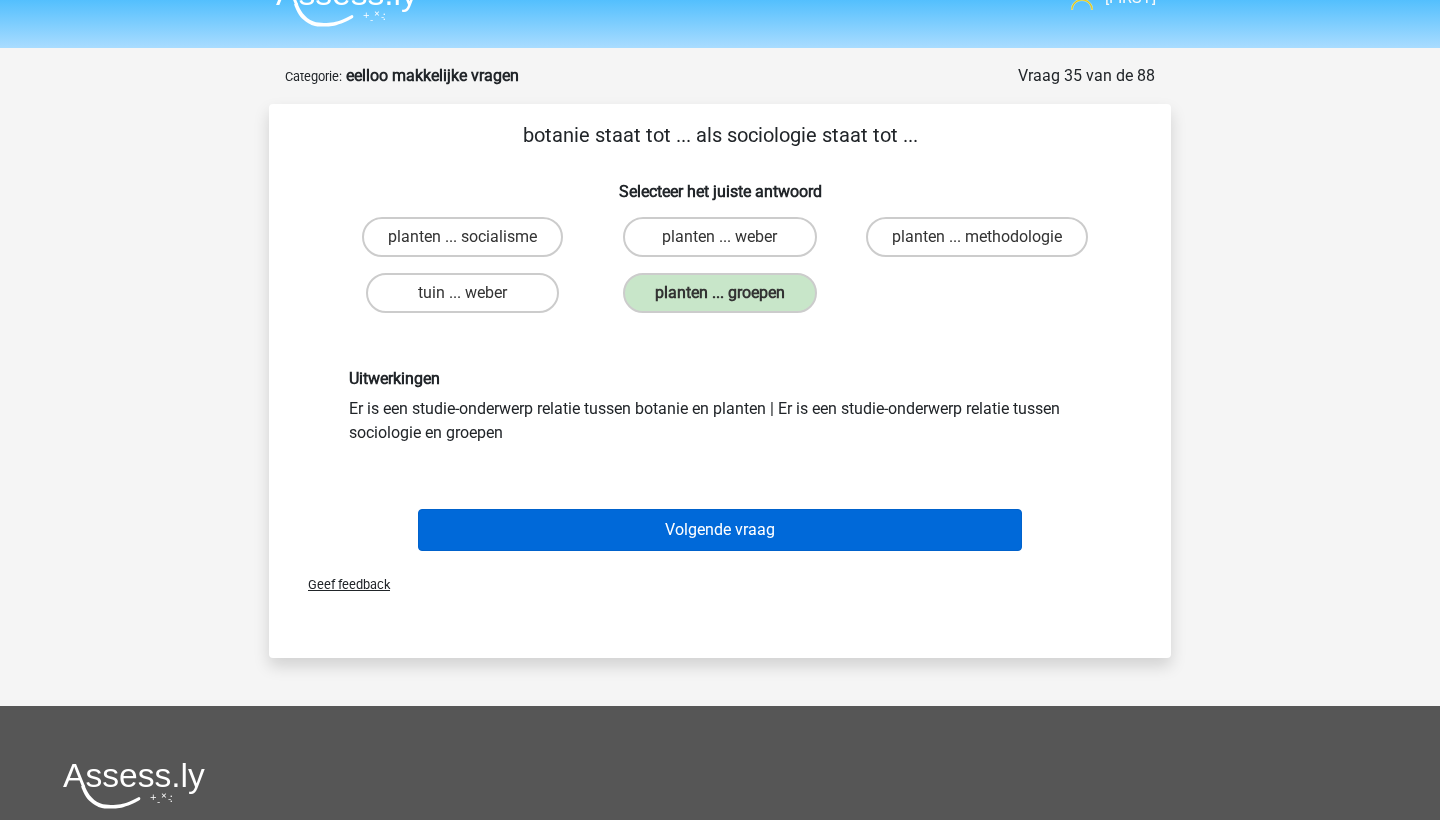 click on "Volgende vraag" at bounding box center (720, 530) 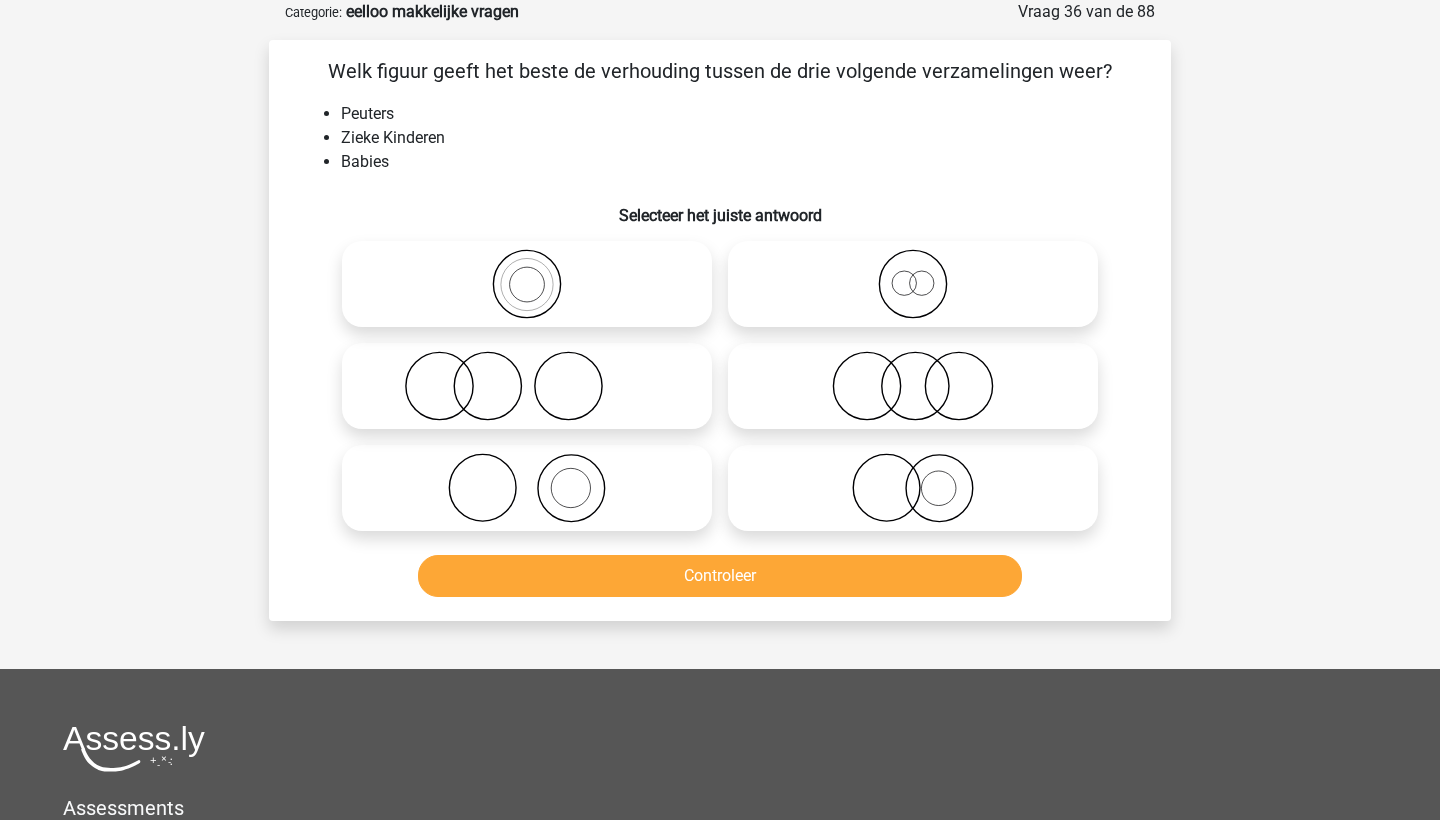 click 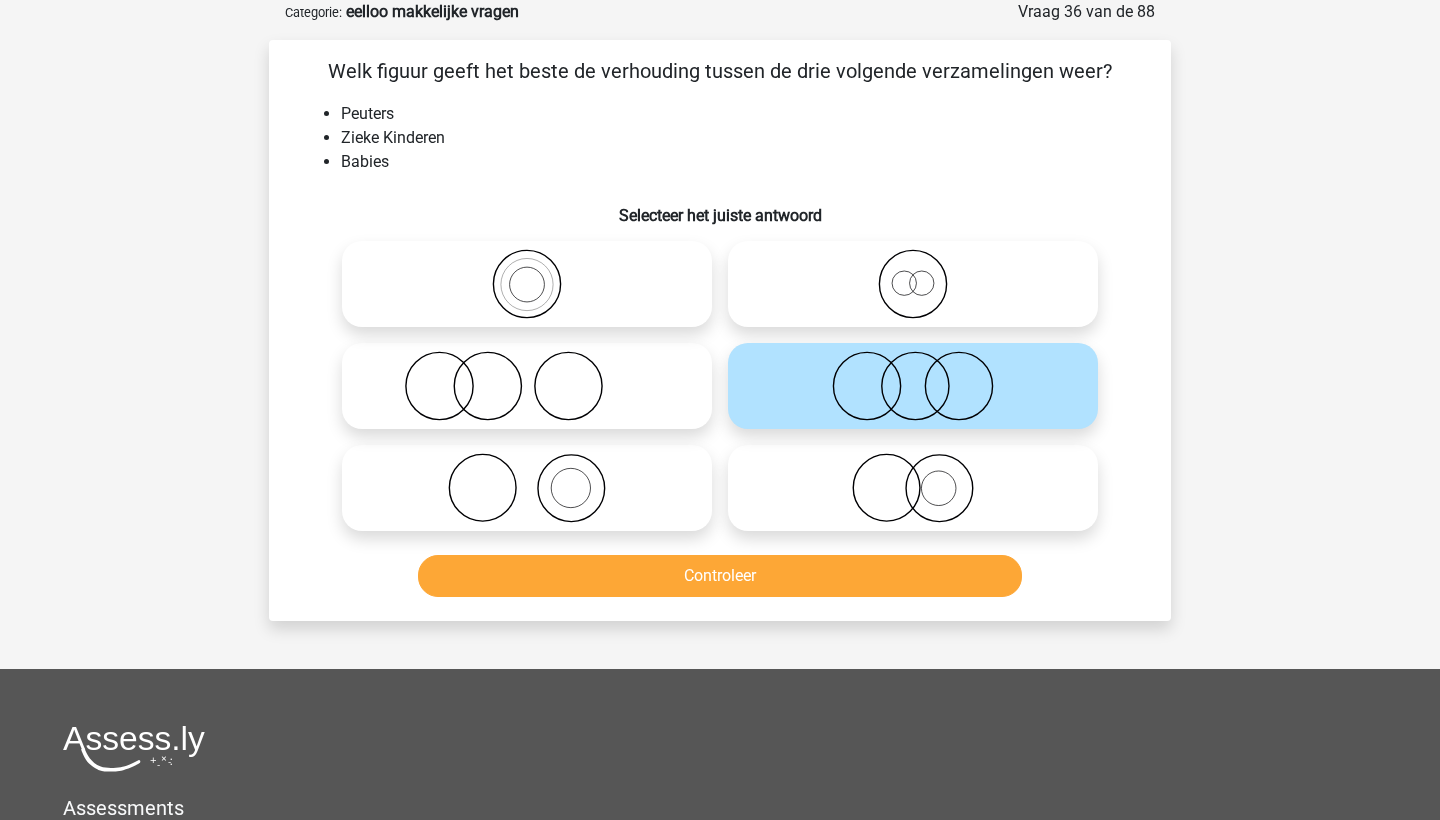 click on "Controleer" at bounding box center (720, 576) 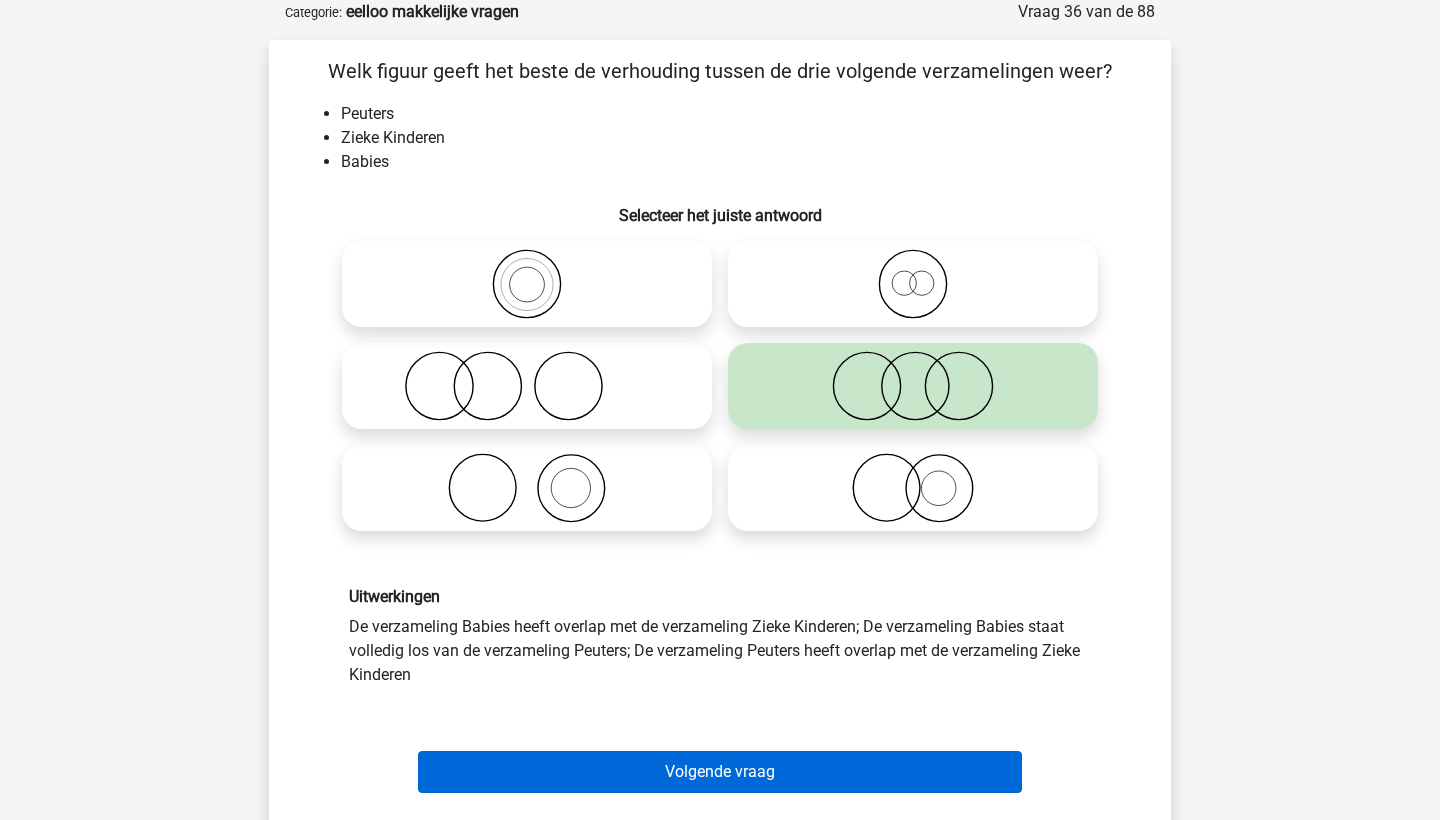 click on "Volgende vraag" at bounding box center [720, 772] 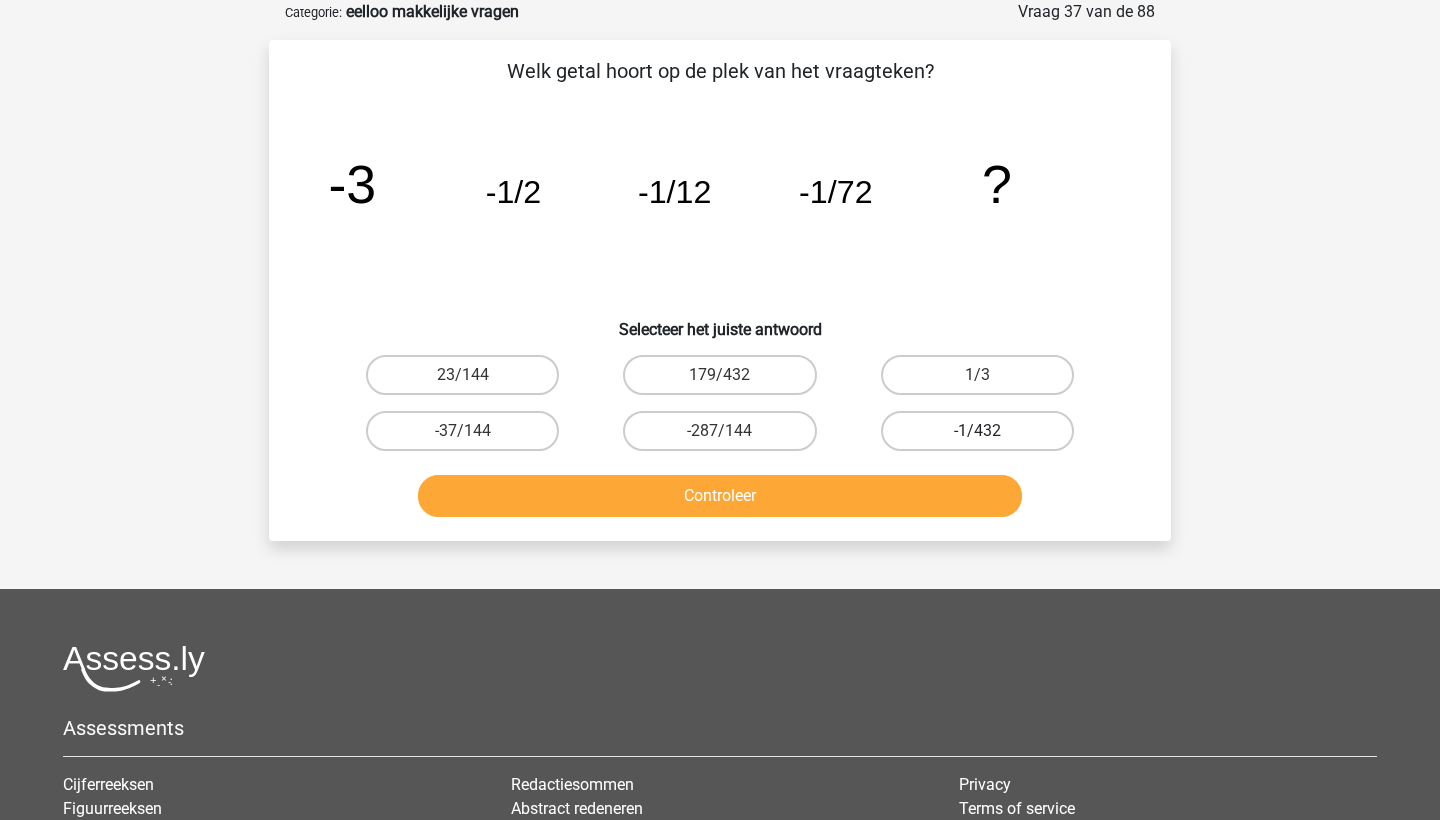 click on "-1/432" at bounding box center [977, 431] 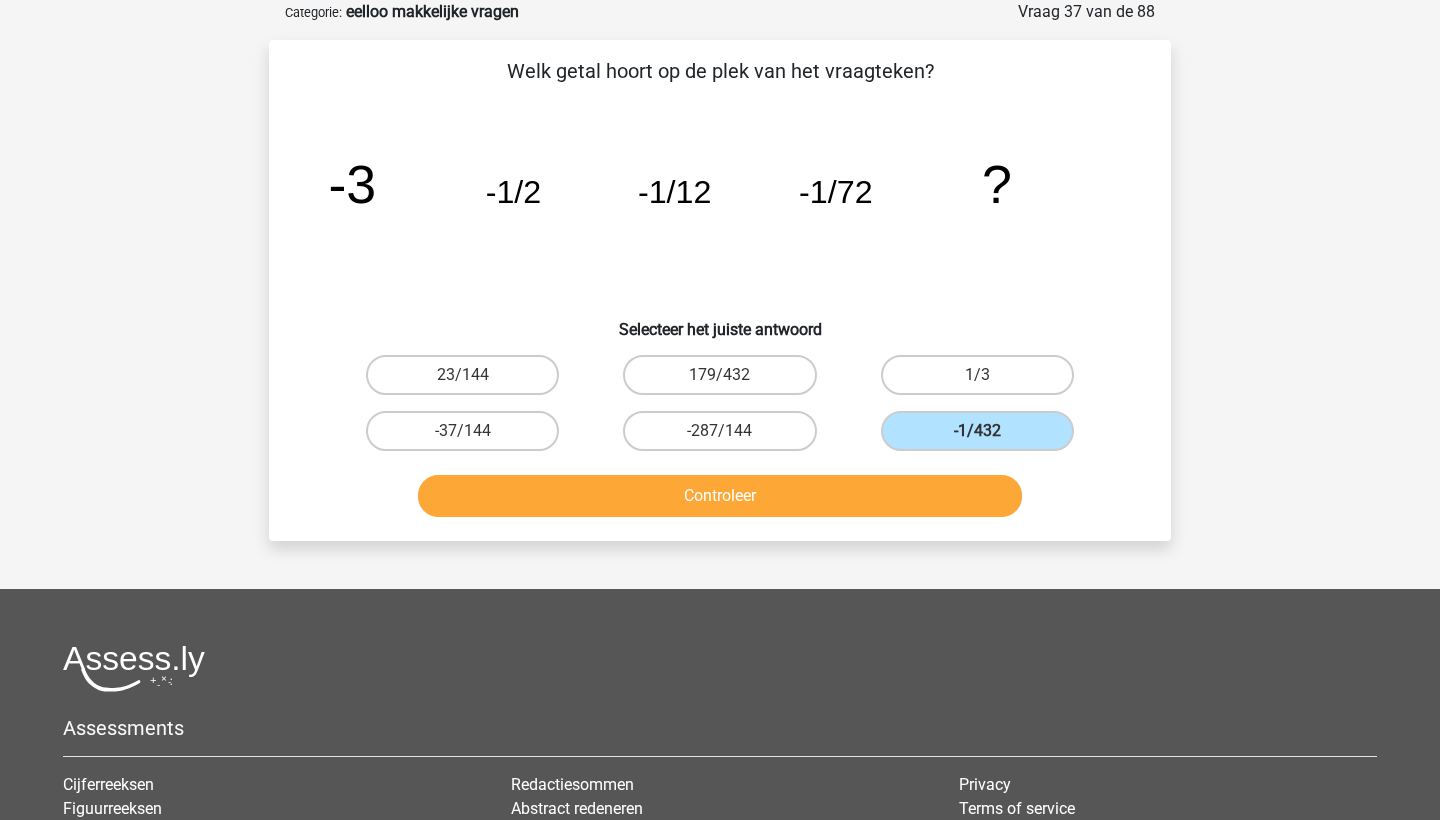 click on "Controleer" at bounding box center (720, 496) 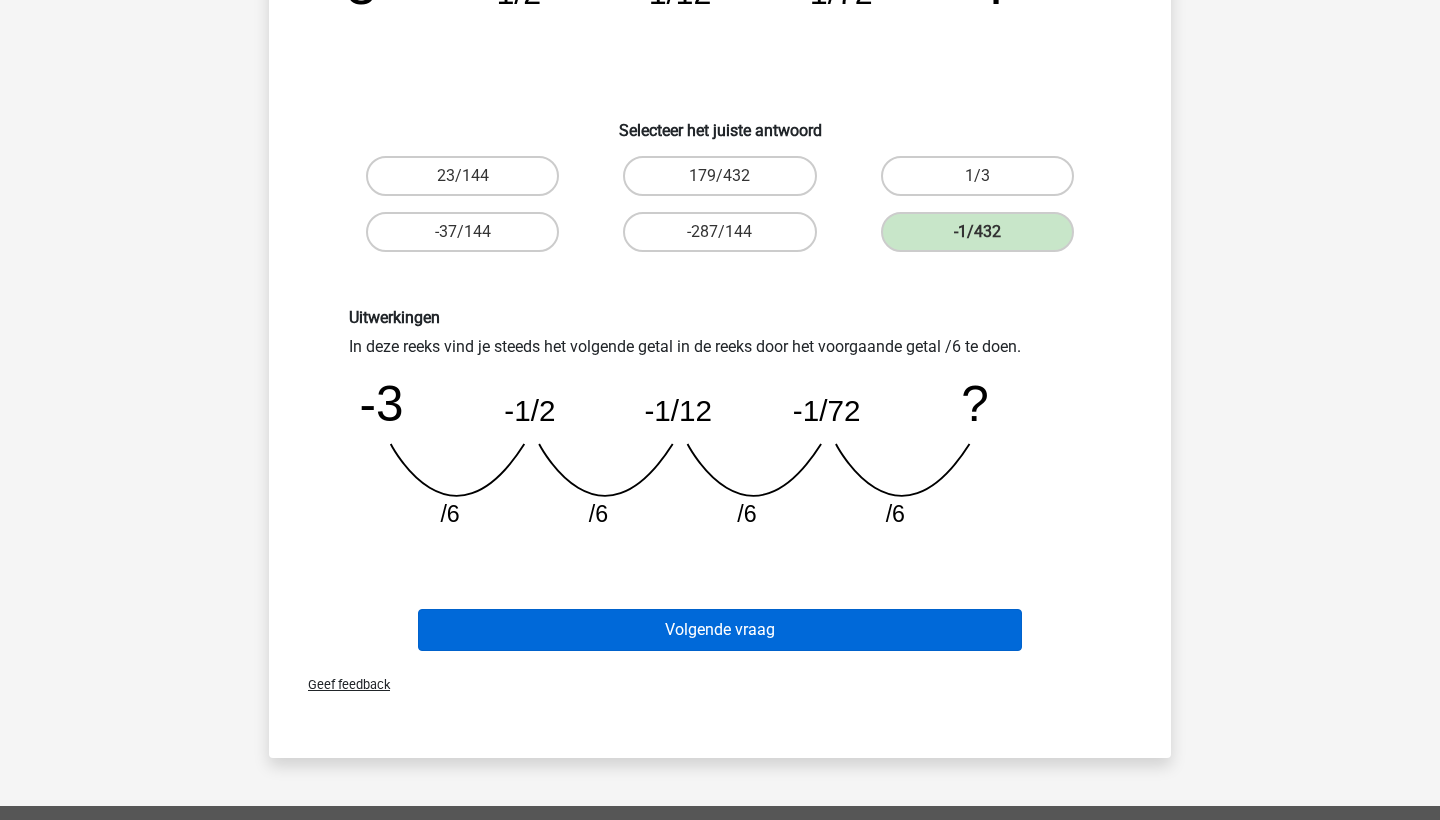 click on "Volgende vraag" at bounding box center [720, 630] 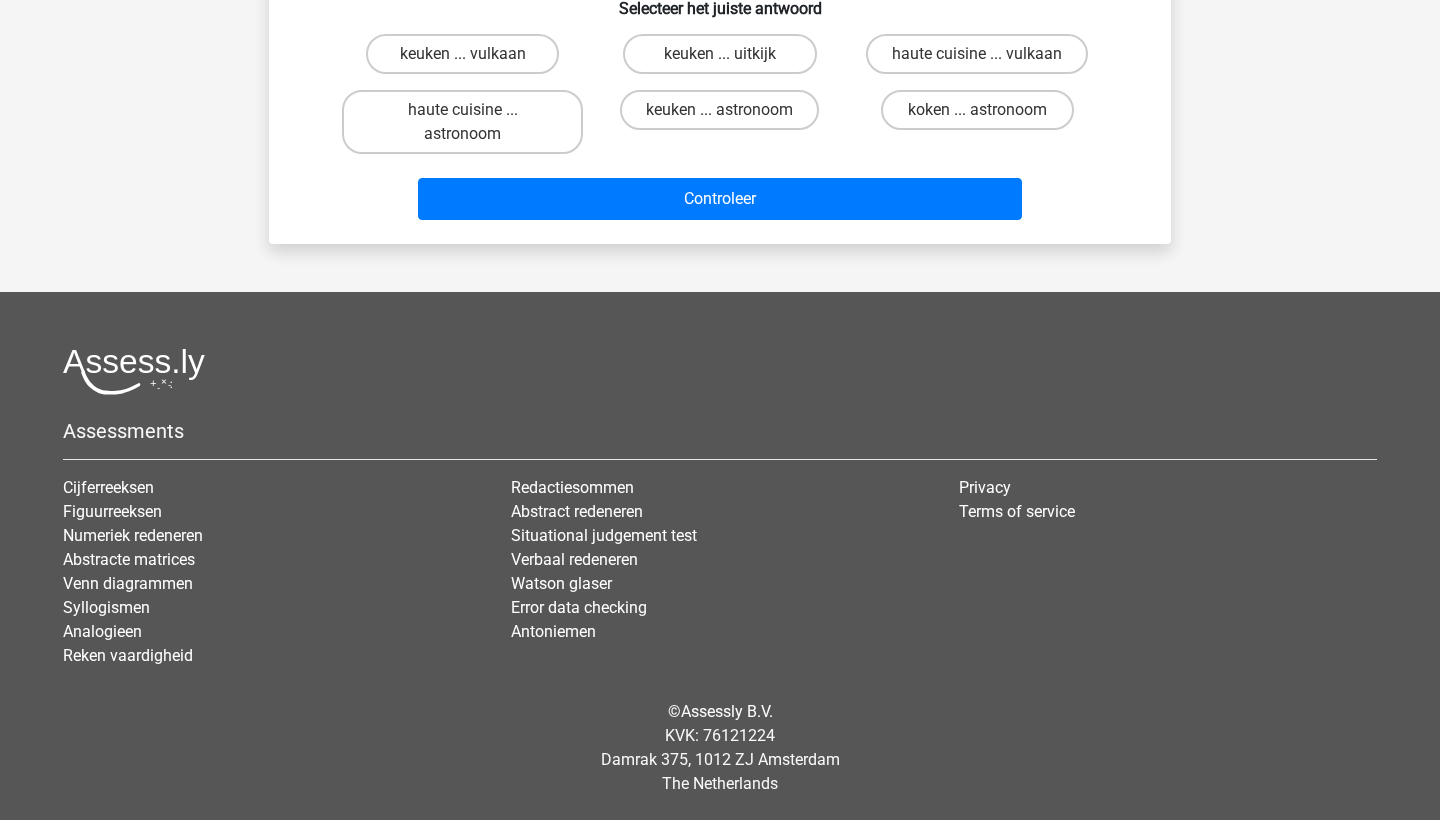 scroll, scrollTop: 100, scrollLeft: 0, axis: vertical 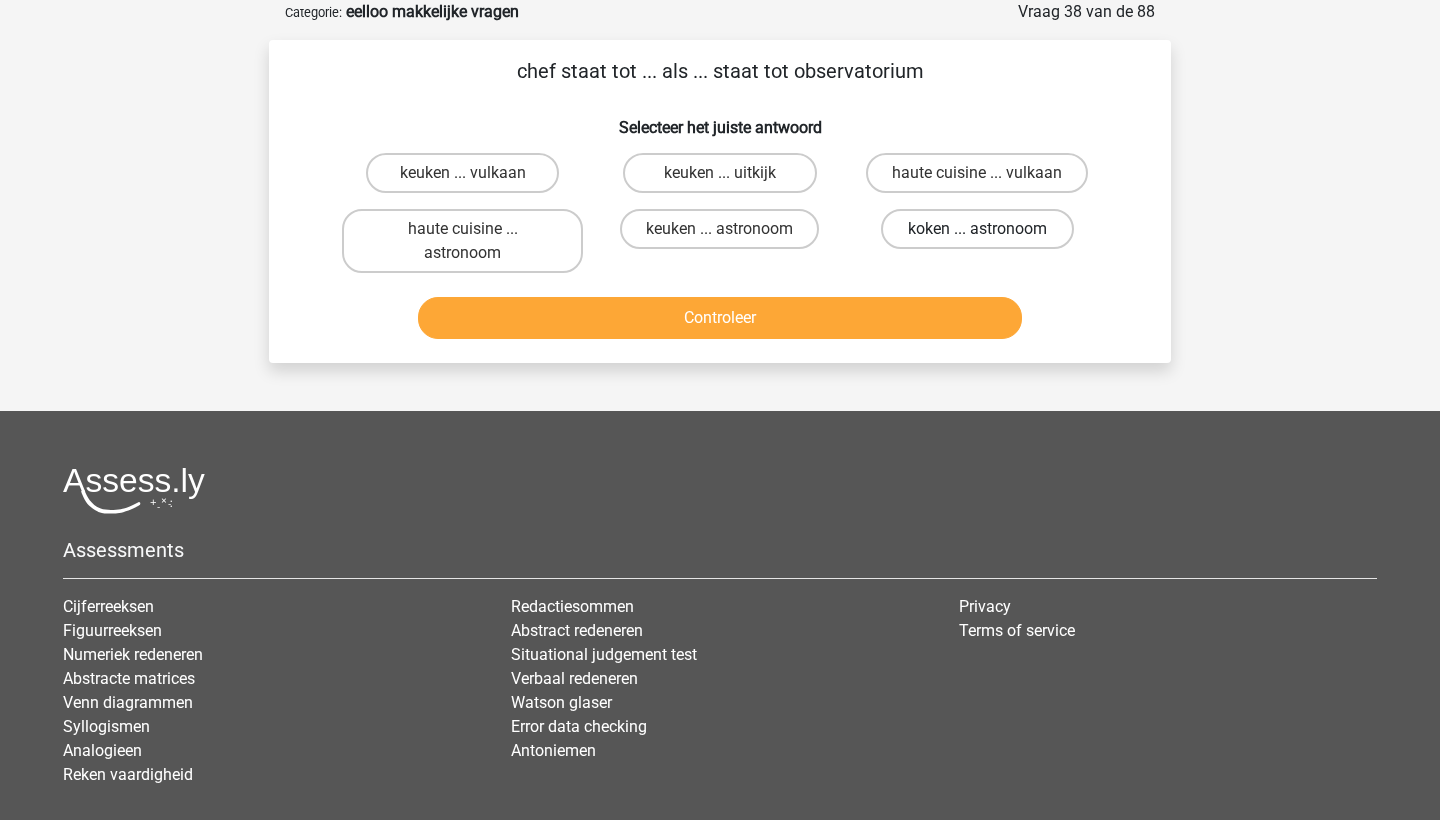 click on "koken ... astronoom" at bounding box center [977, 229] 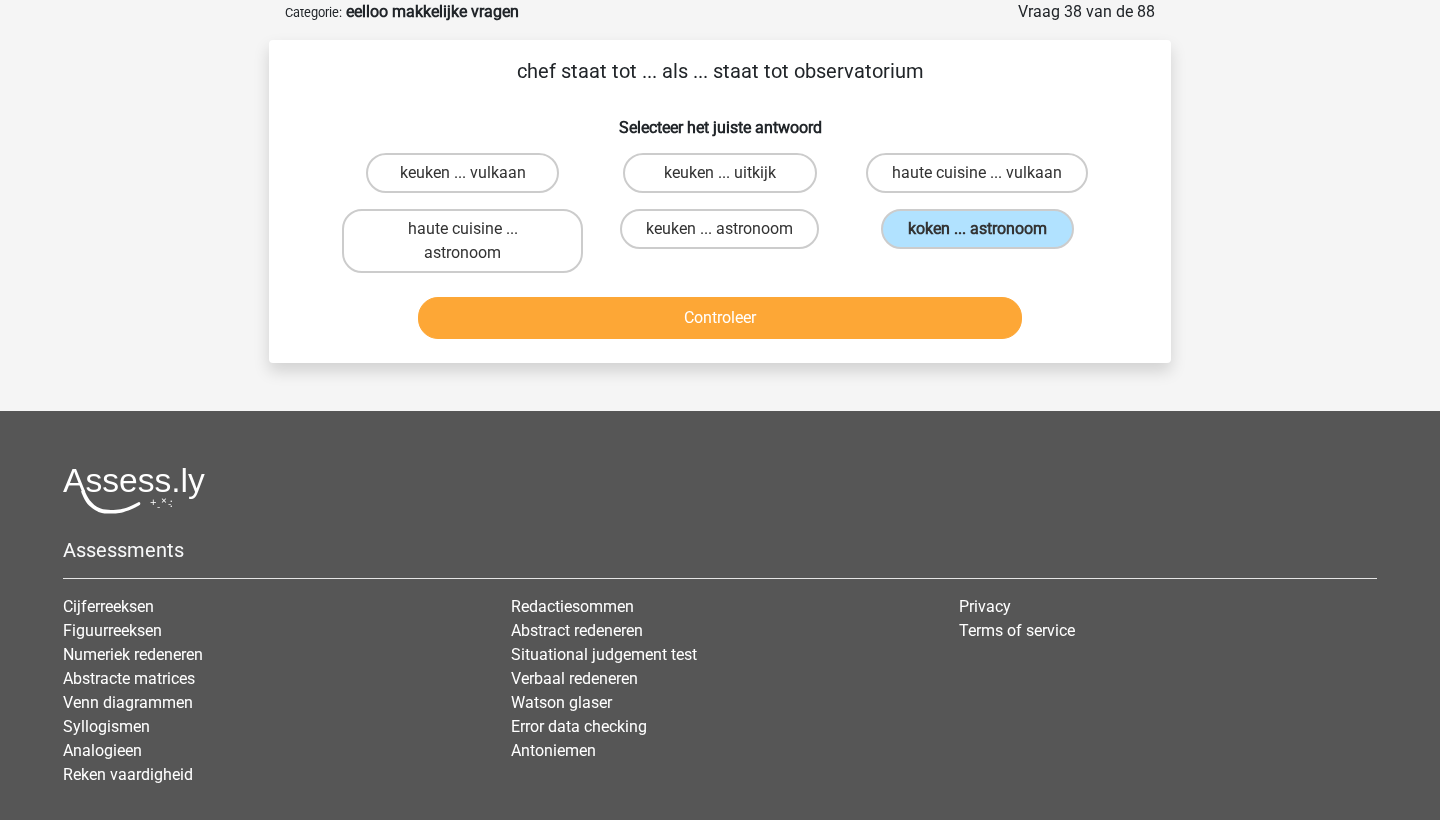 click on "Controleer" at bounding box center [720, 318] 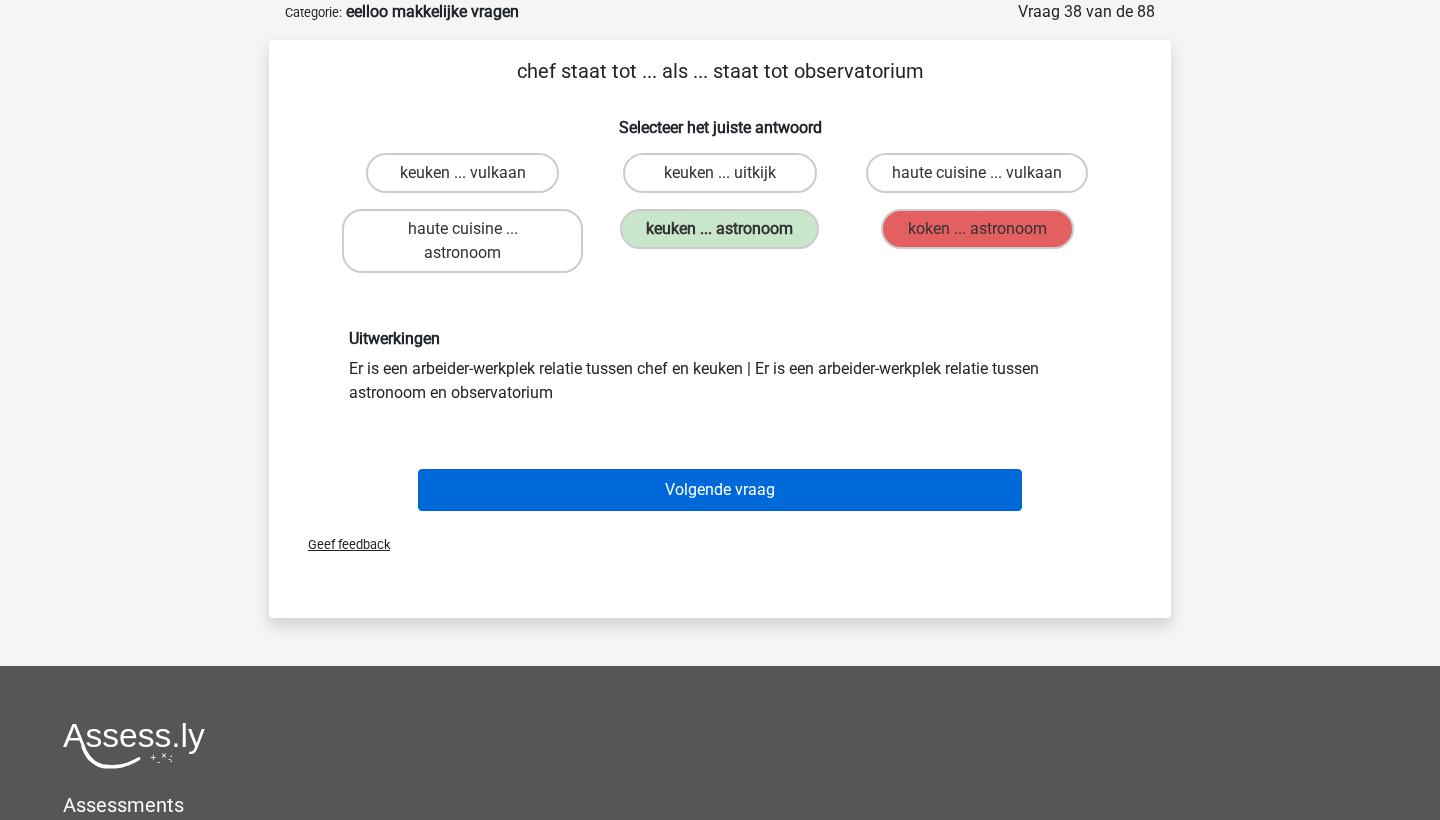 click on "Volgende vraag" at bounding box center [720, 490] 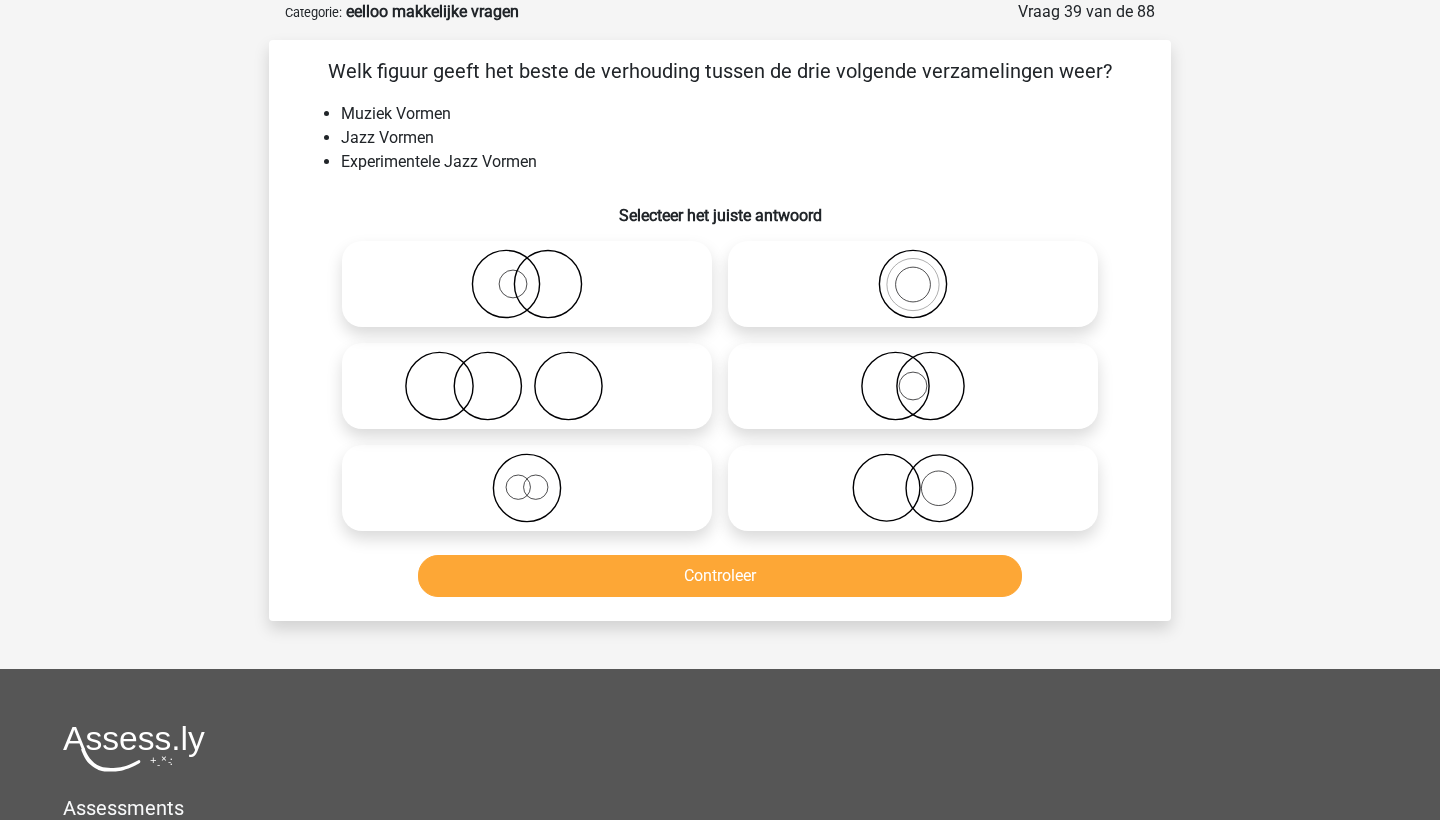 click 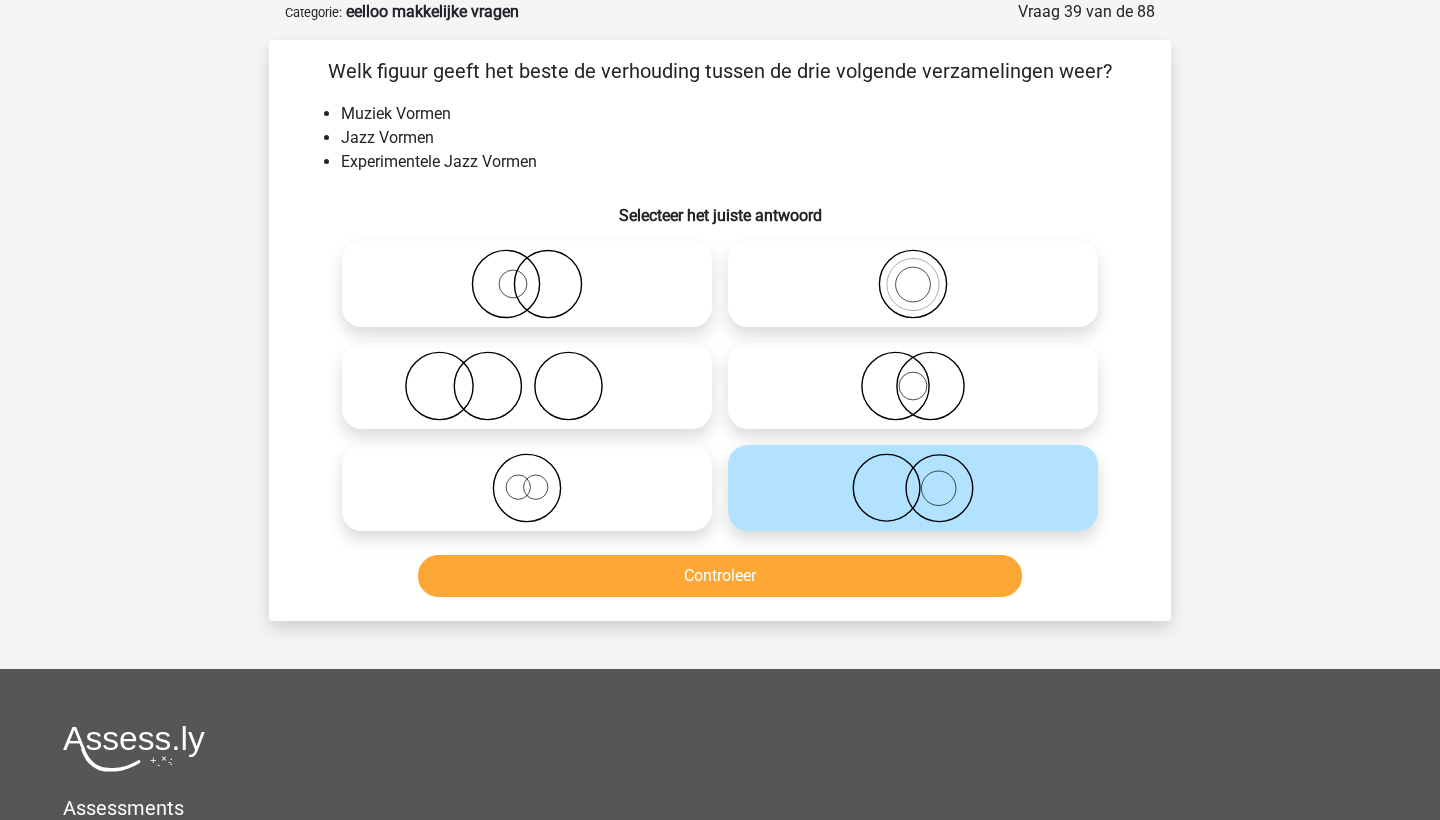 click on "Controleer" at bounding box center [720, 576] 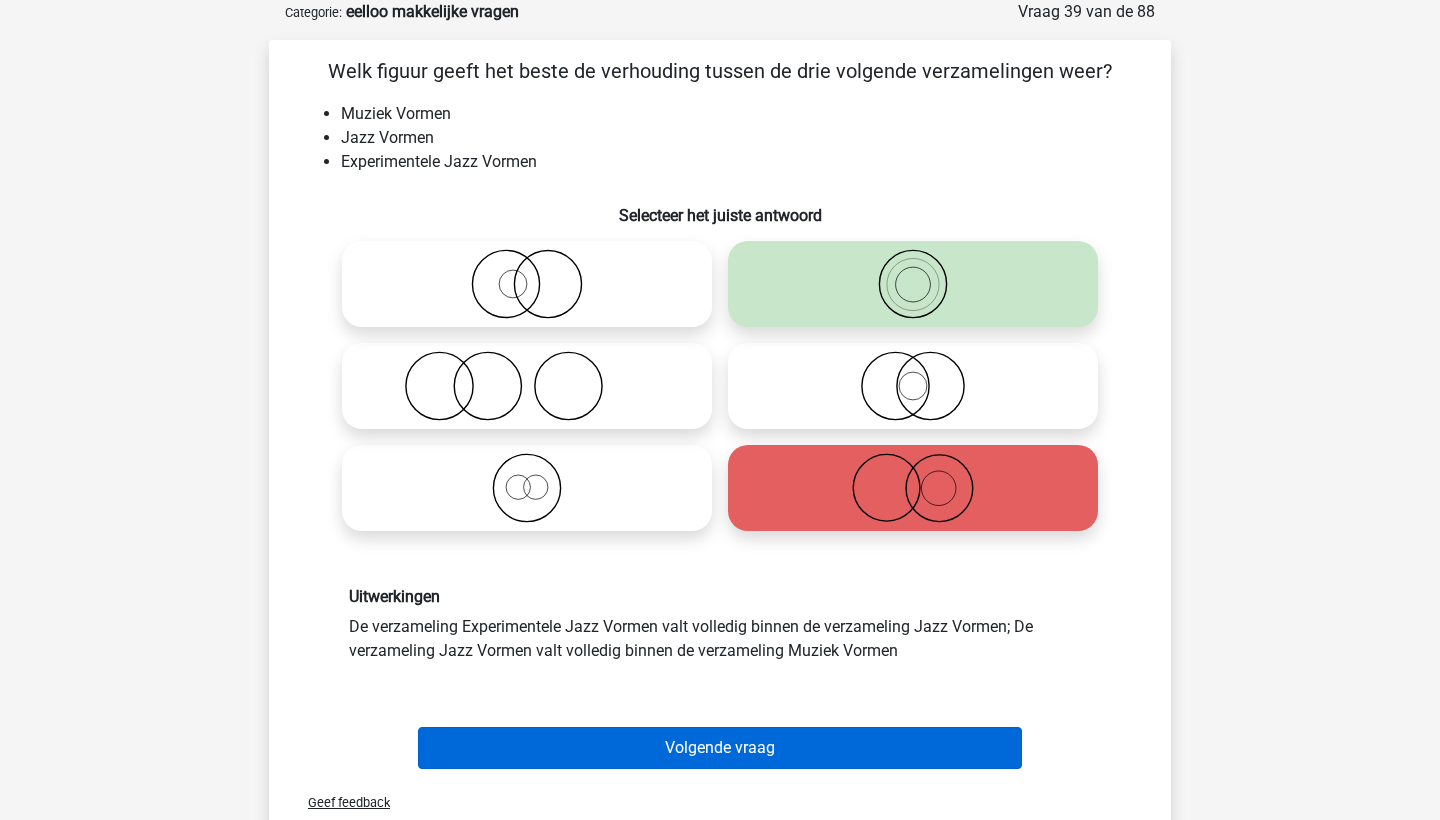 click on "Volgende vraag" at bounding box center [720, 748] 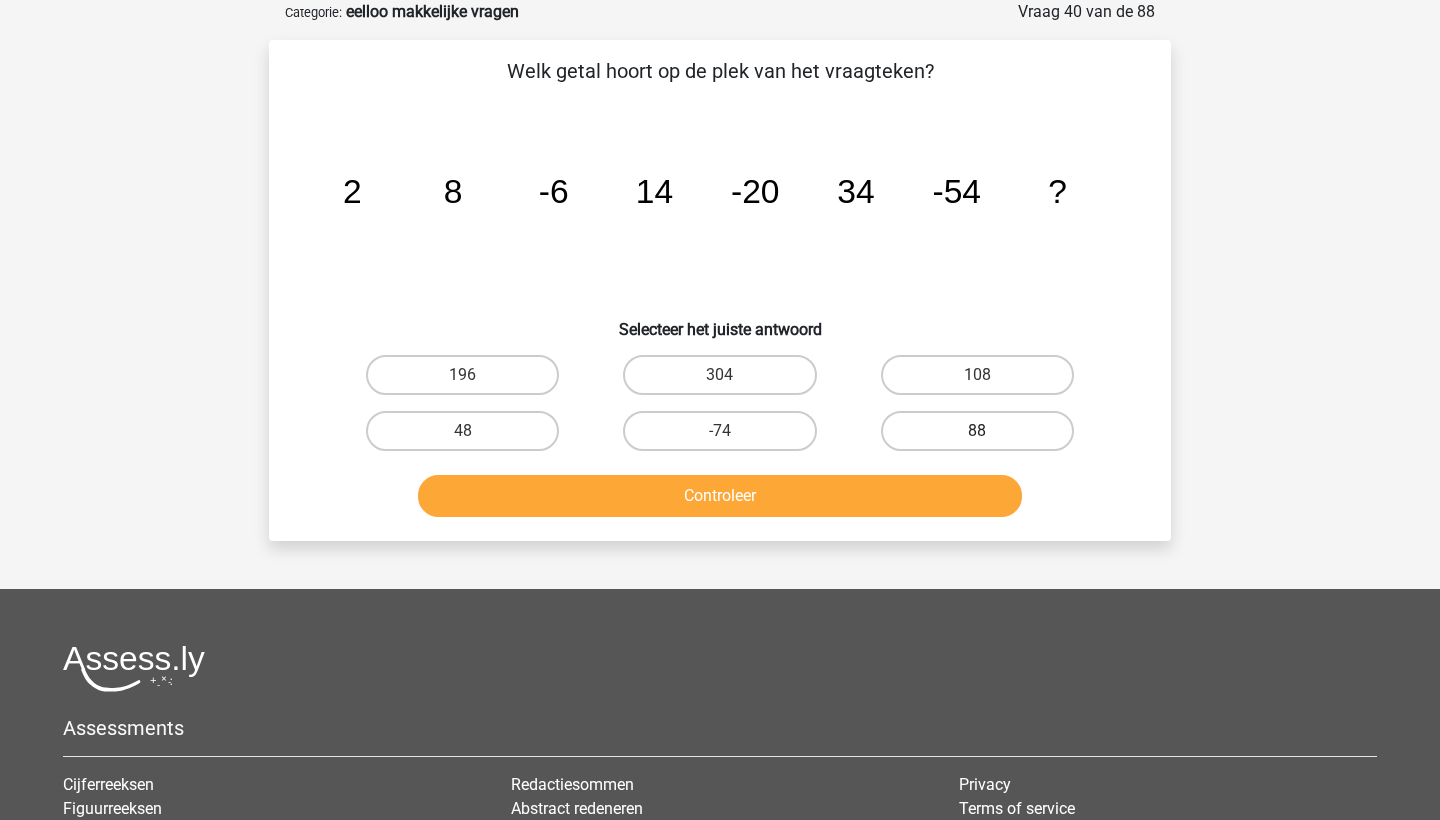 click on "88" at bounding box center [977, 431] 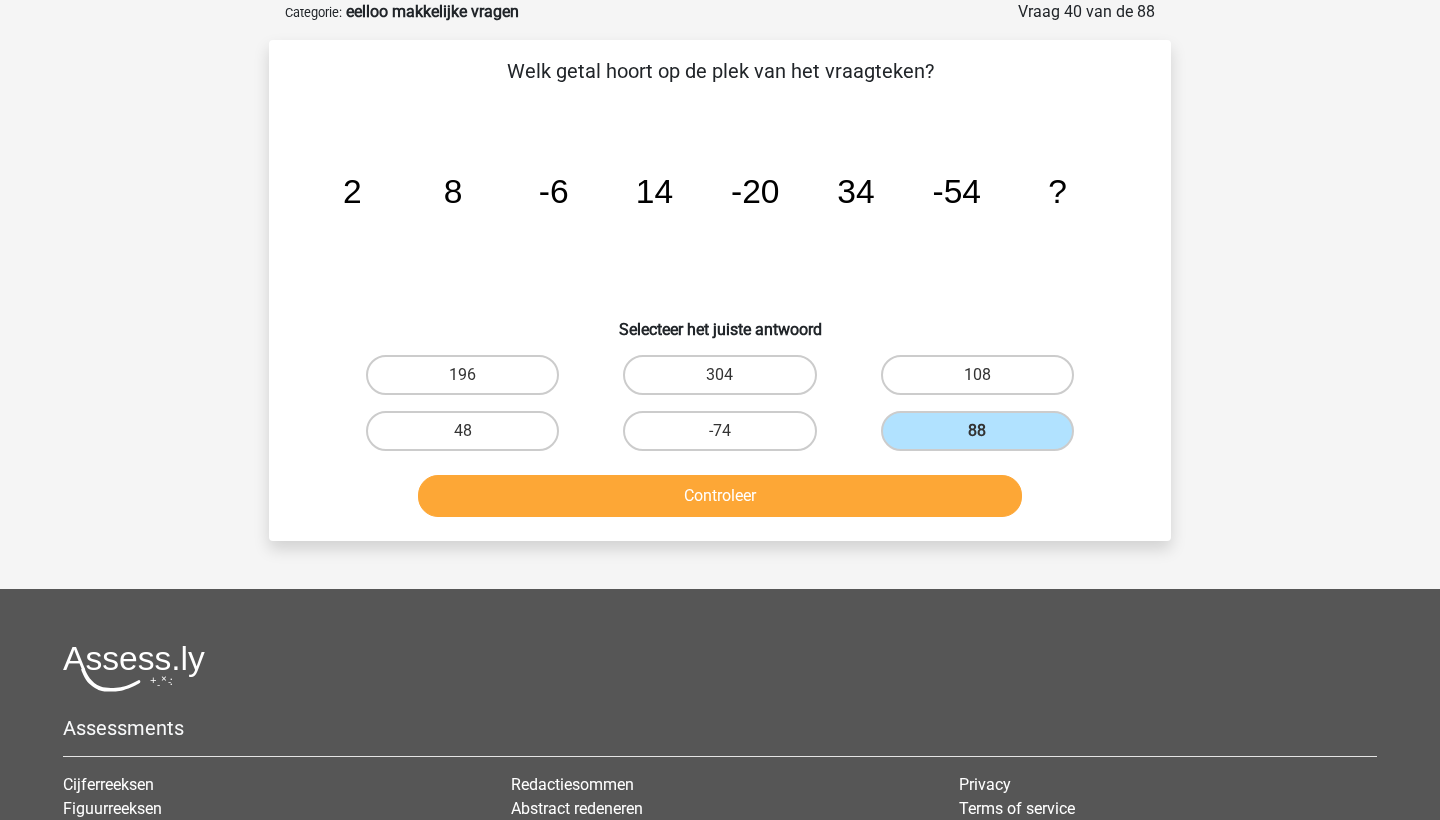 click on "Controleer" at bounding box center (720, 496) 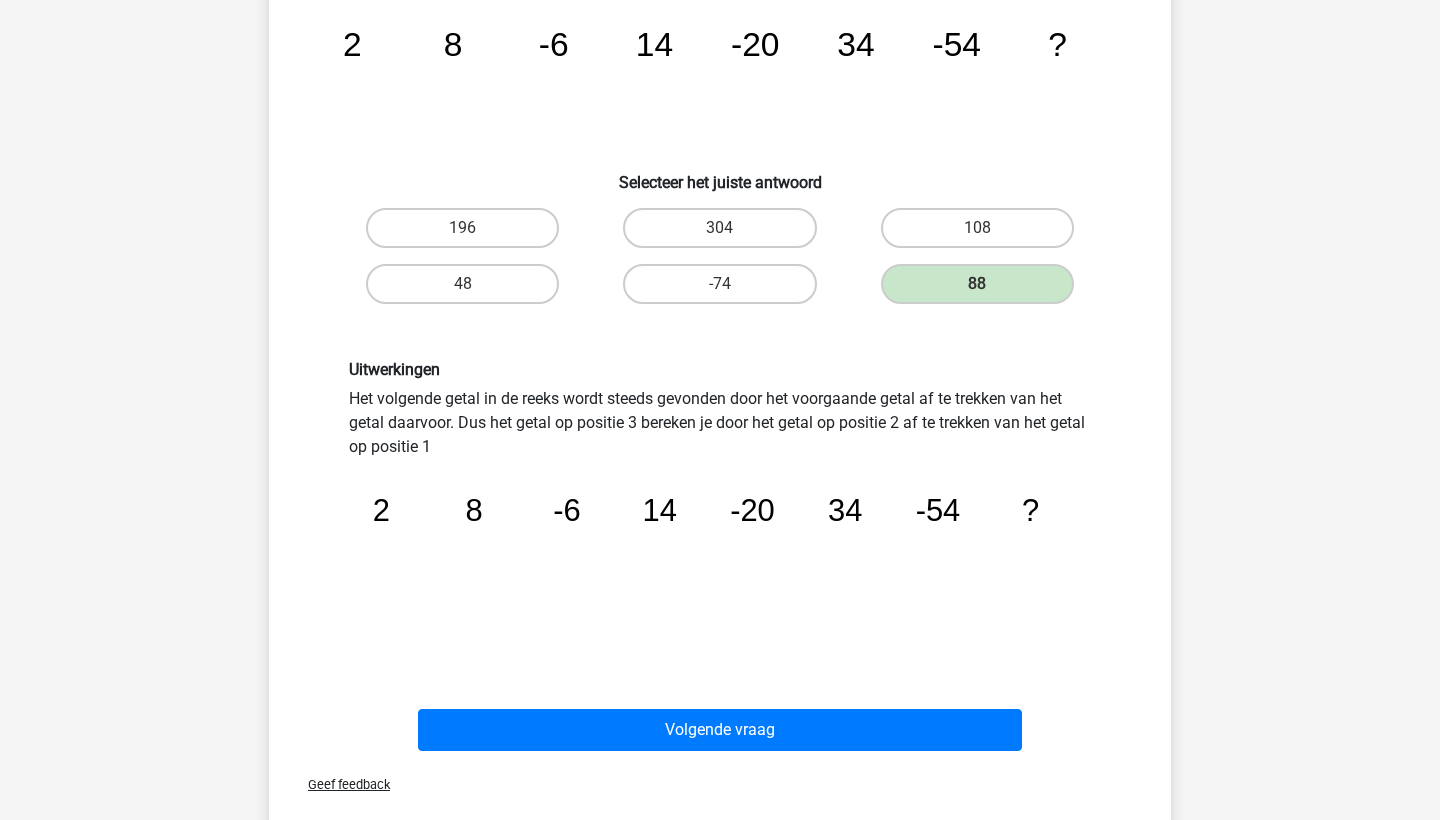 scroll, scrollTop: 248, scrollLeft: 0, axis: vertical 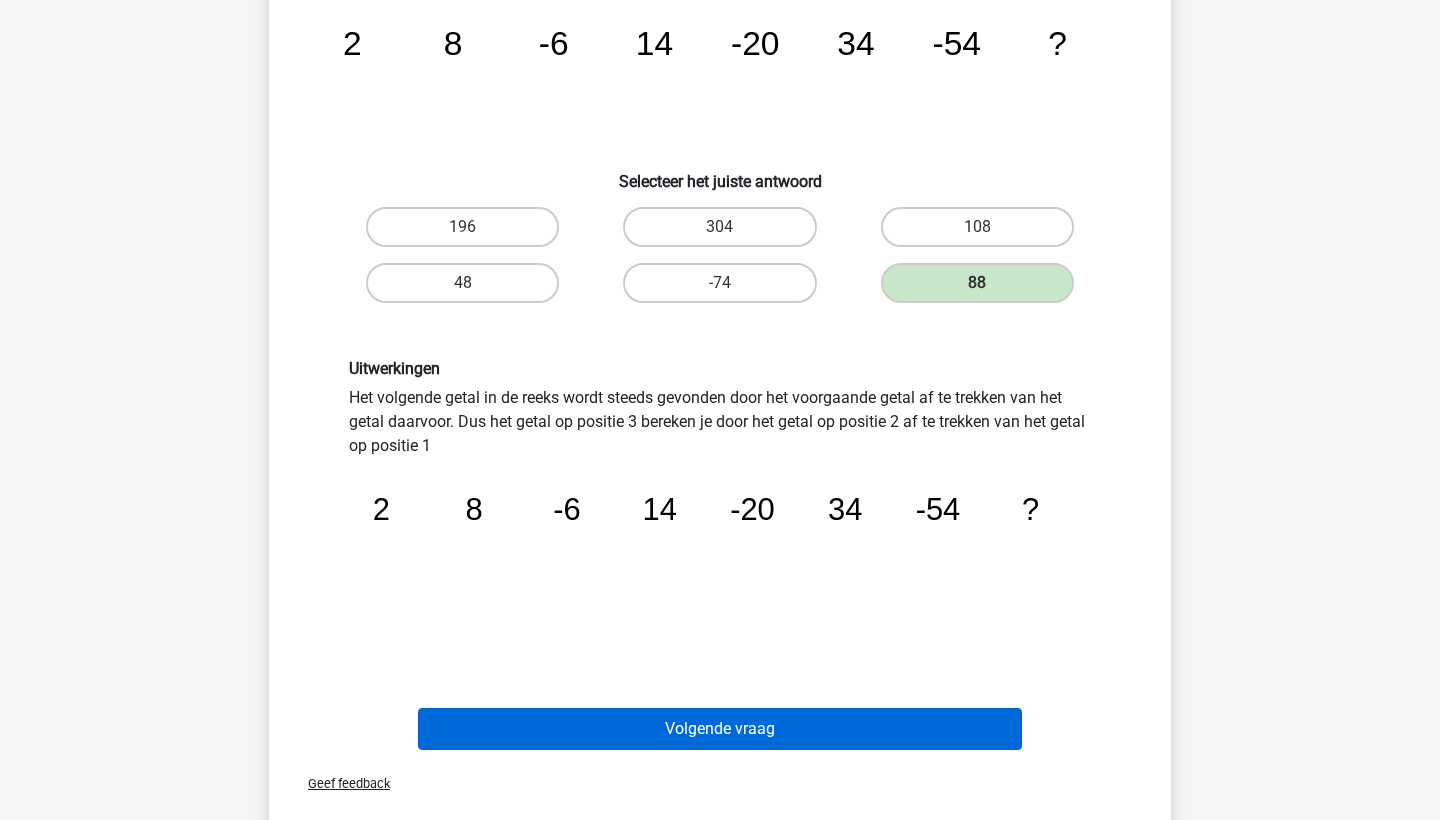 click on "Volgende vraag" at bounding box center (720, 729) 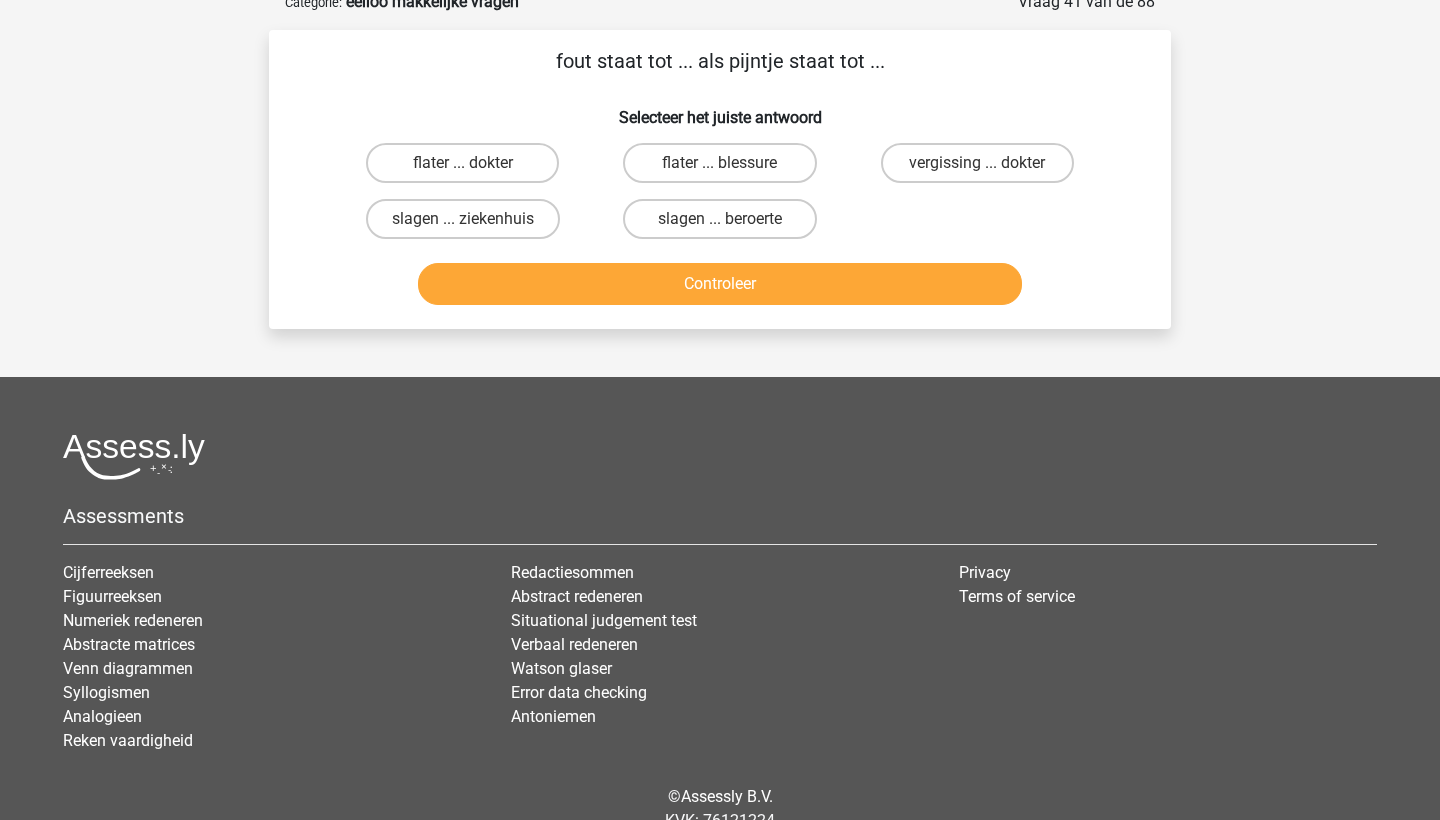 scroll, scrollTop: 100, scrollLeft: 0, axis: vertical 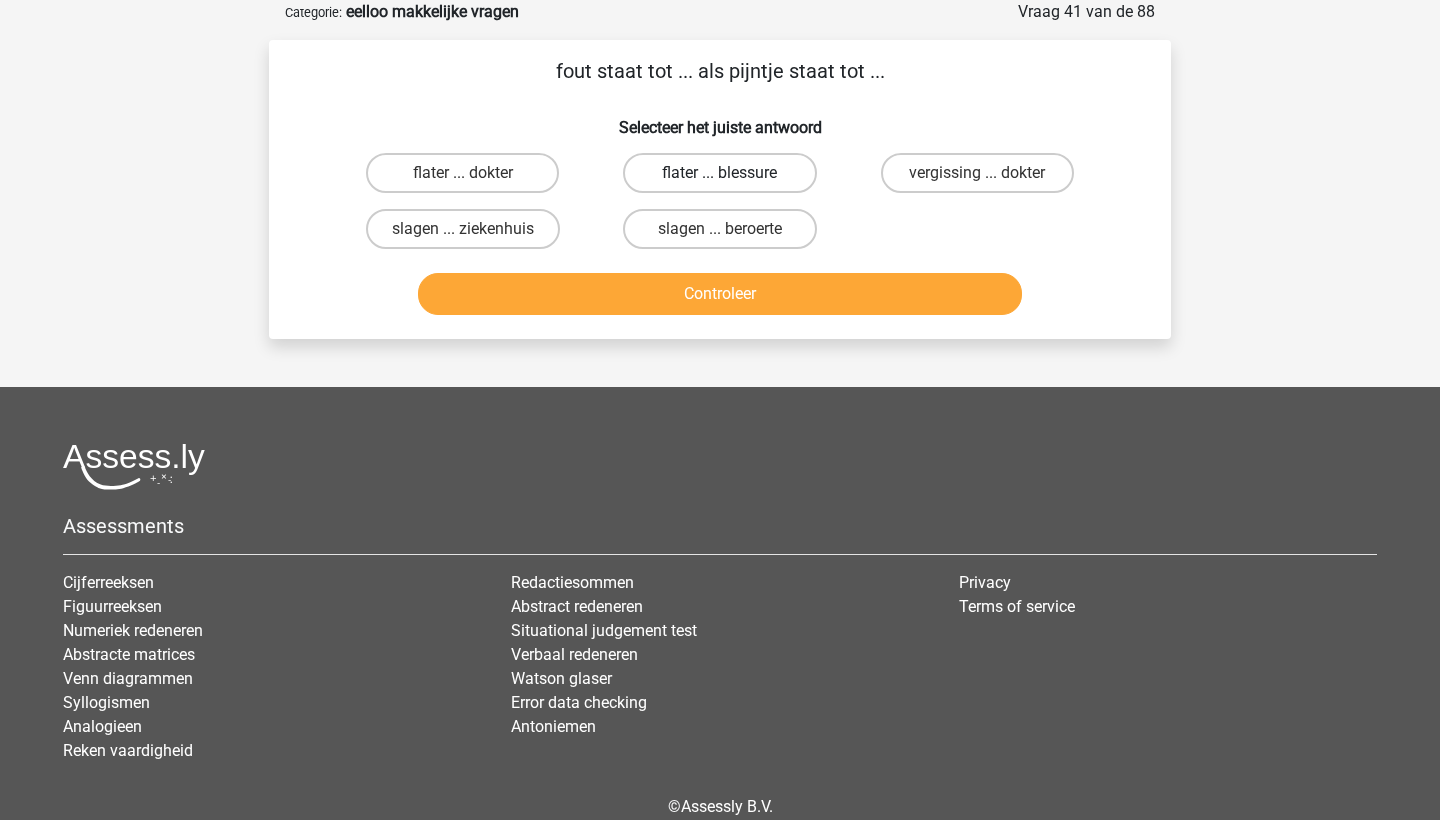 click on "flater ... blessure" at bounding box center (719, 173) 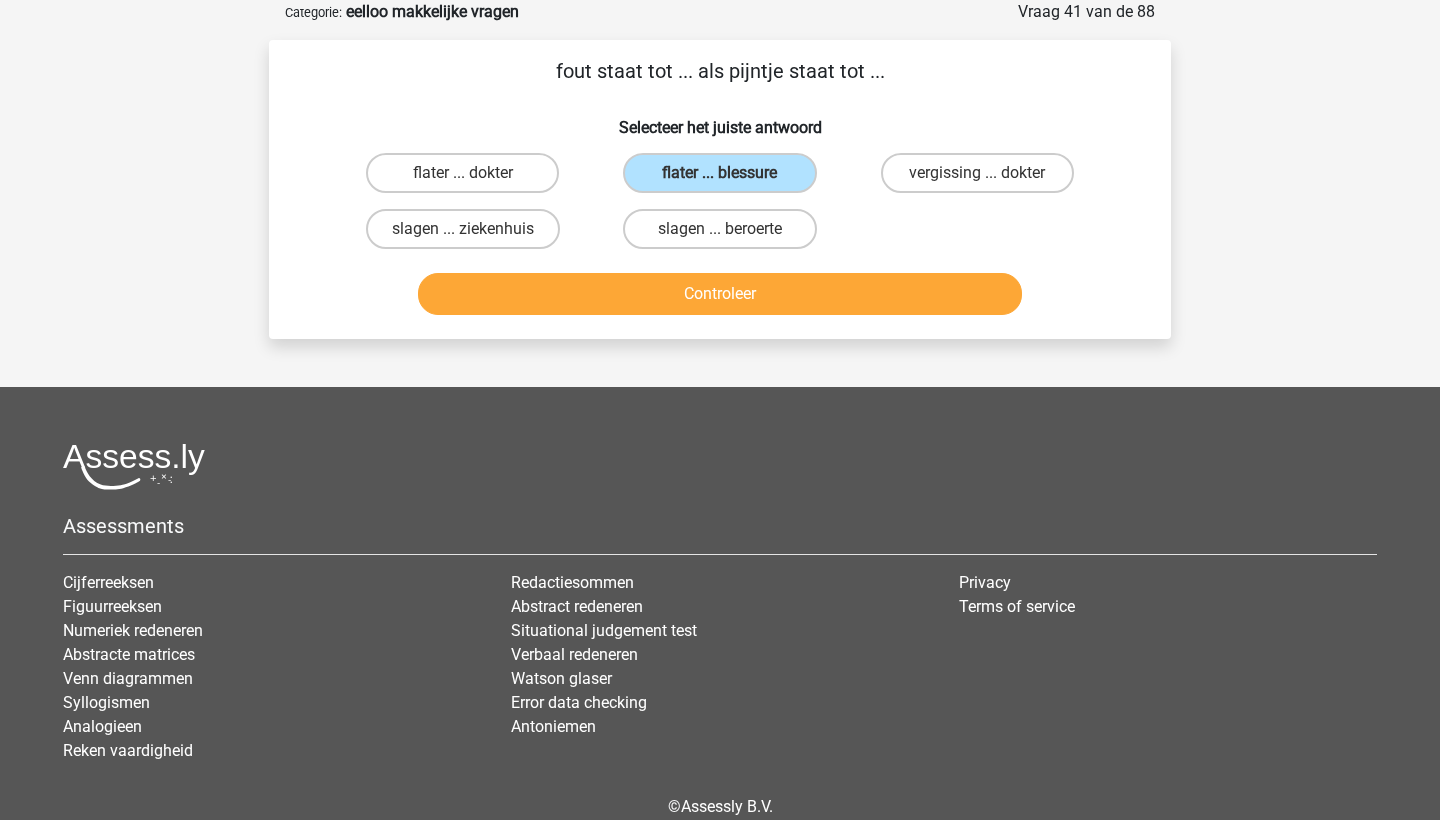 click on "Controleer" at bounding box center [720, 294] 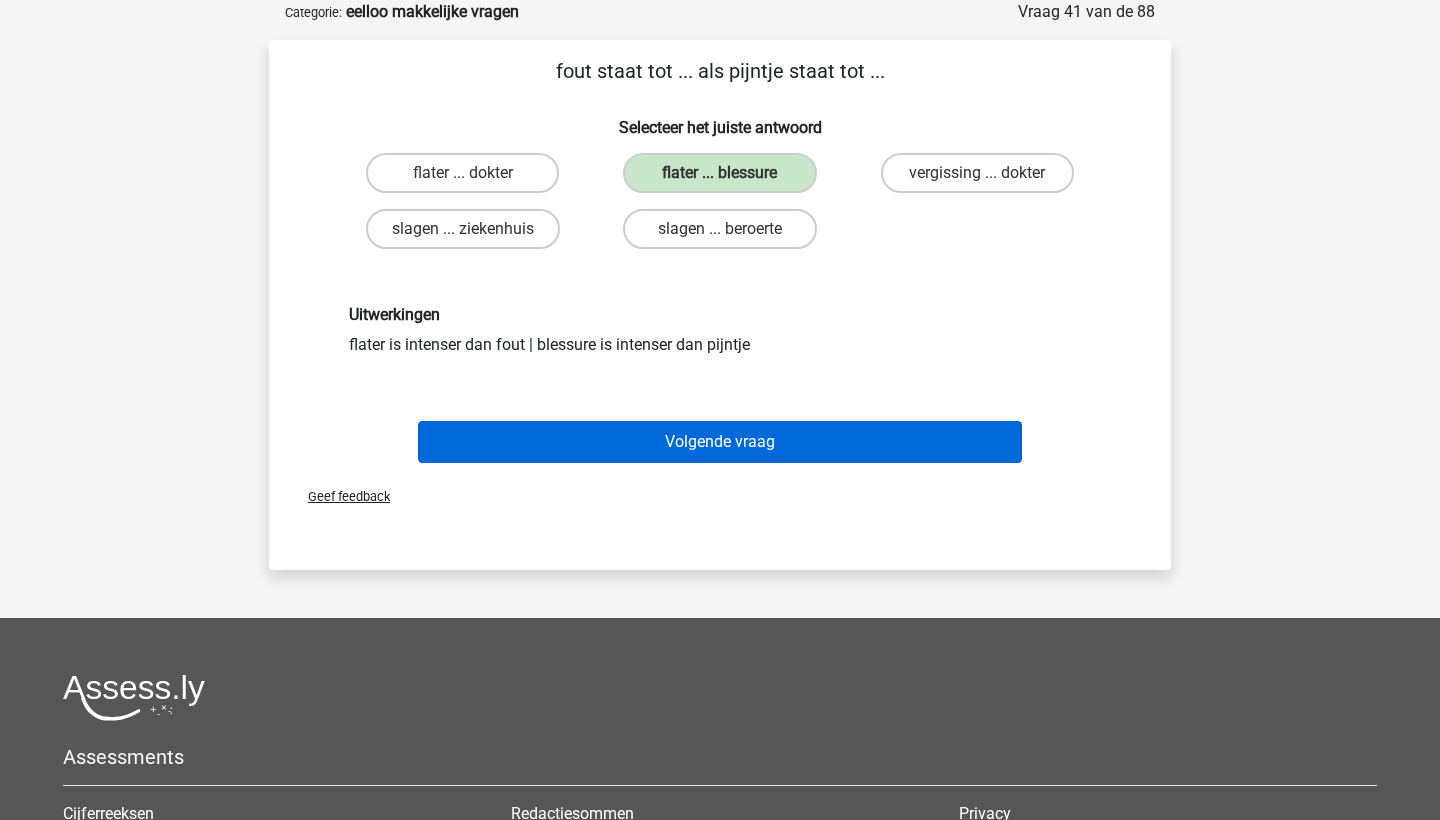 click on "Volgende vraag" at bounding box center (720, 442) 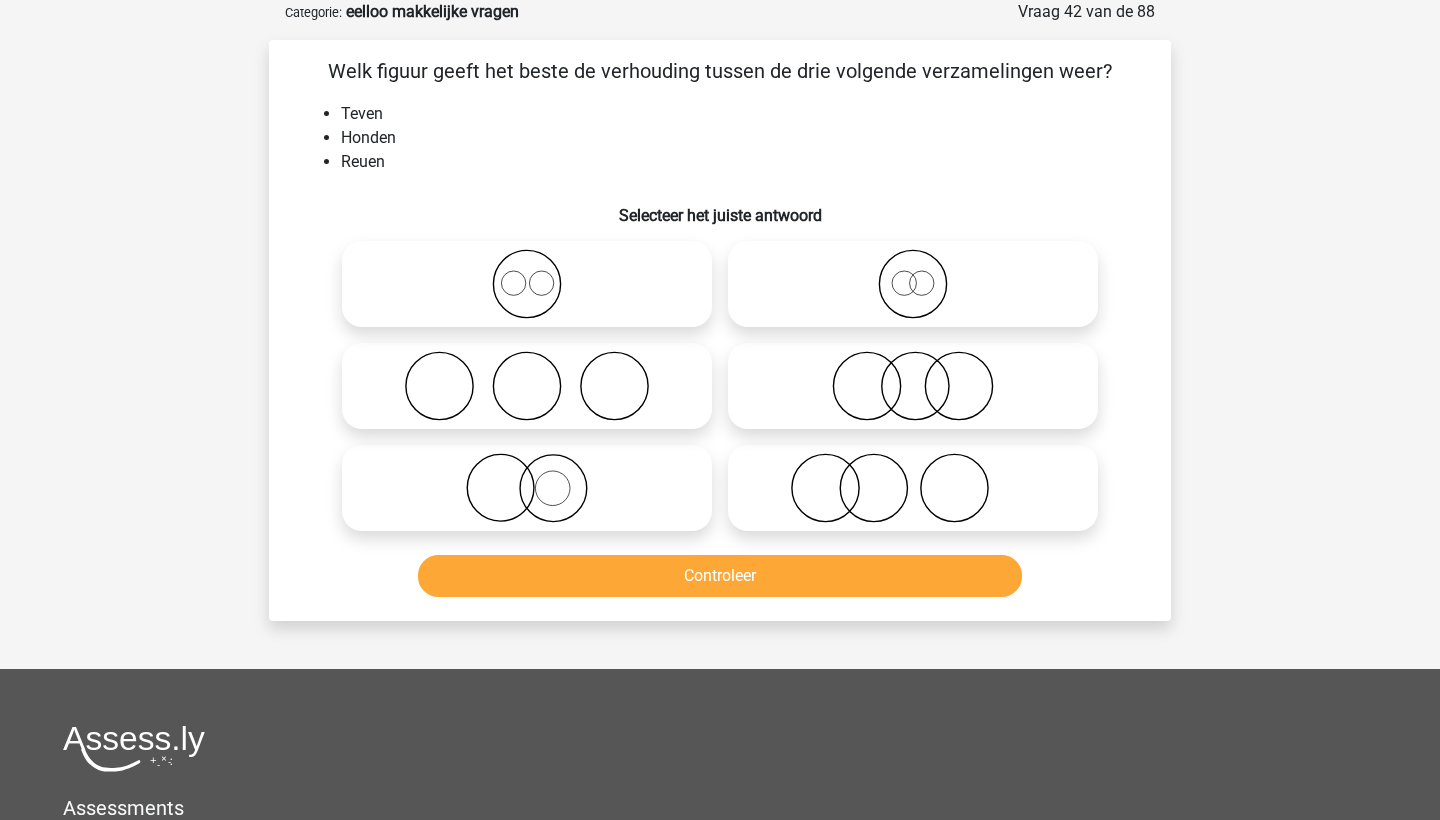 click 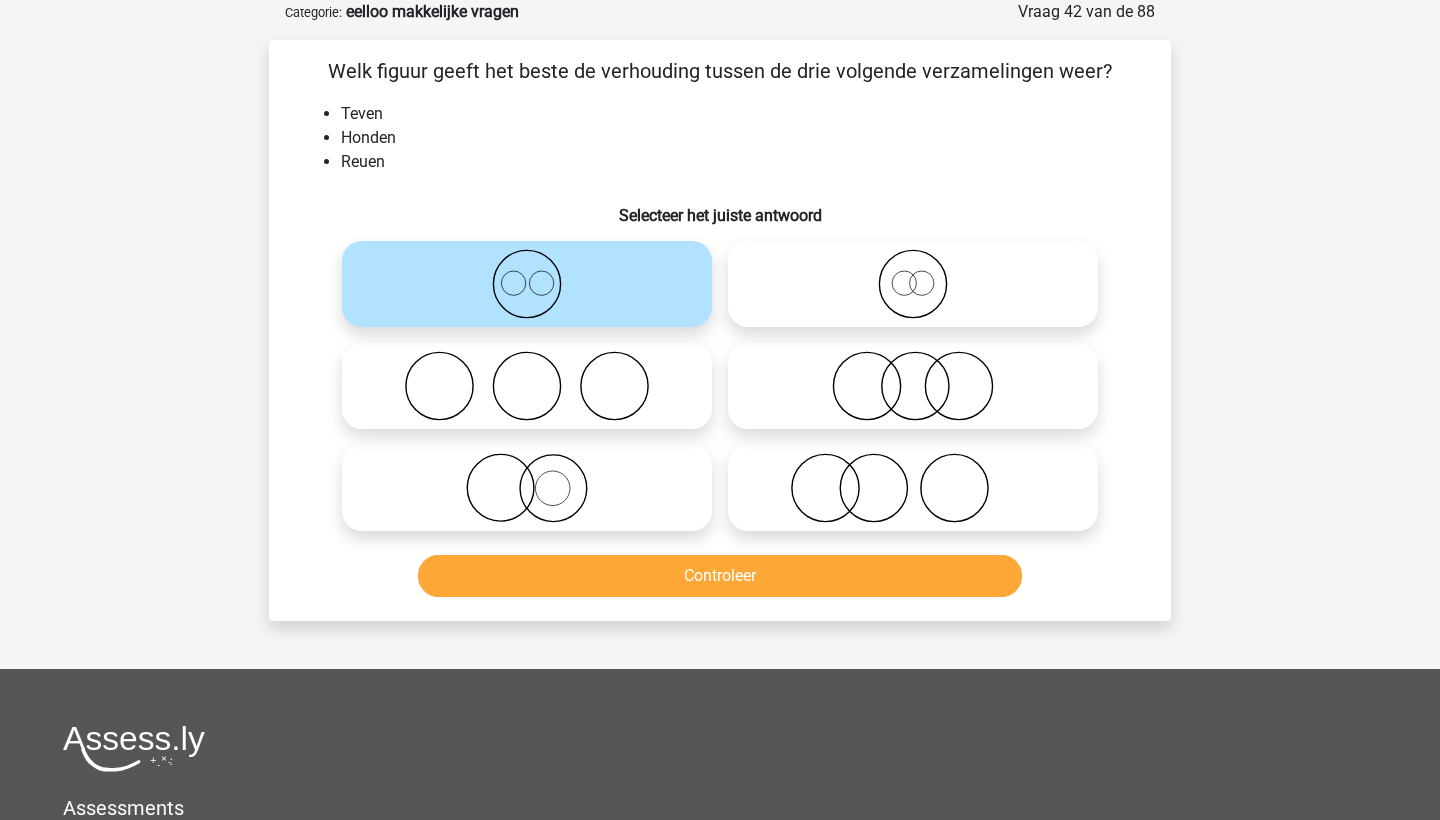 click on "Controleer" at bounding box center [720, 576] 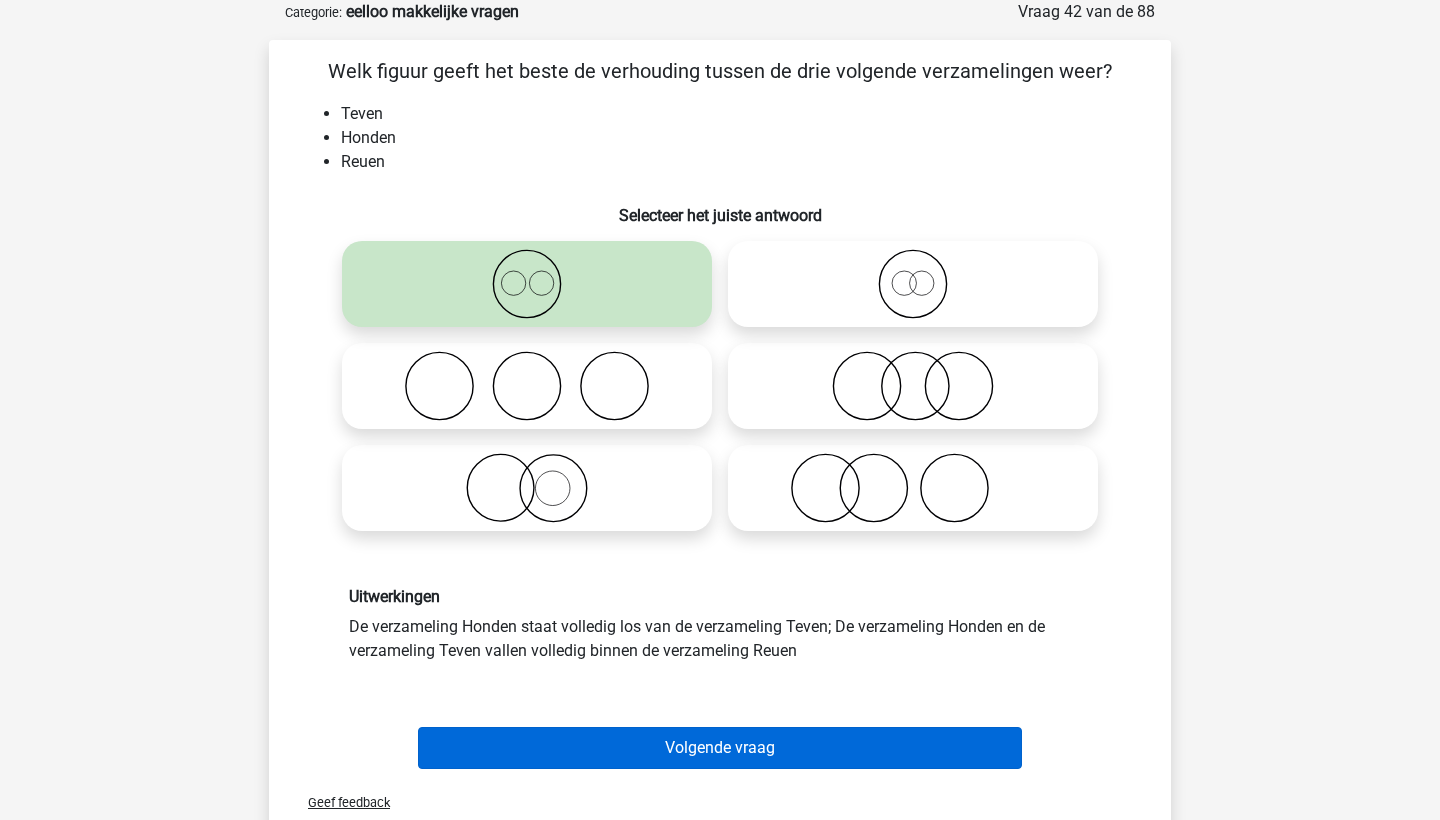 click on "Volgende vraag" at bounding box center [720, 748] 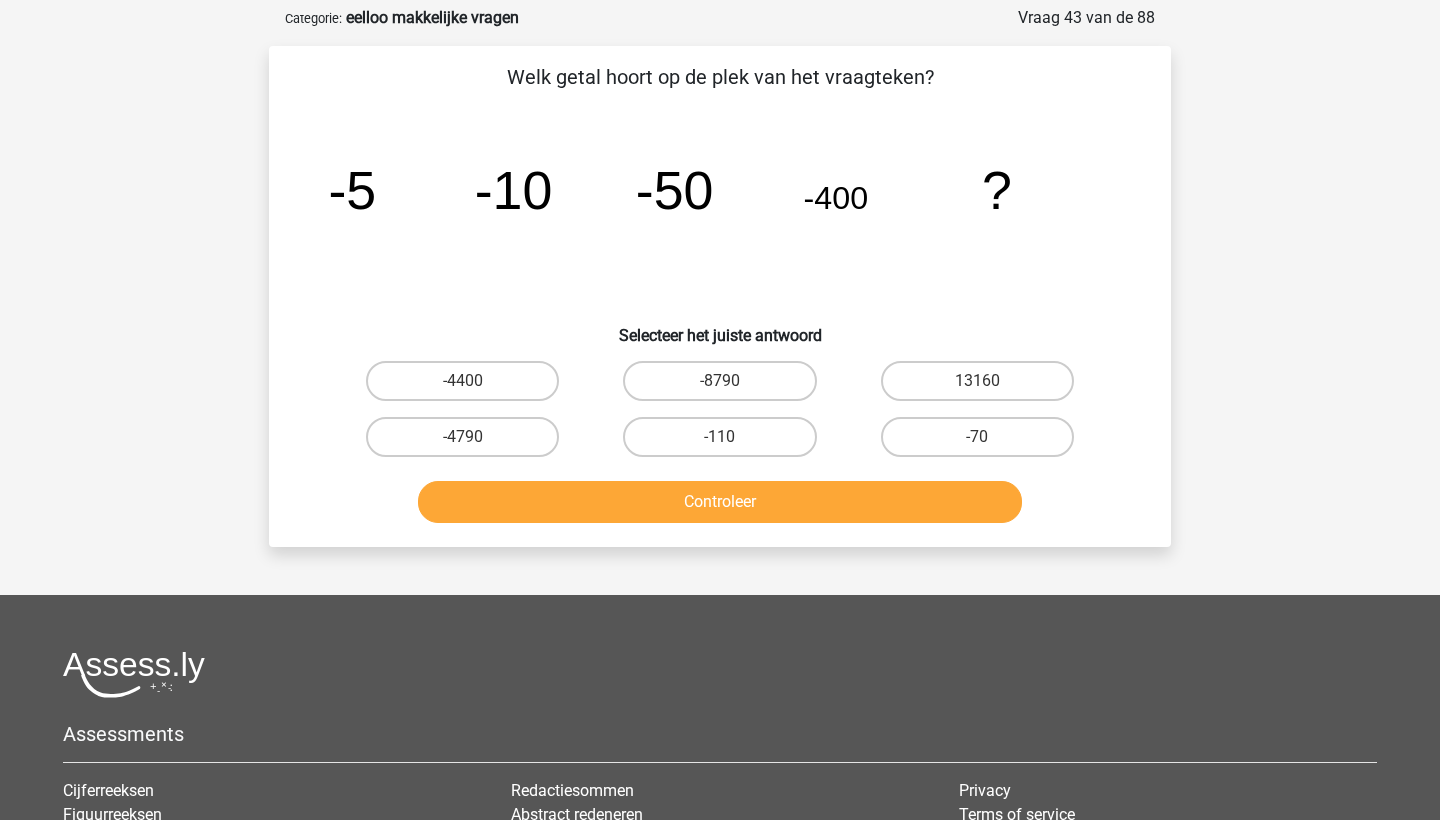 scroll, scrollTop: 94, scrollLeft: 0, axis: vertical 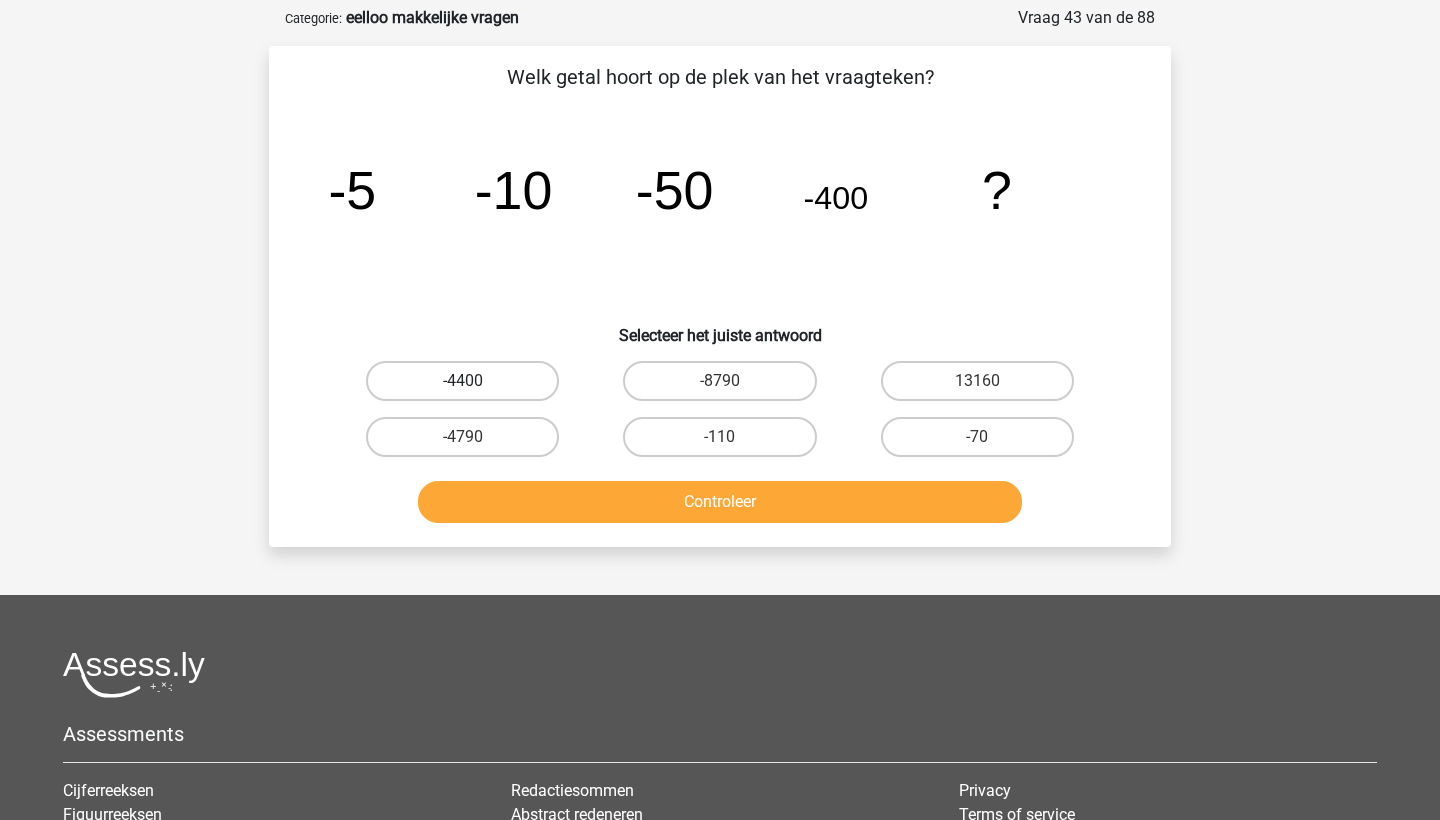 click on "-4400" at bounding box center (462, 381) 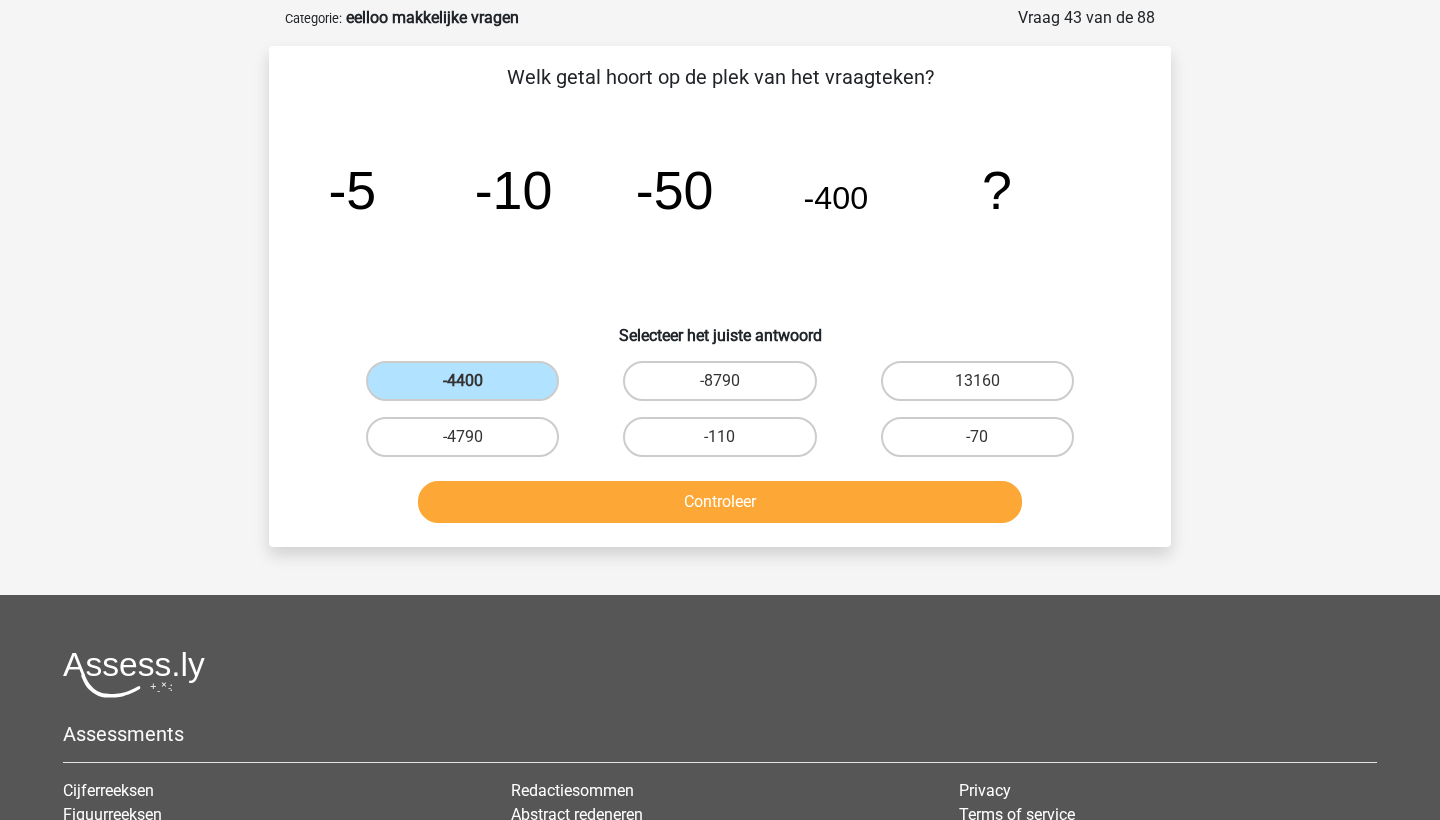 click on "Controleer" at bounding box center (720, 502) 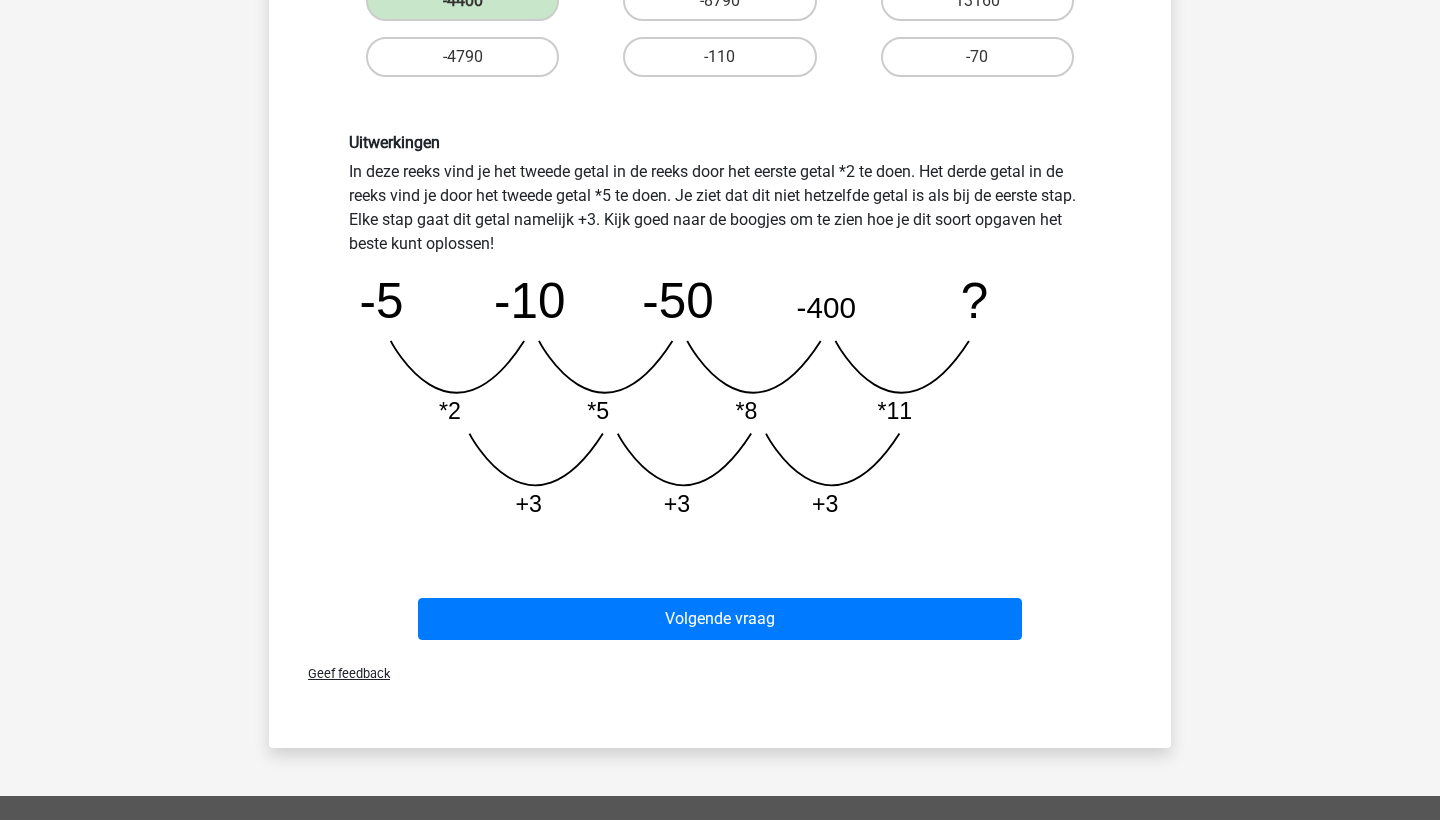 scroll, scrollTop: 518, scrollLeft: 0, axis: vertical 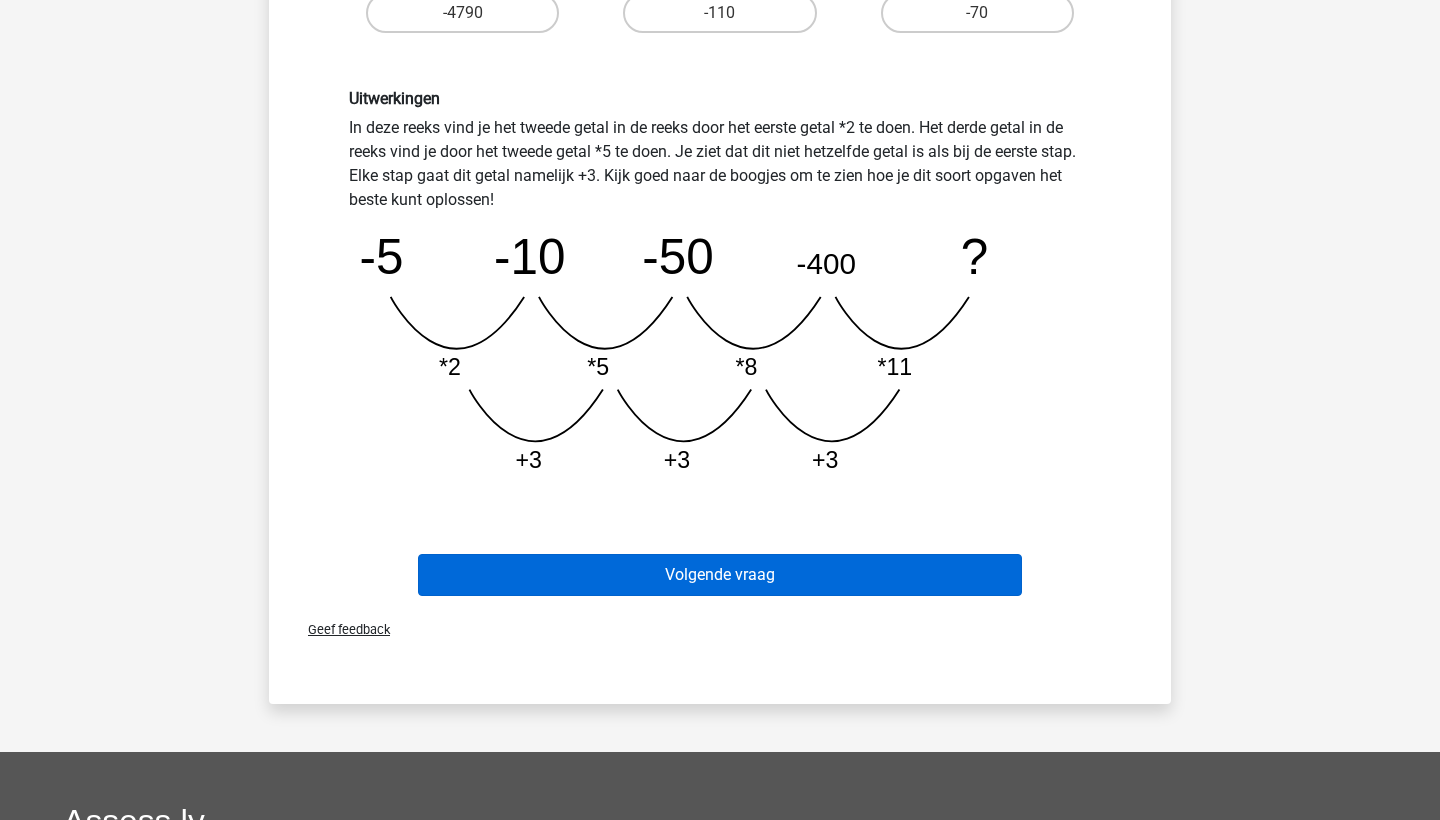 click on "Volgende vraag" at bounding box center (720, 575) 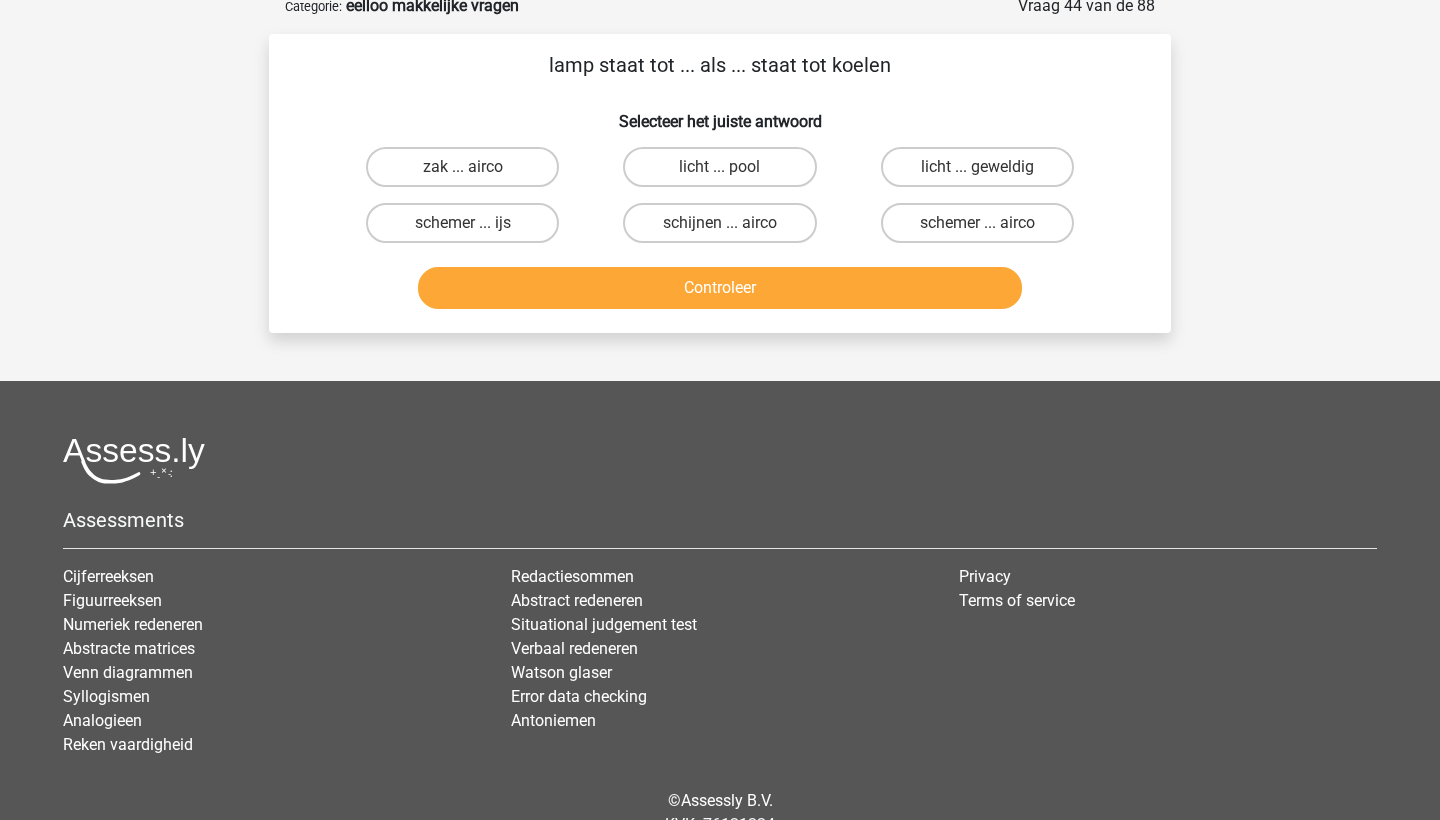 scroll, scrollTop: 100, scrollLeft: 0, axis: vertical 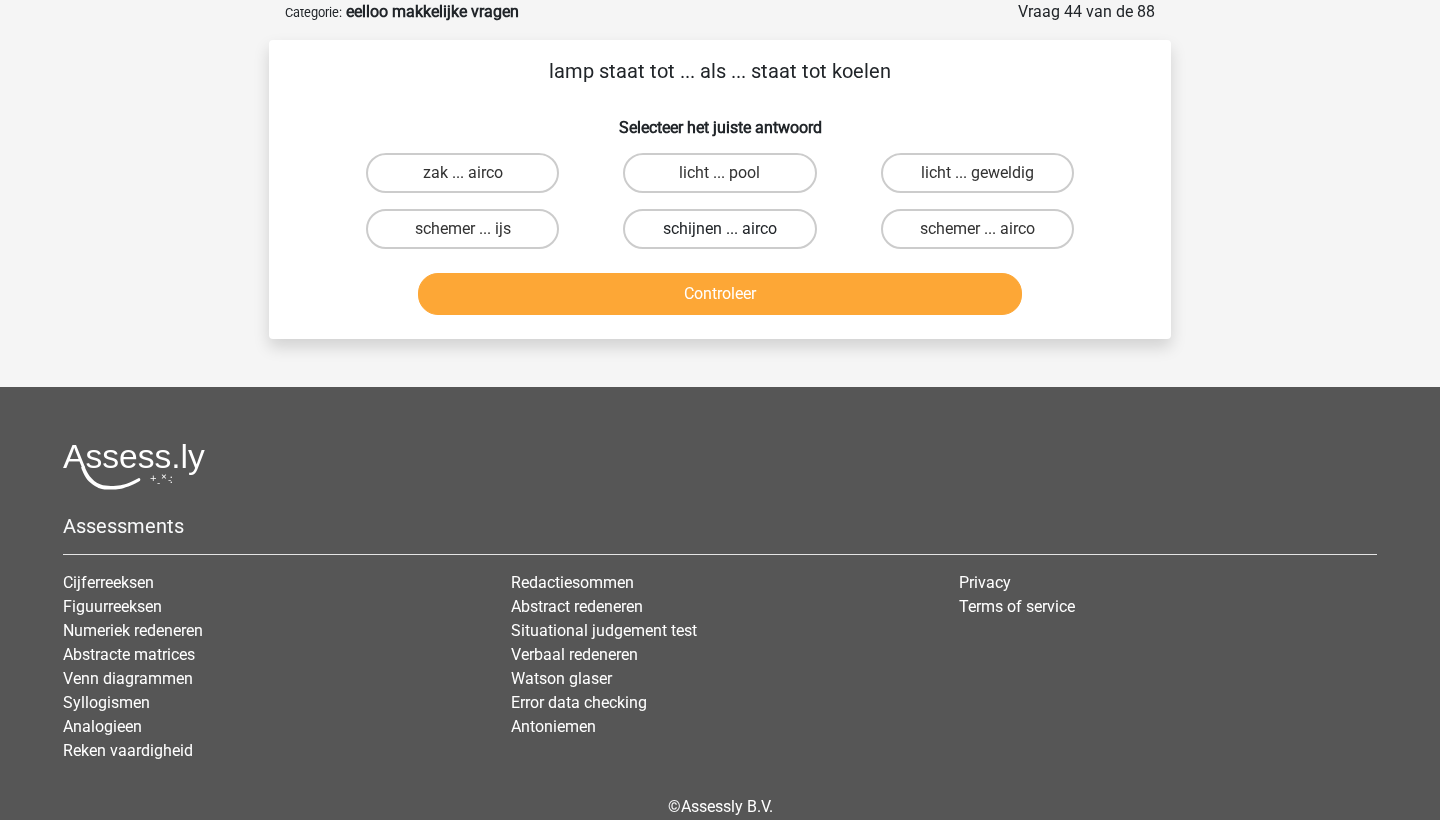 click on "schijnen ... airco" at bounding box center [719, 229] 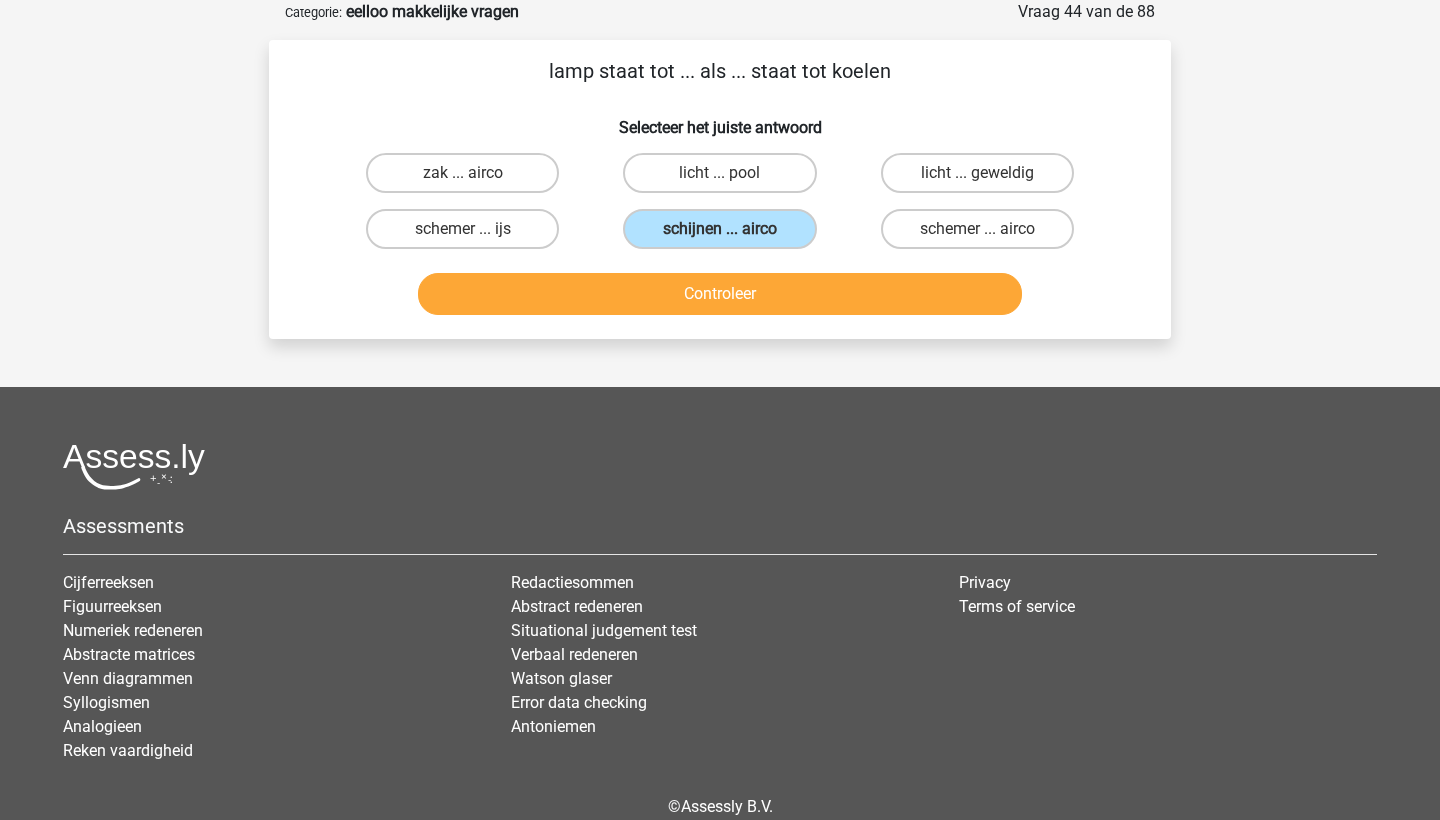 click on "Controleer" at bounding box center (720, 294) 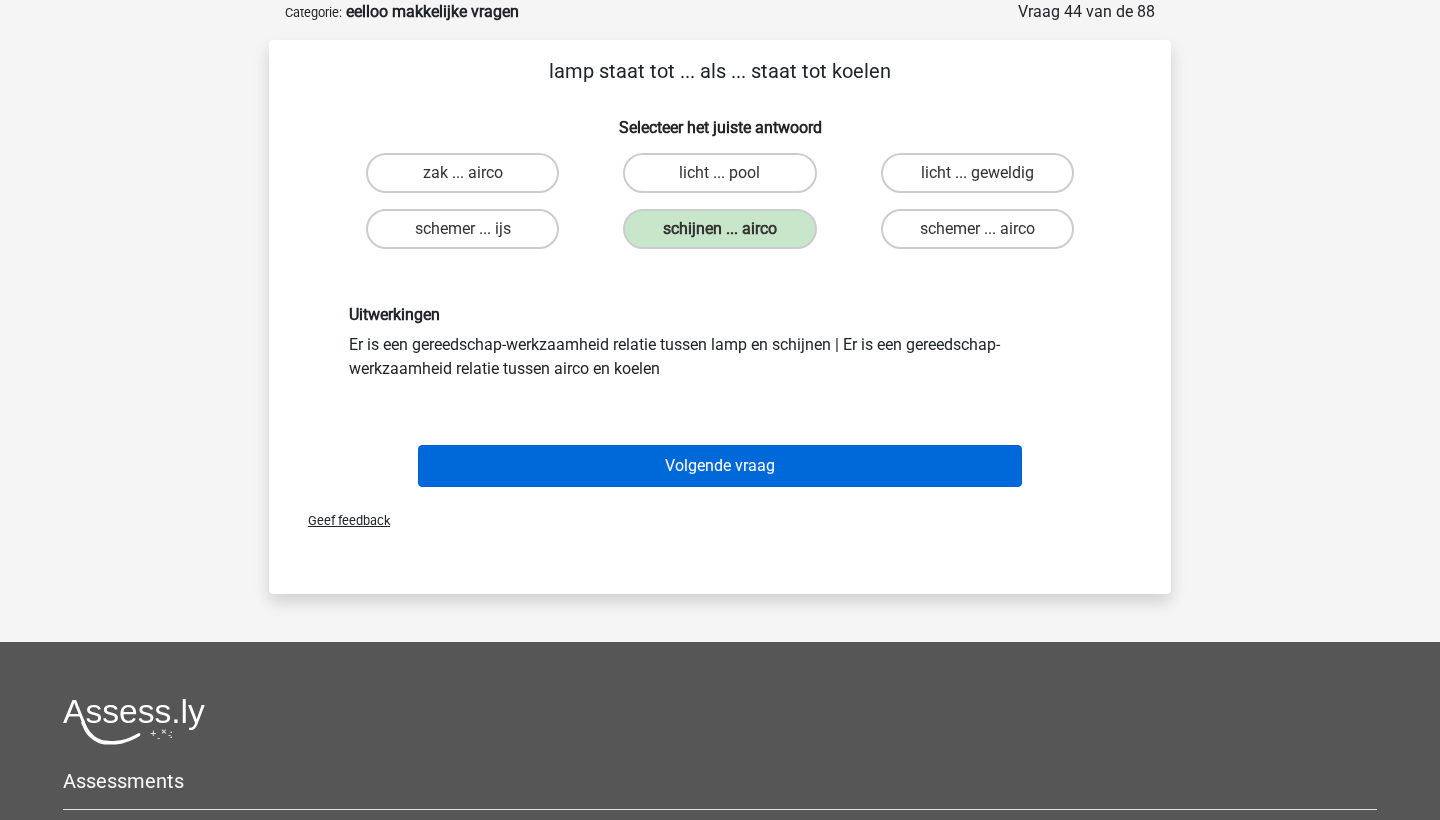 click on "Volgende vraag" at bounding box center [720, 466] 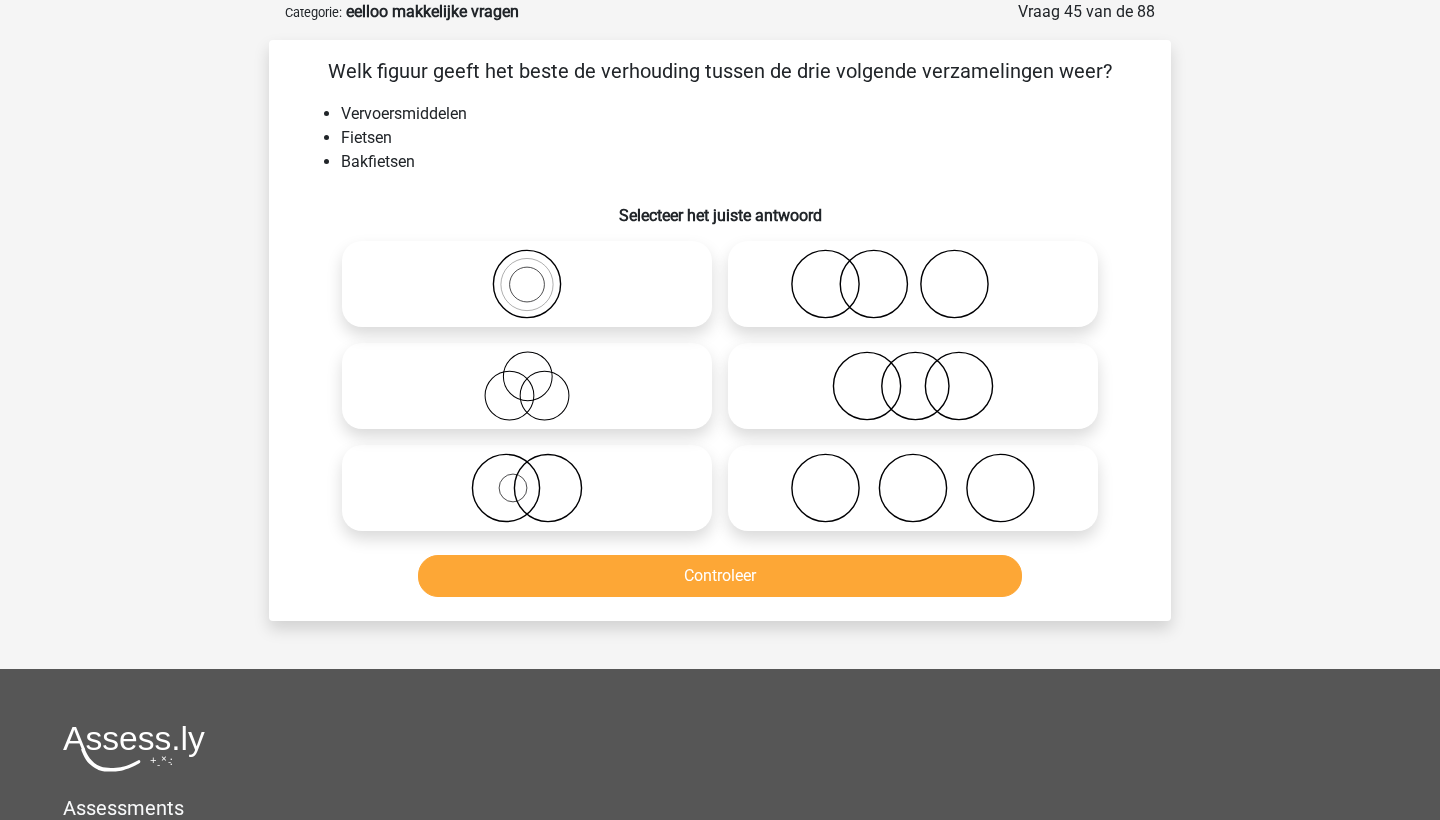 click 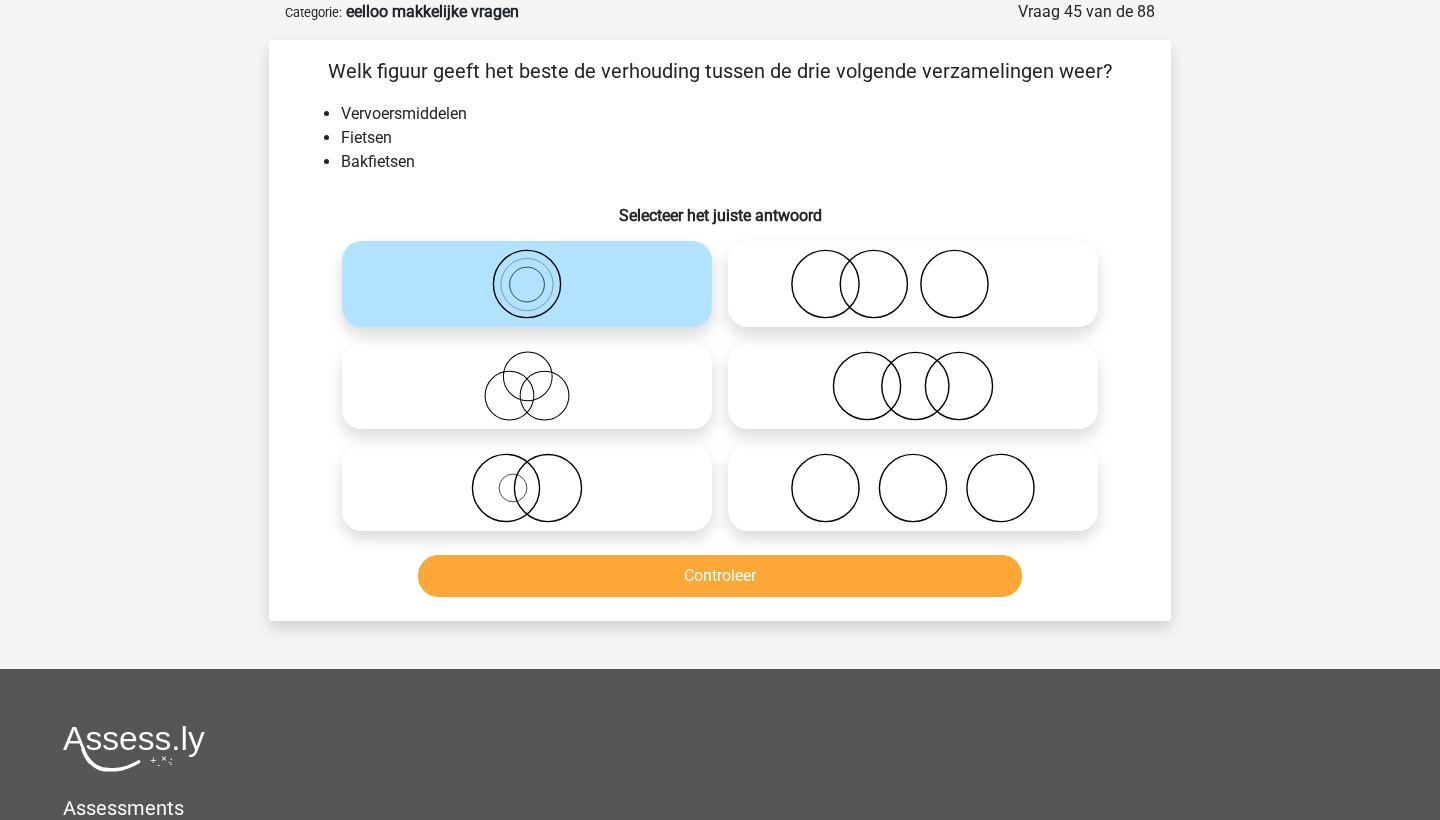 click on "Controleer" at bounding box center (720, 576) 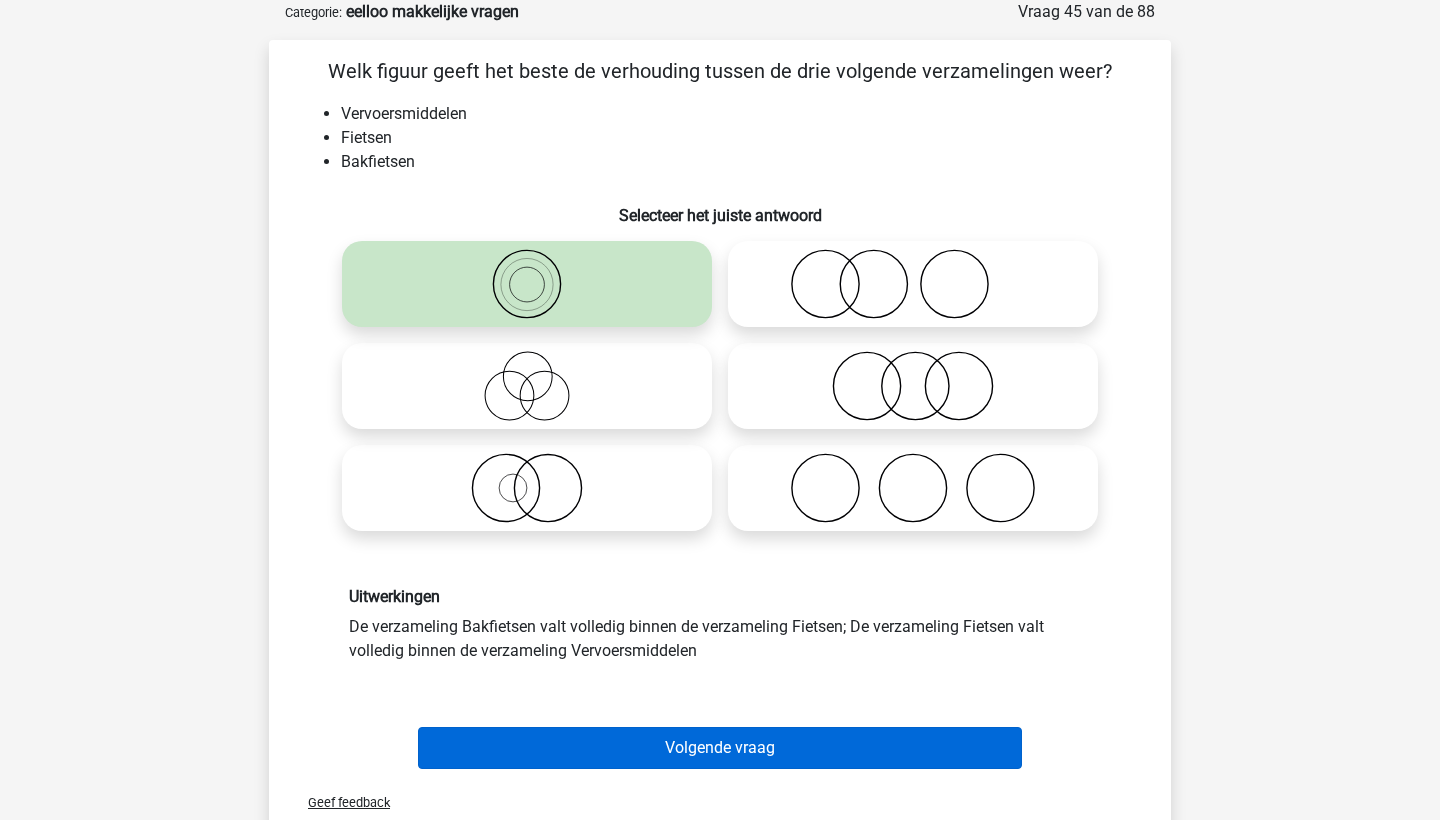 click on "Volgende vraag" at bounding box center [720, 748] 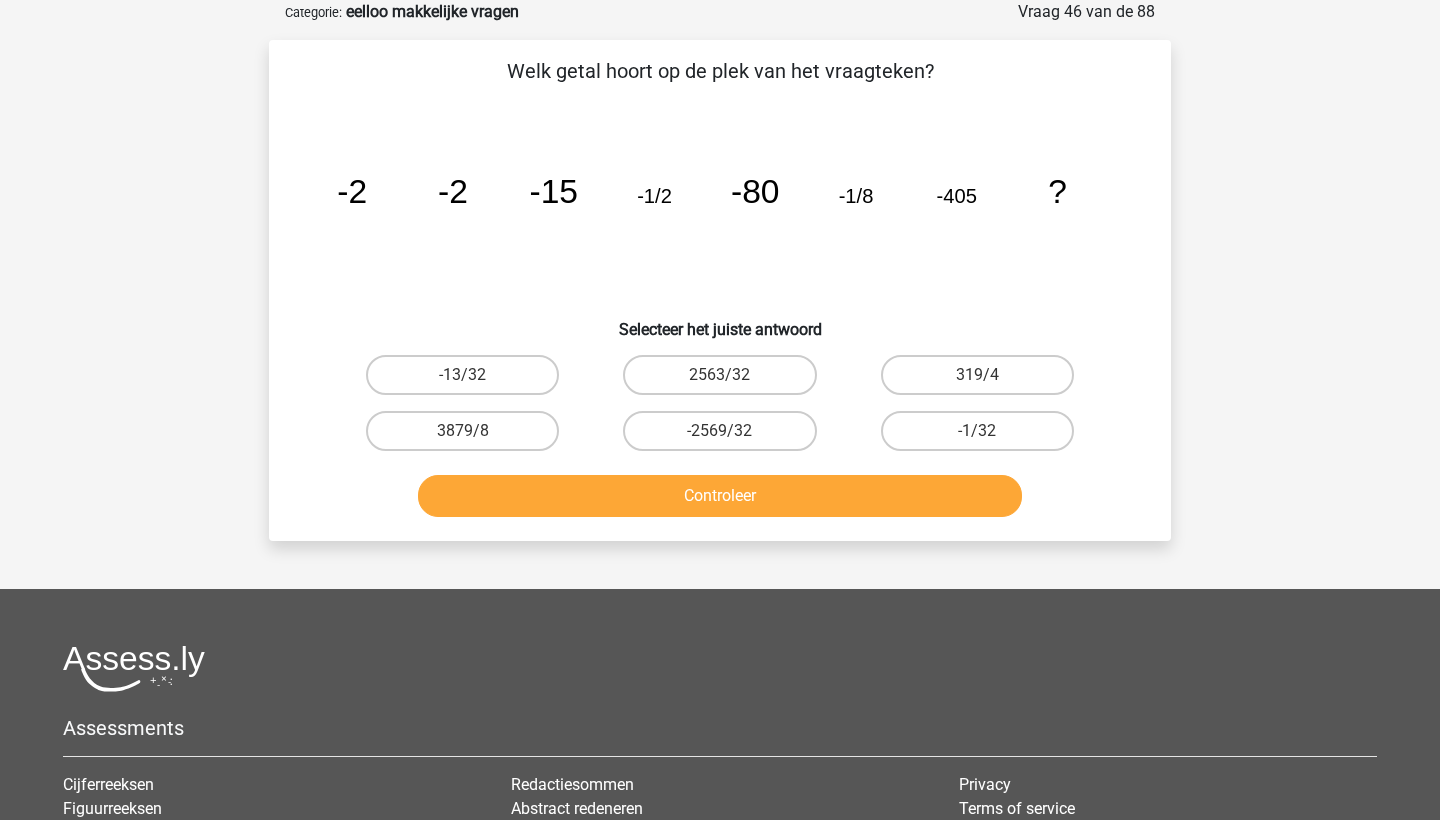click on "-1/32" at bounding box center [977, 431] 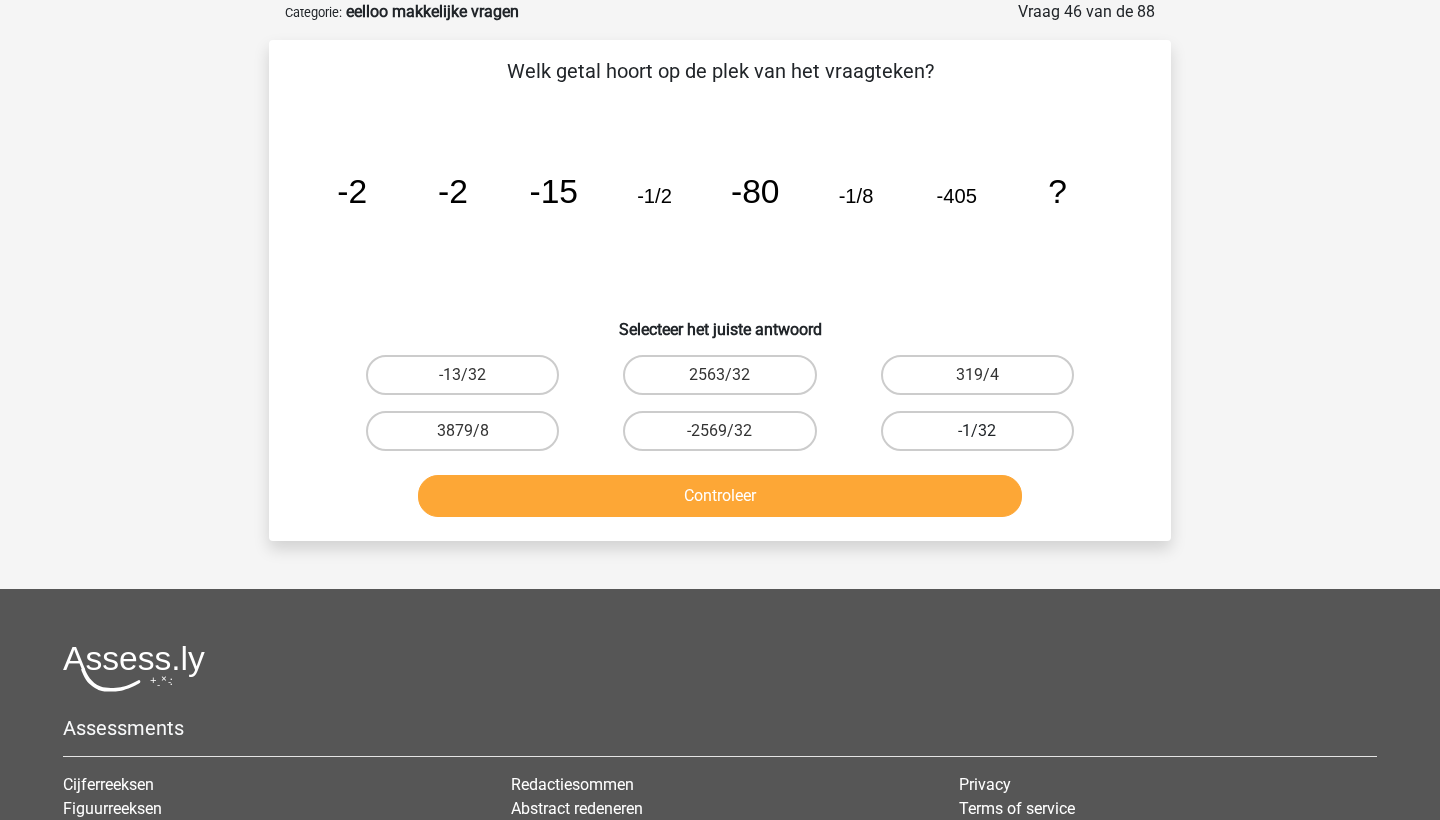click on "-1/32" at bounding box center [977, 431] 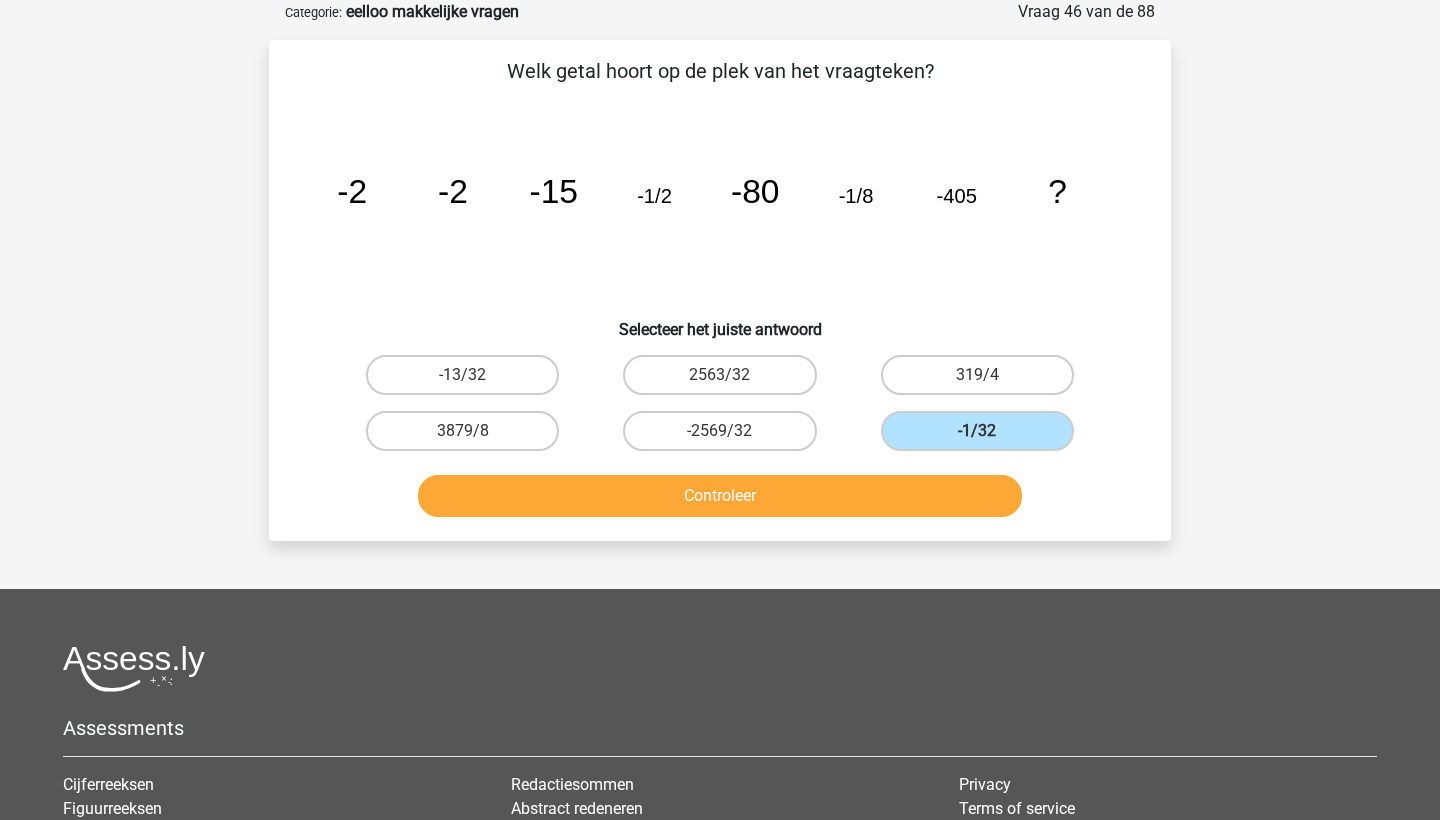 click on "Controleer" at bounding box center (720, 496) 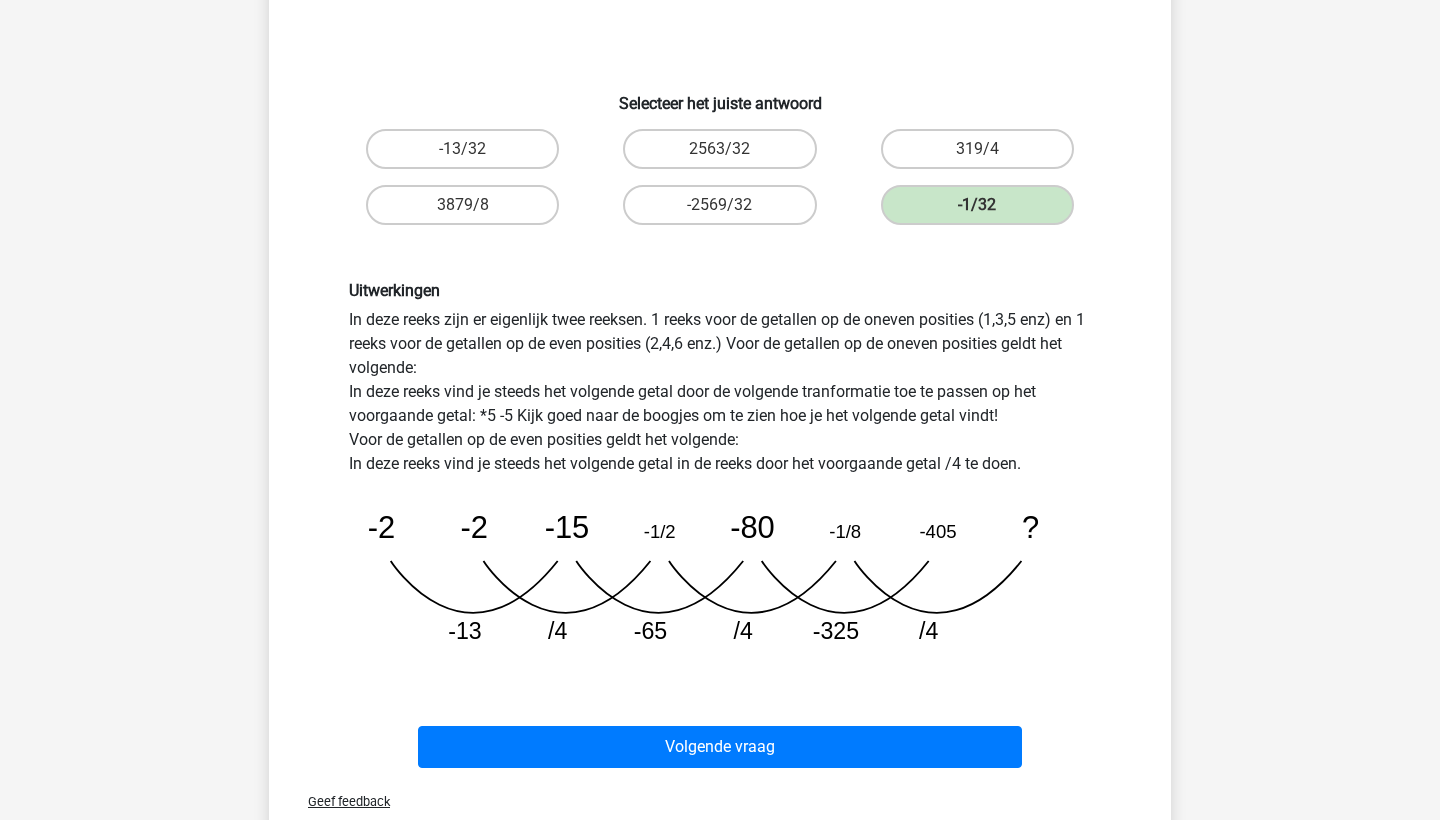scroll, scrollTop: 326, scrollLeft: 0, axis: vertical 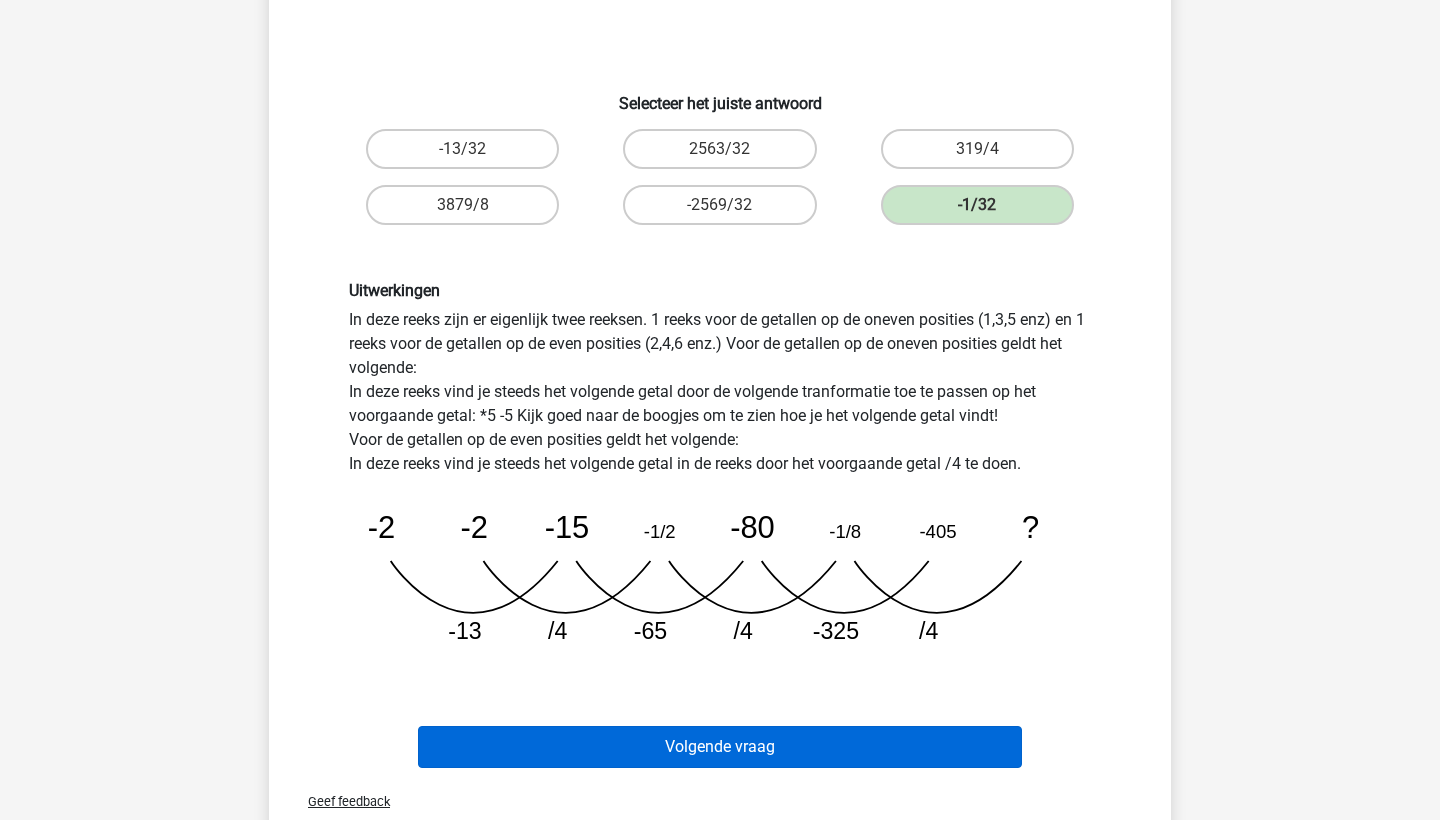 click on "Volgende vraag" at bounding box center (720, 747) 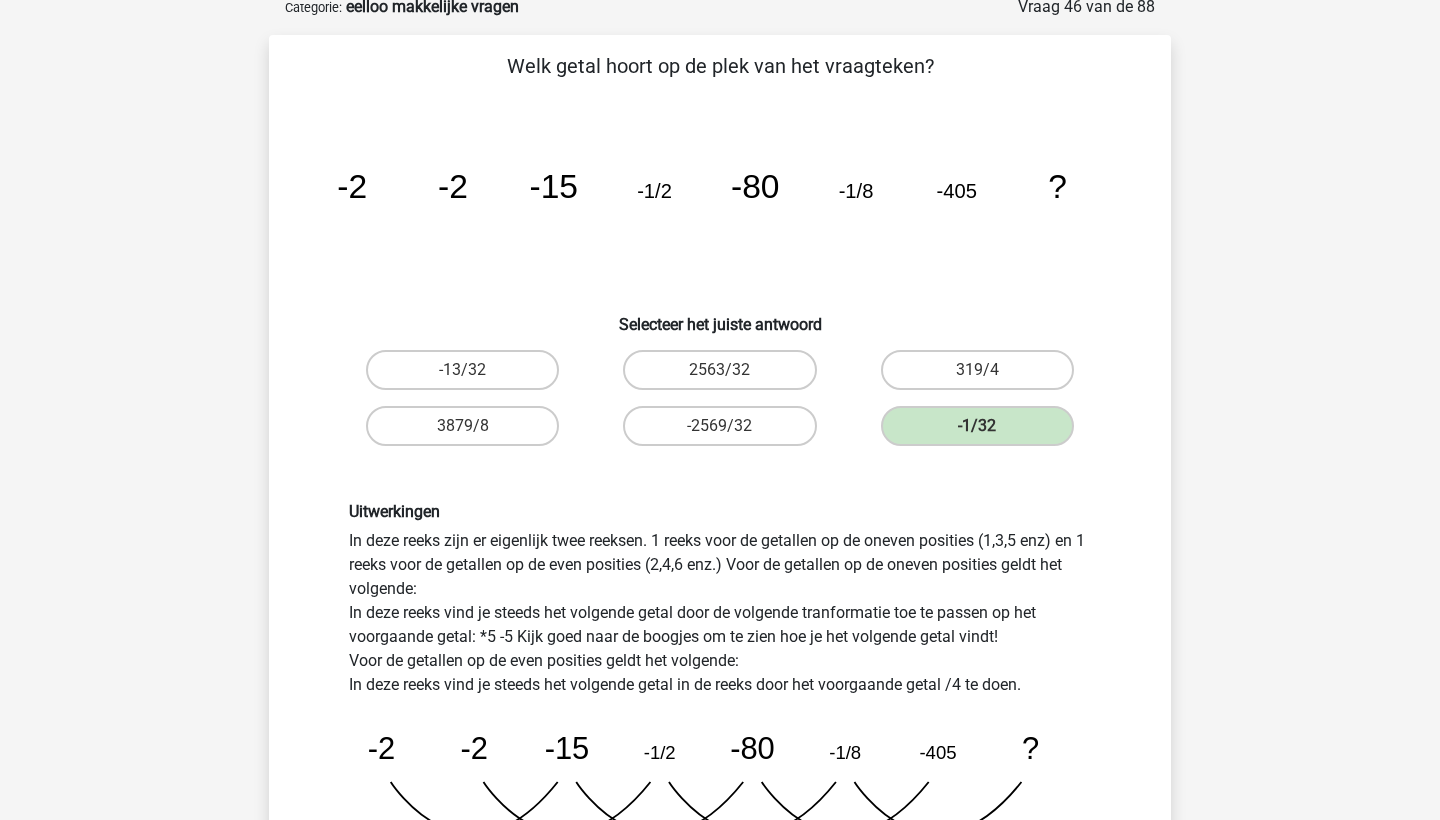 scroll, scrollTop: 100, scrollLeft: 0, axis: vertical 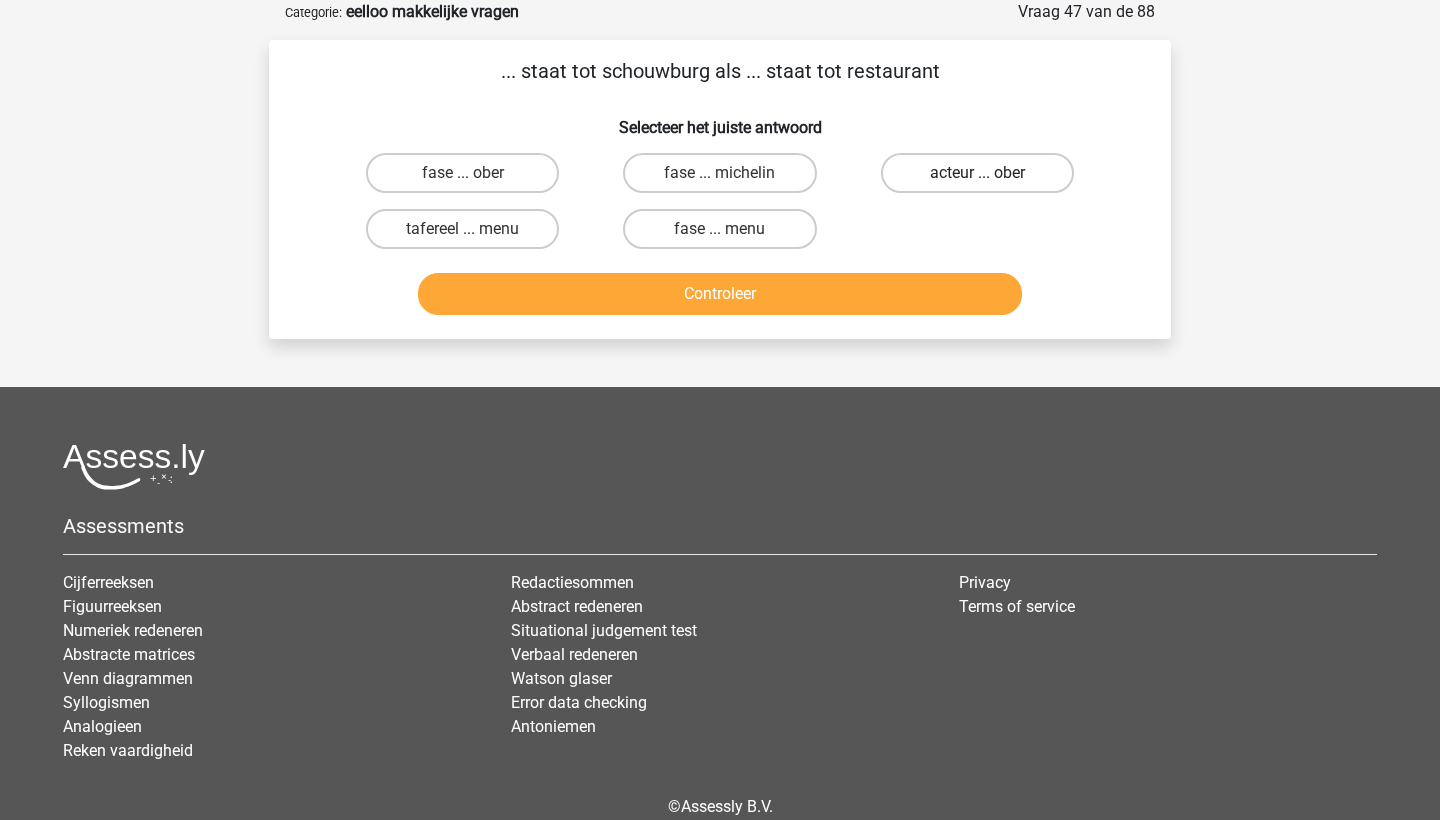 click on "acteur ... ober" at bounding box center [977, 173] 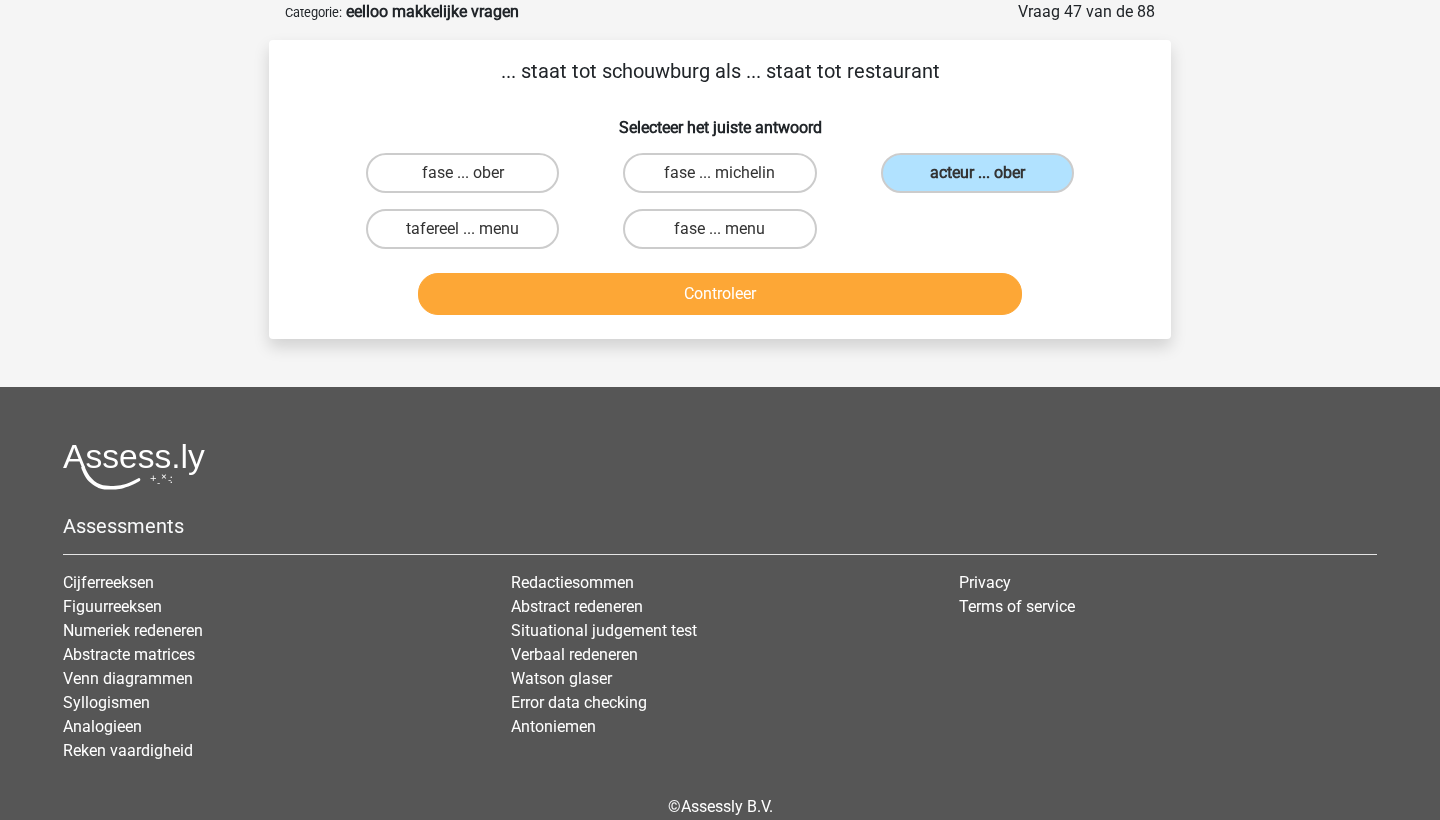 click on "Controleer" at bounding box center [720, 294] 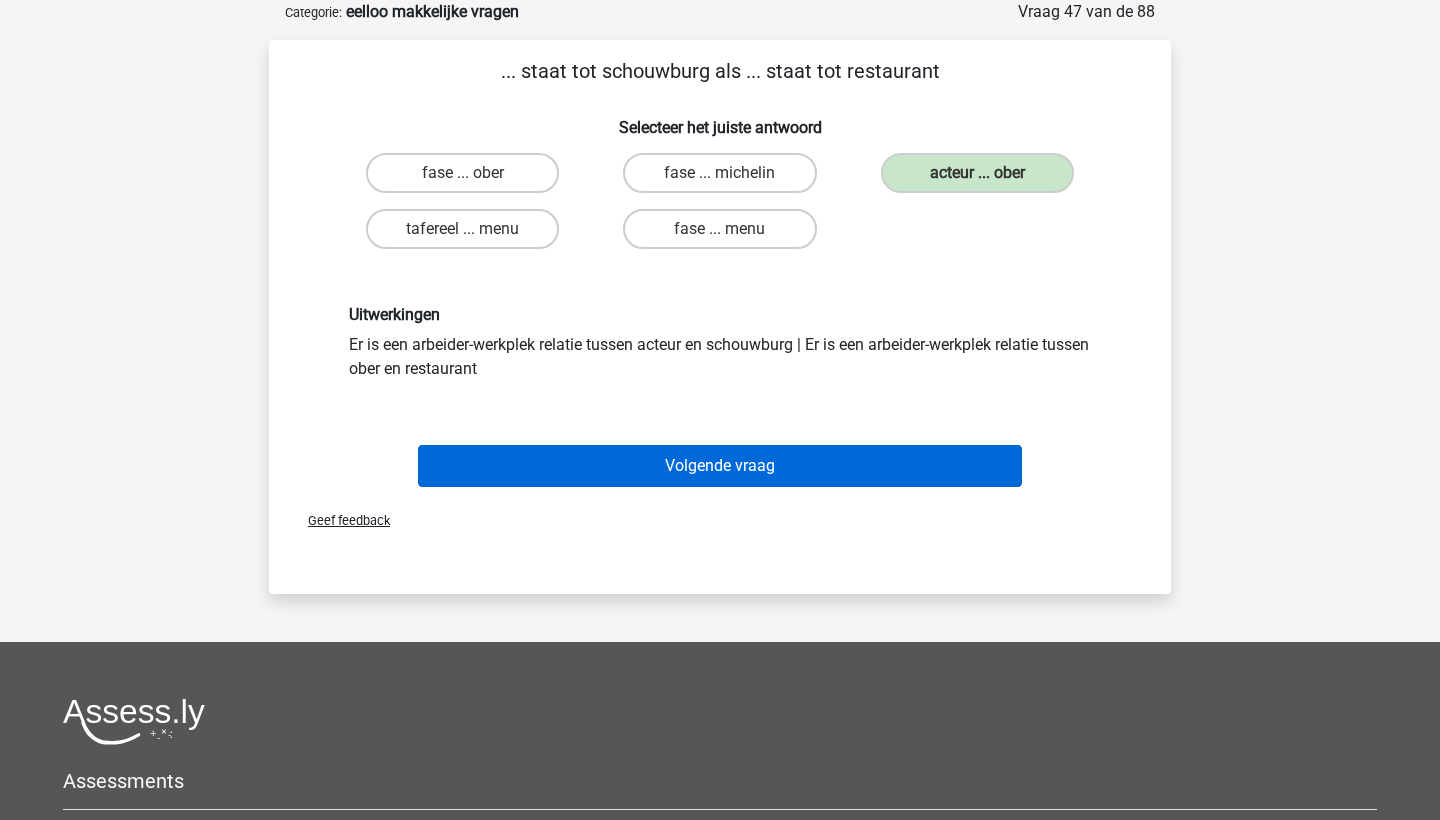 click on "Volgende vraag" at bounding box center (720, 466) 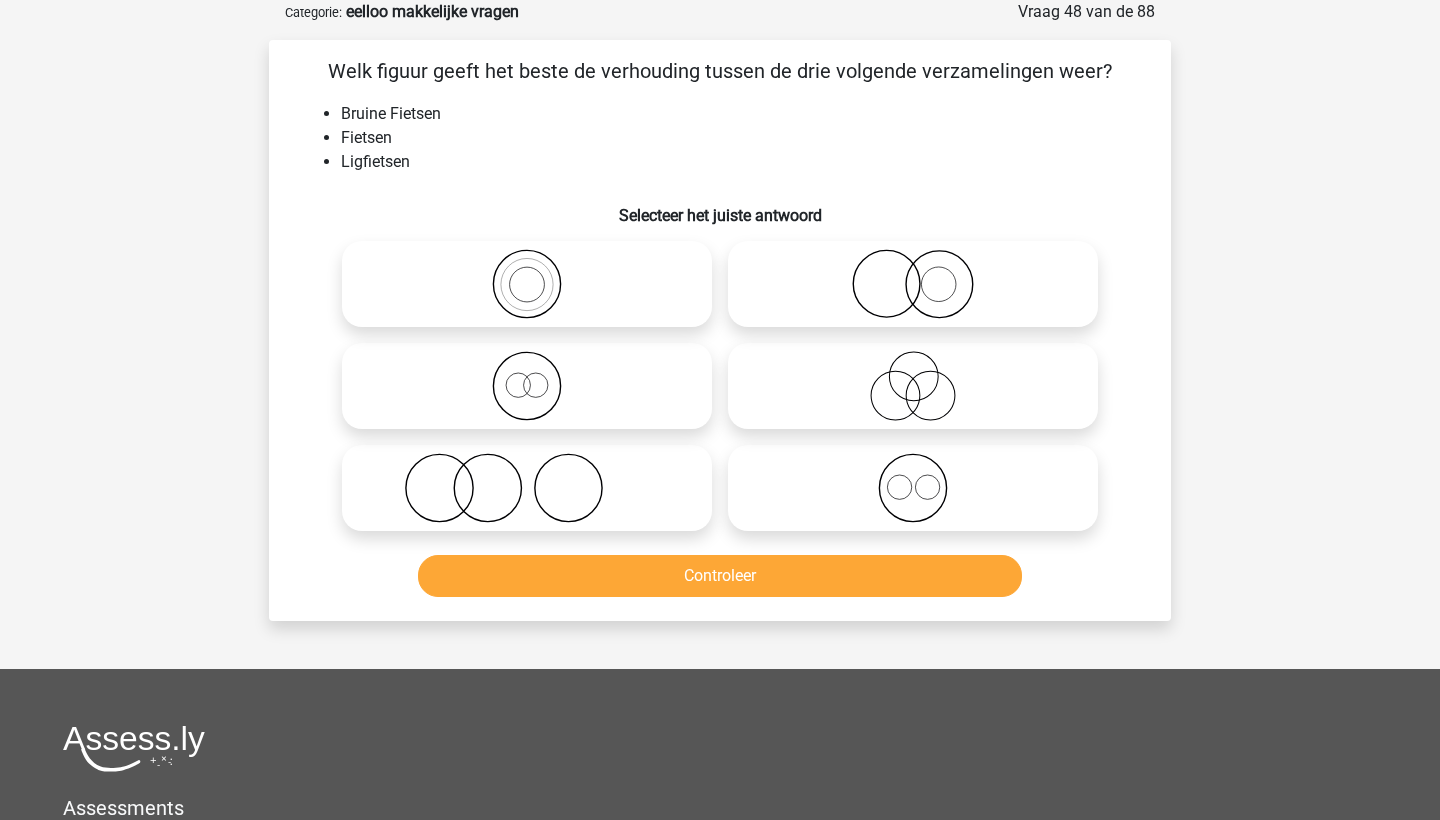 click 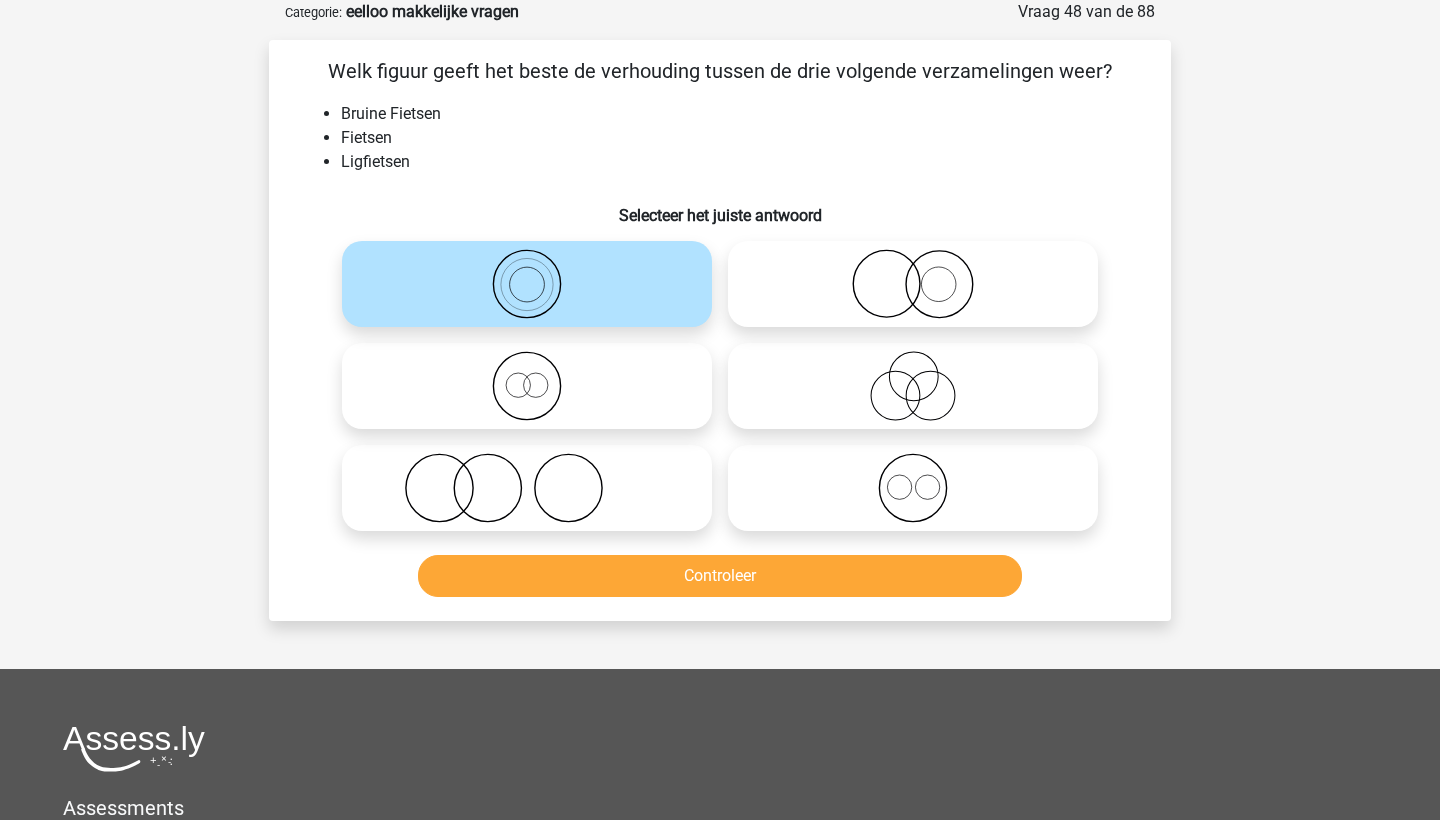 click on "Controleer" at bounding box center [720, 576] 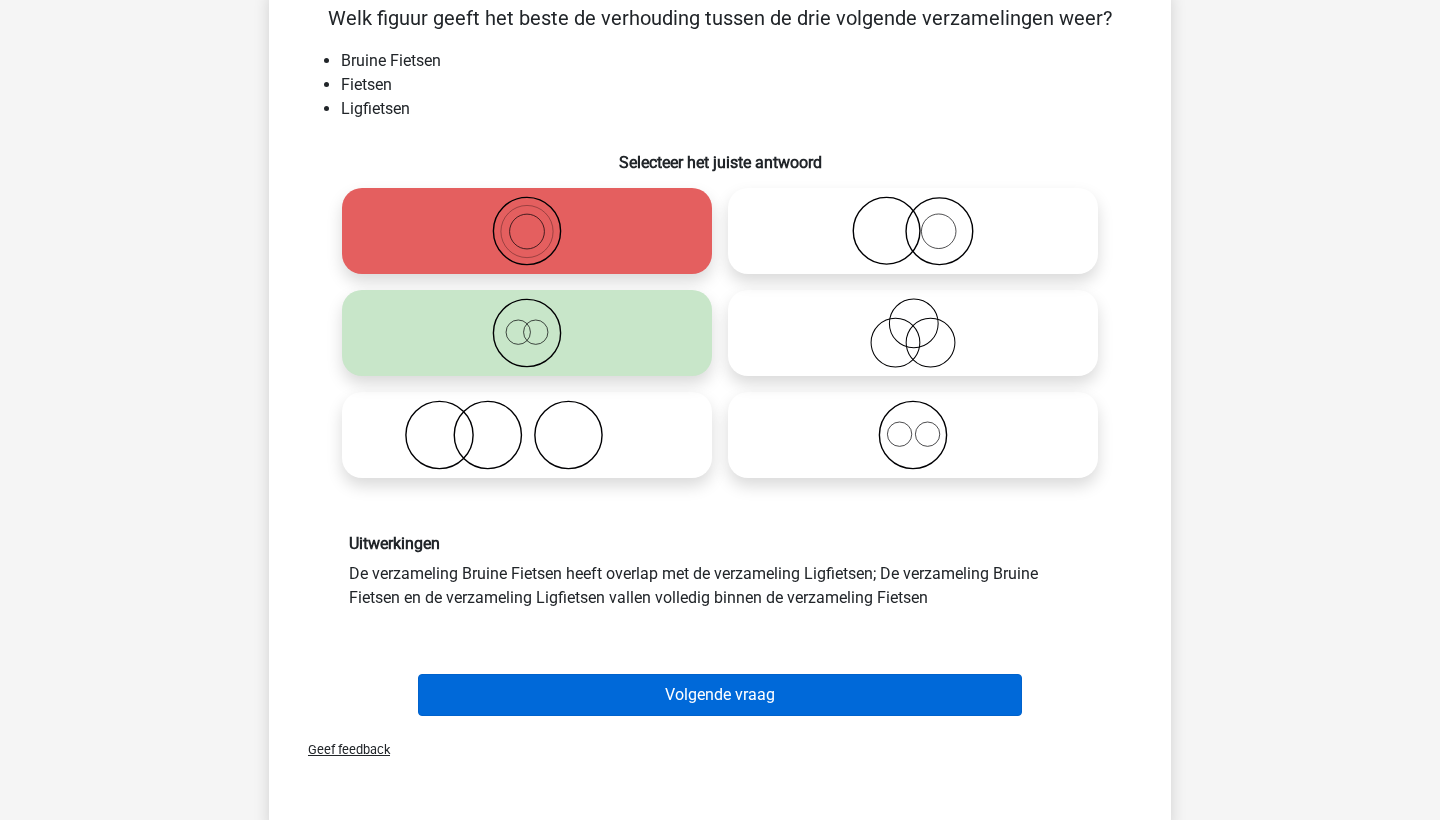 click on "Volgende vraag" at bounding box center (720, 695) 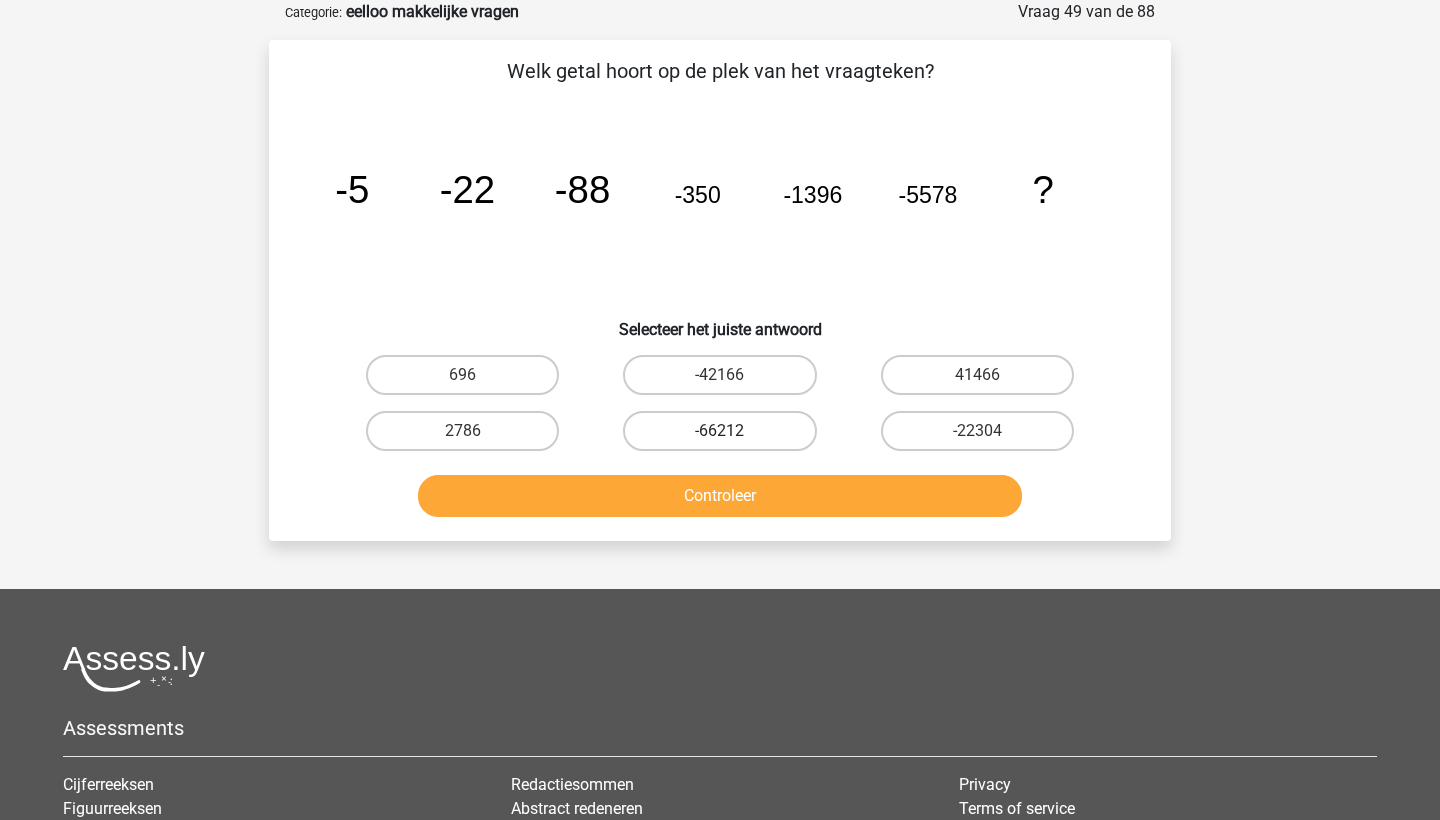 click on "-66212" at bounding box center [719, 431] 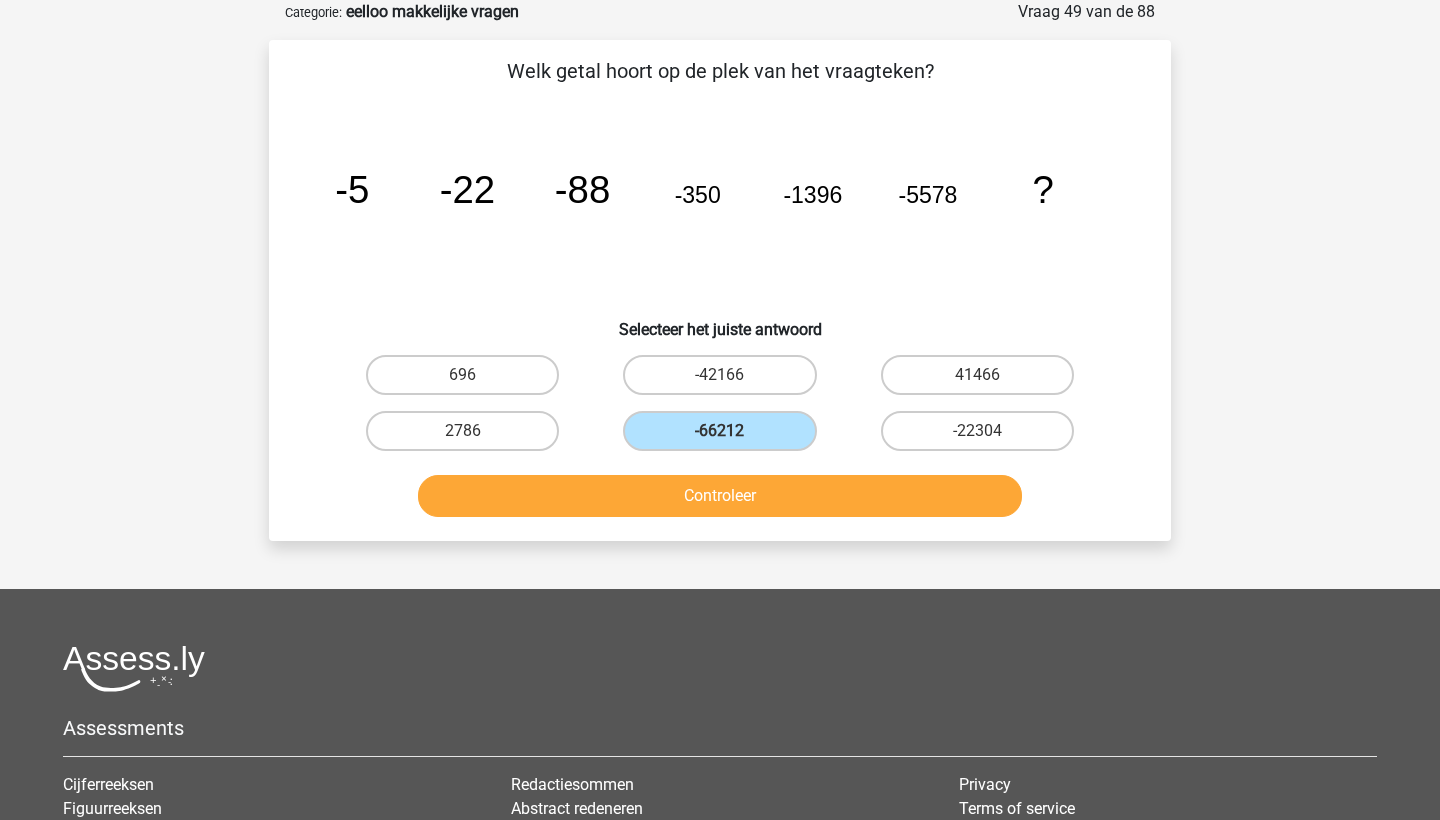 click on "Controleer" at bounding box center [720, 500] 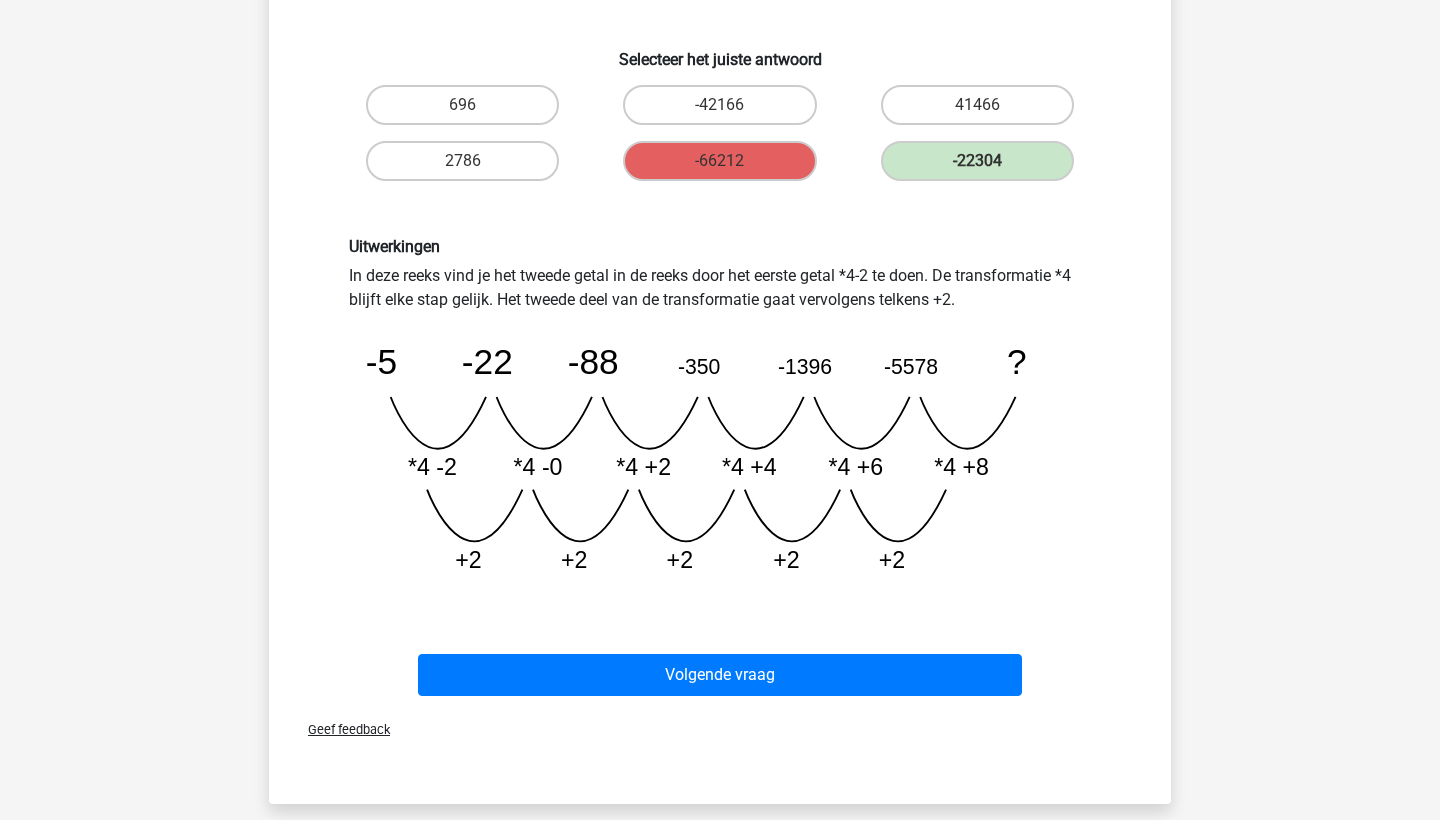 scroll, scrollTop: 370, scrollLeft: 0, axis: vertical 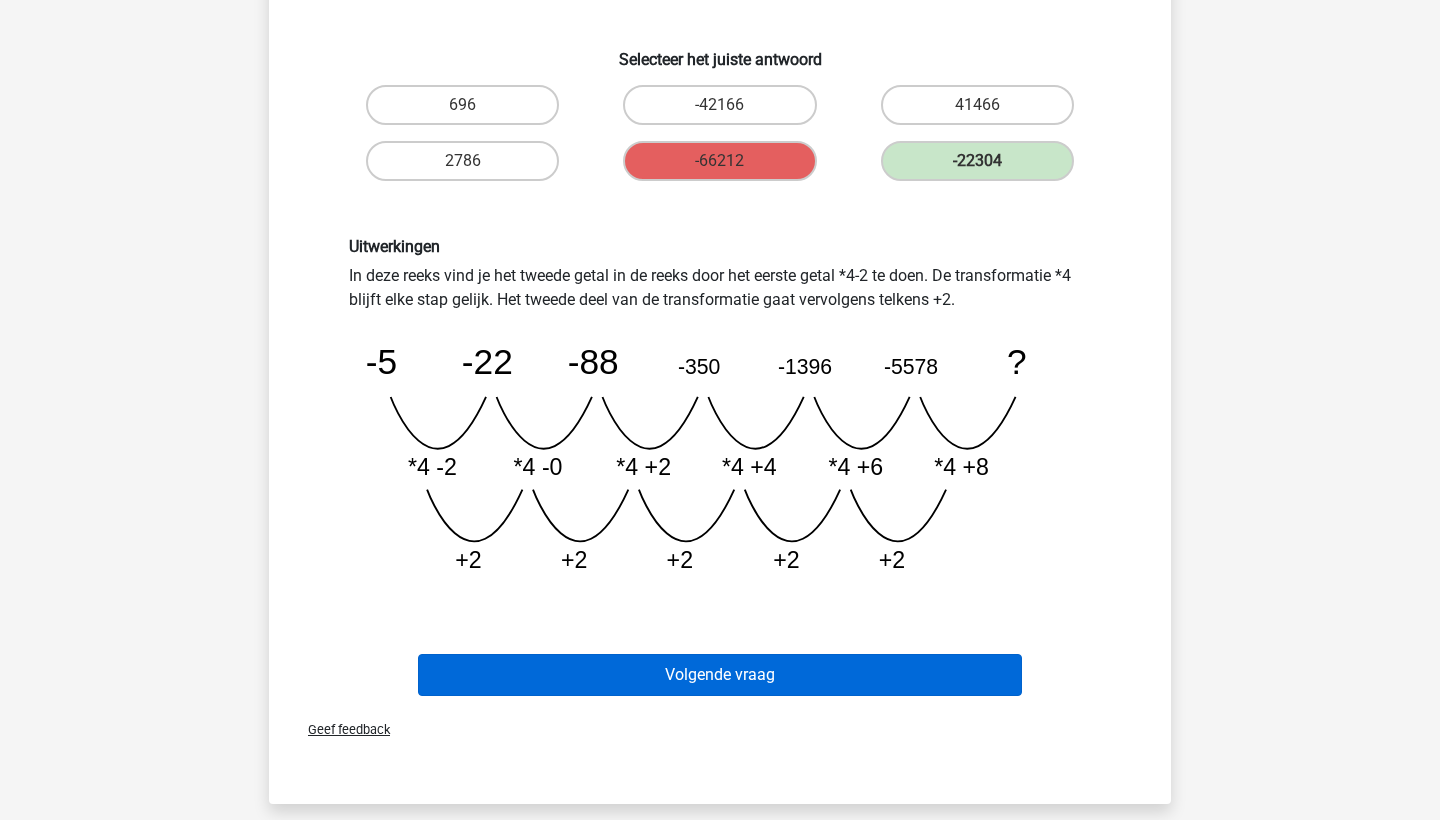 click on "Volgende vraag" at bounding box center [720, 675] 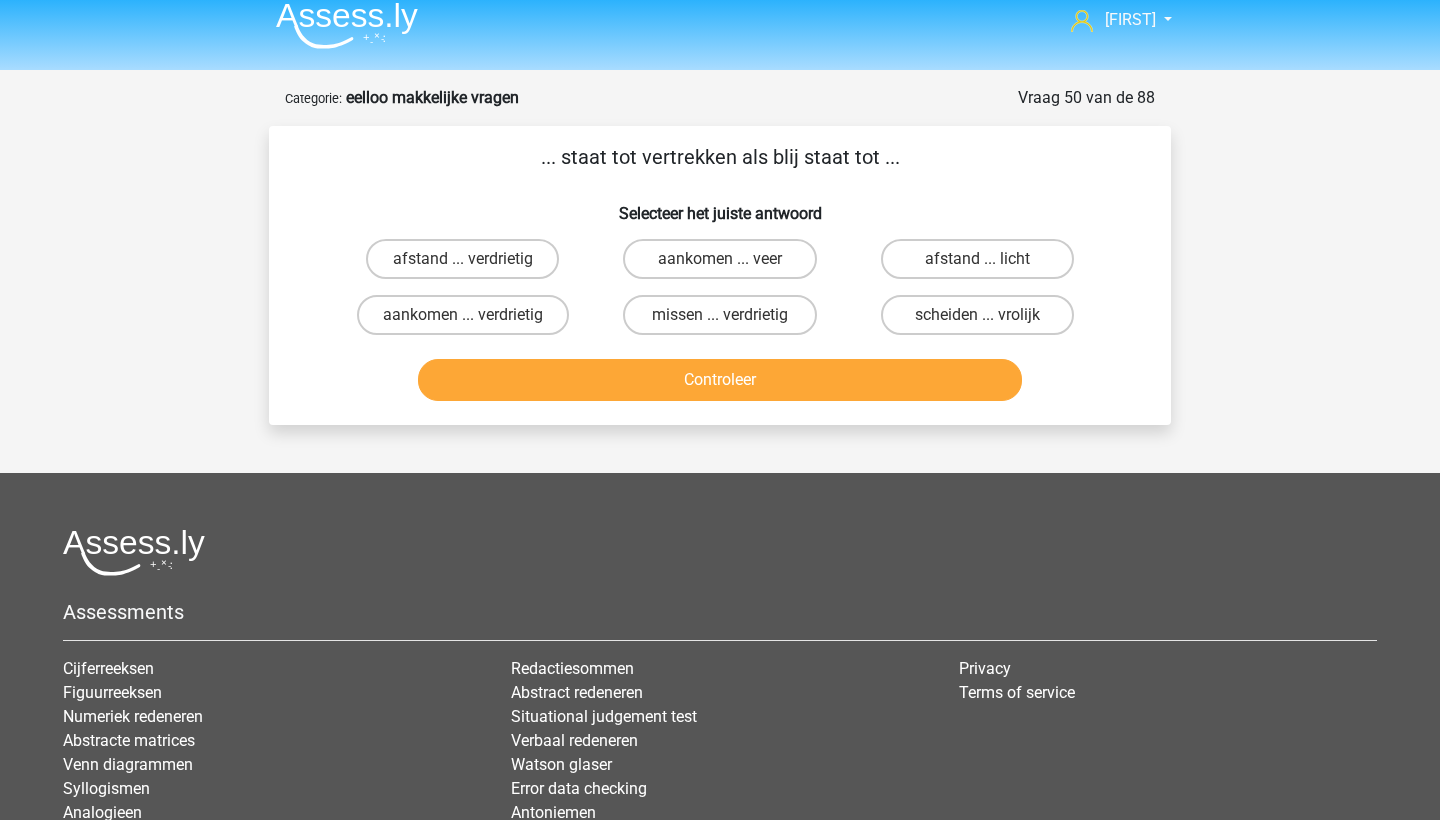 scroll, scrollTop: 11, scrollLeft: 0, axis: vertical 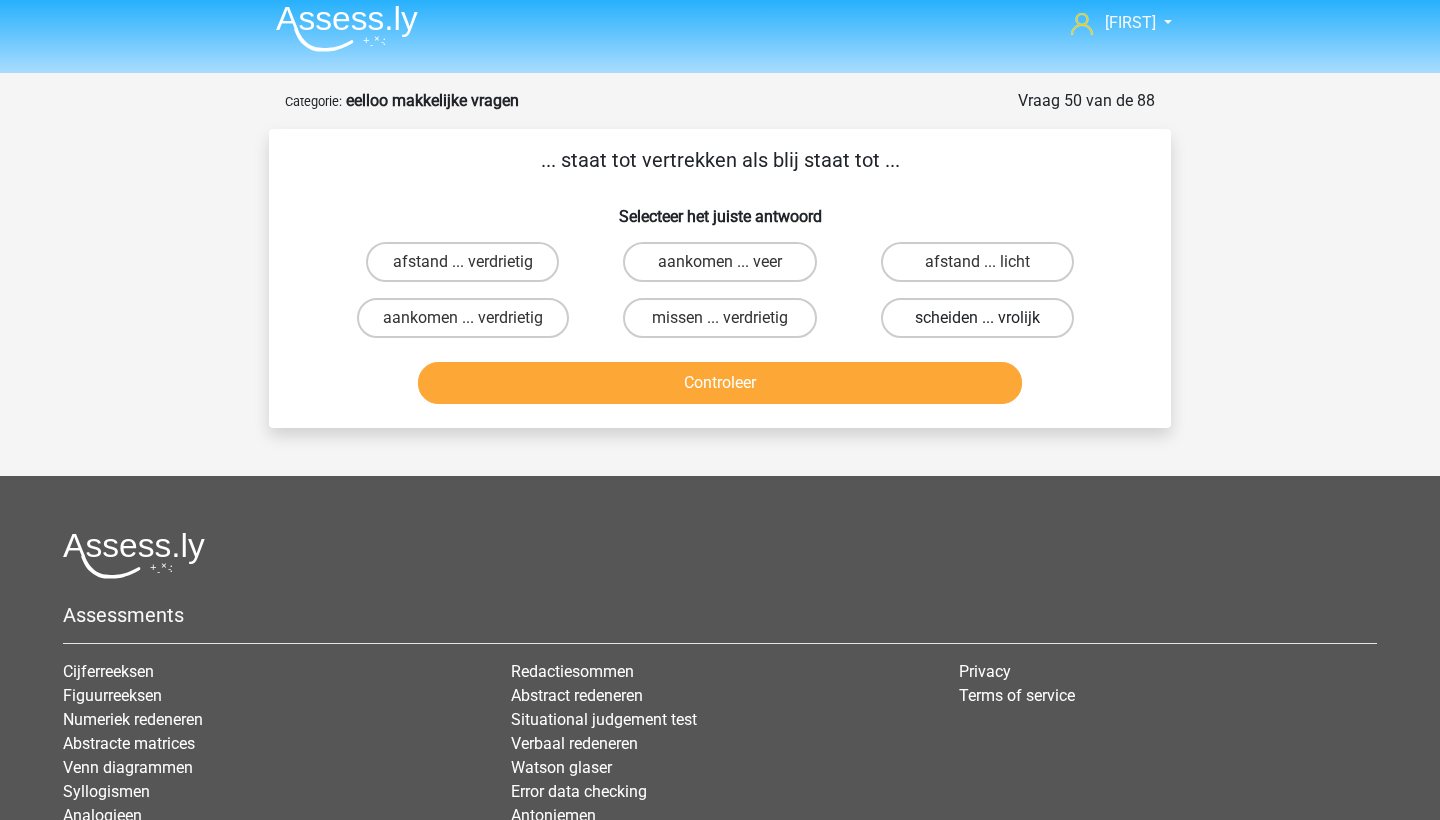 click on "scheiden ... vrolijk" at bounding box center [977, 318] 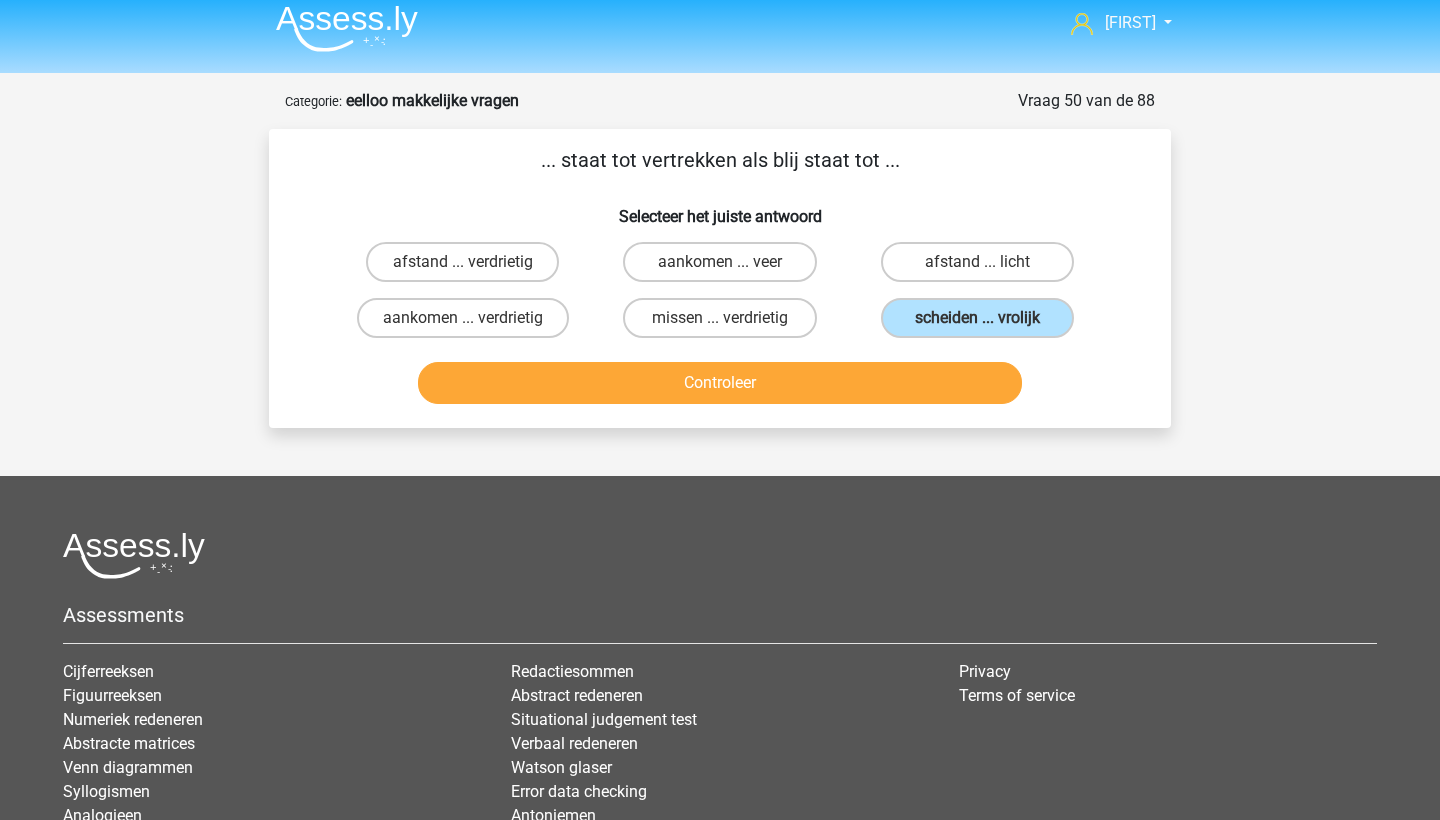 click on "Controleer" at bounding box center (720, 383) 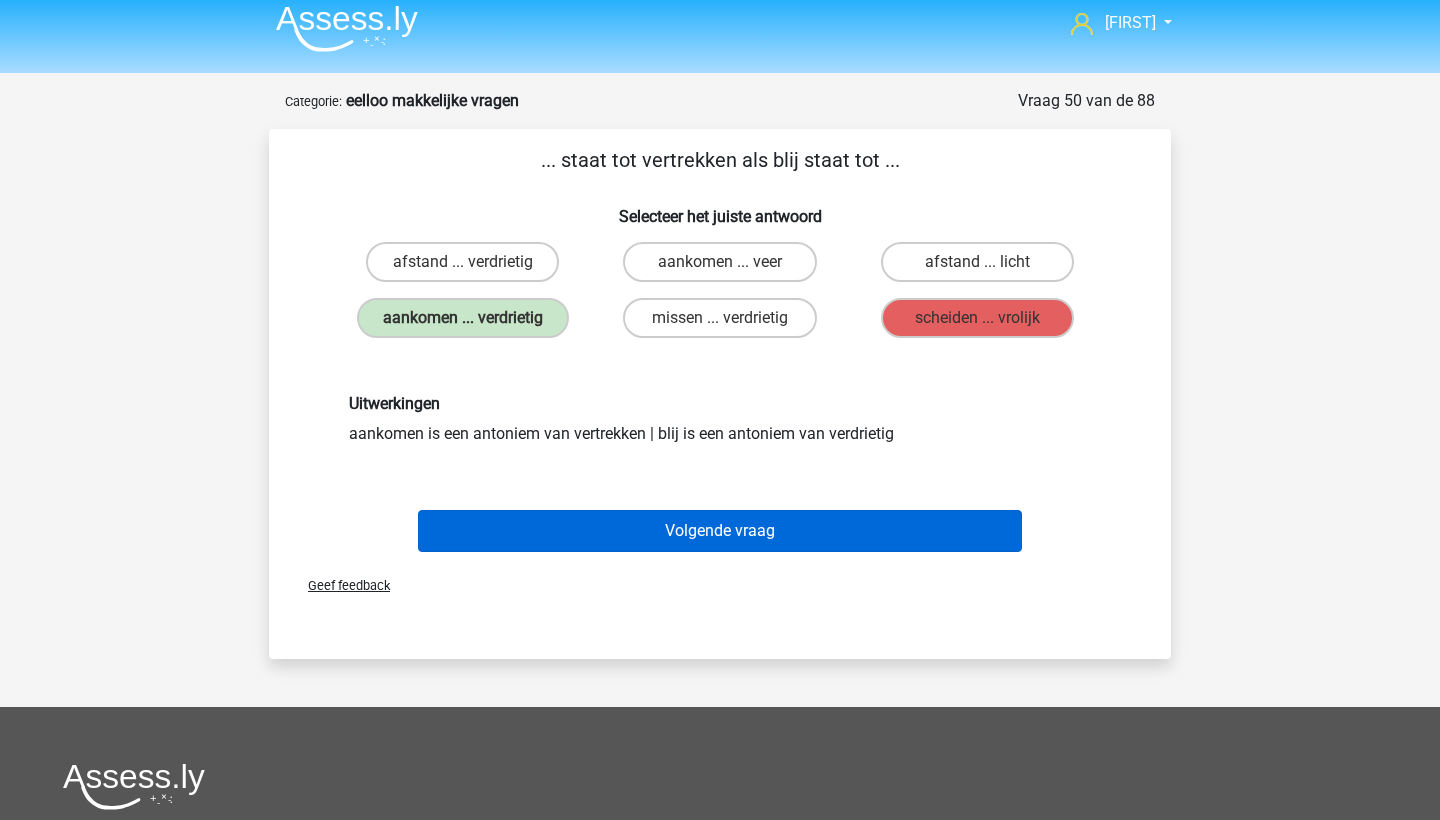 click on "Volgende vraag" at bounding box center (720, 531) 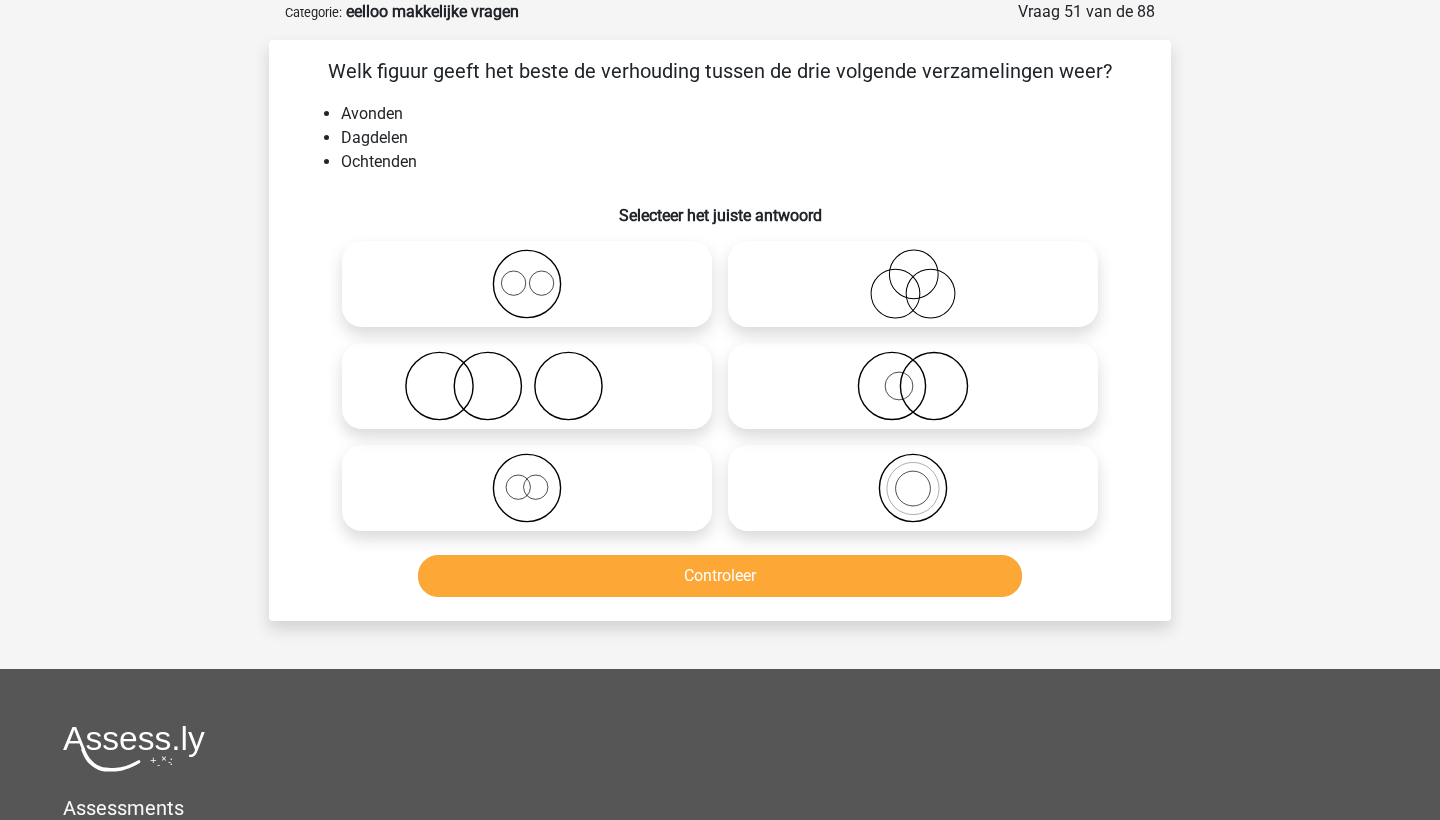 click 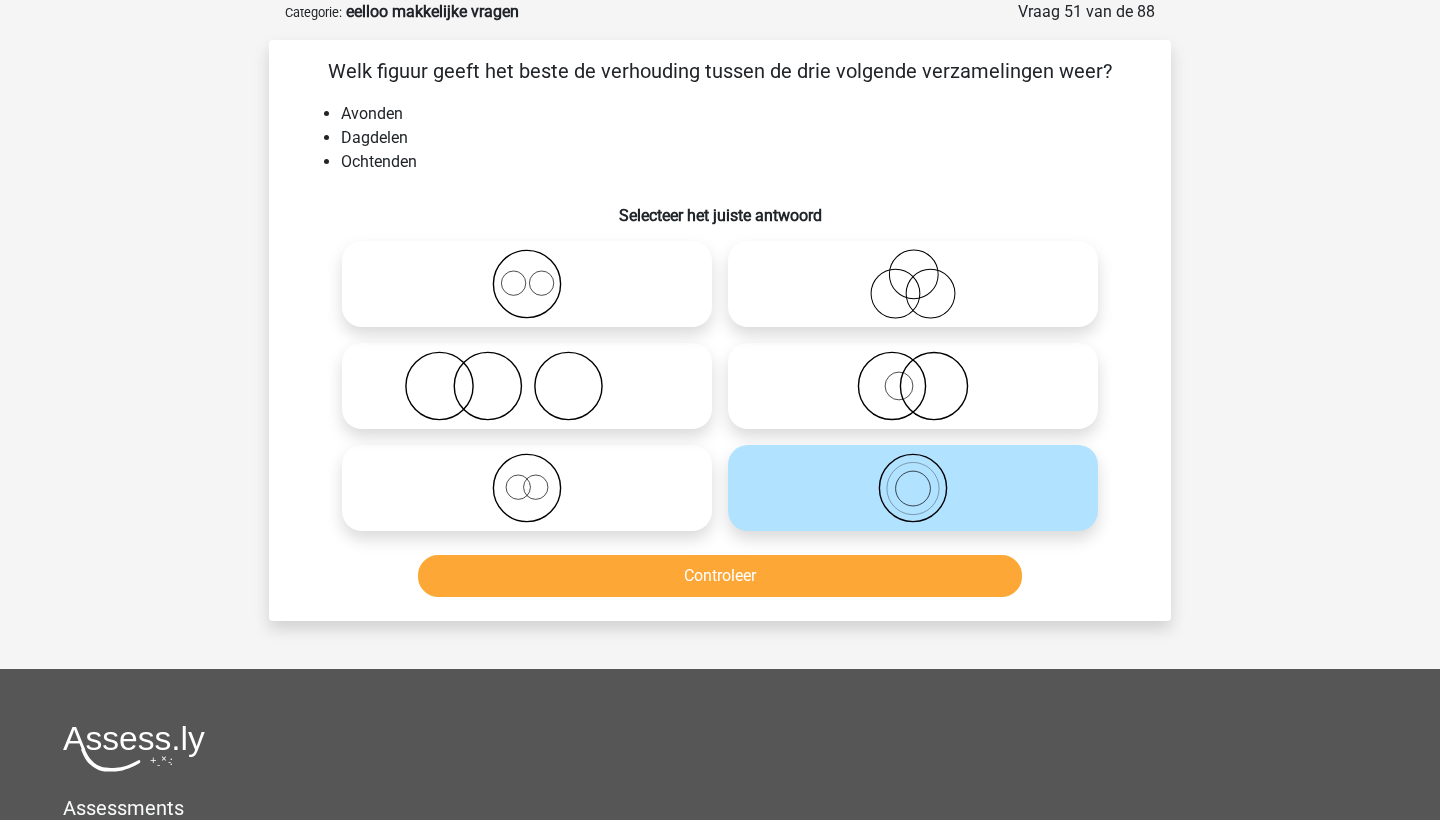 click on "Controleer" at bounding box center [720, 576] 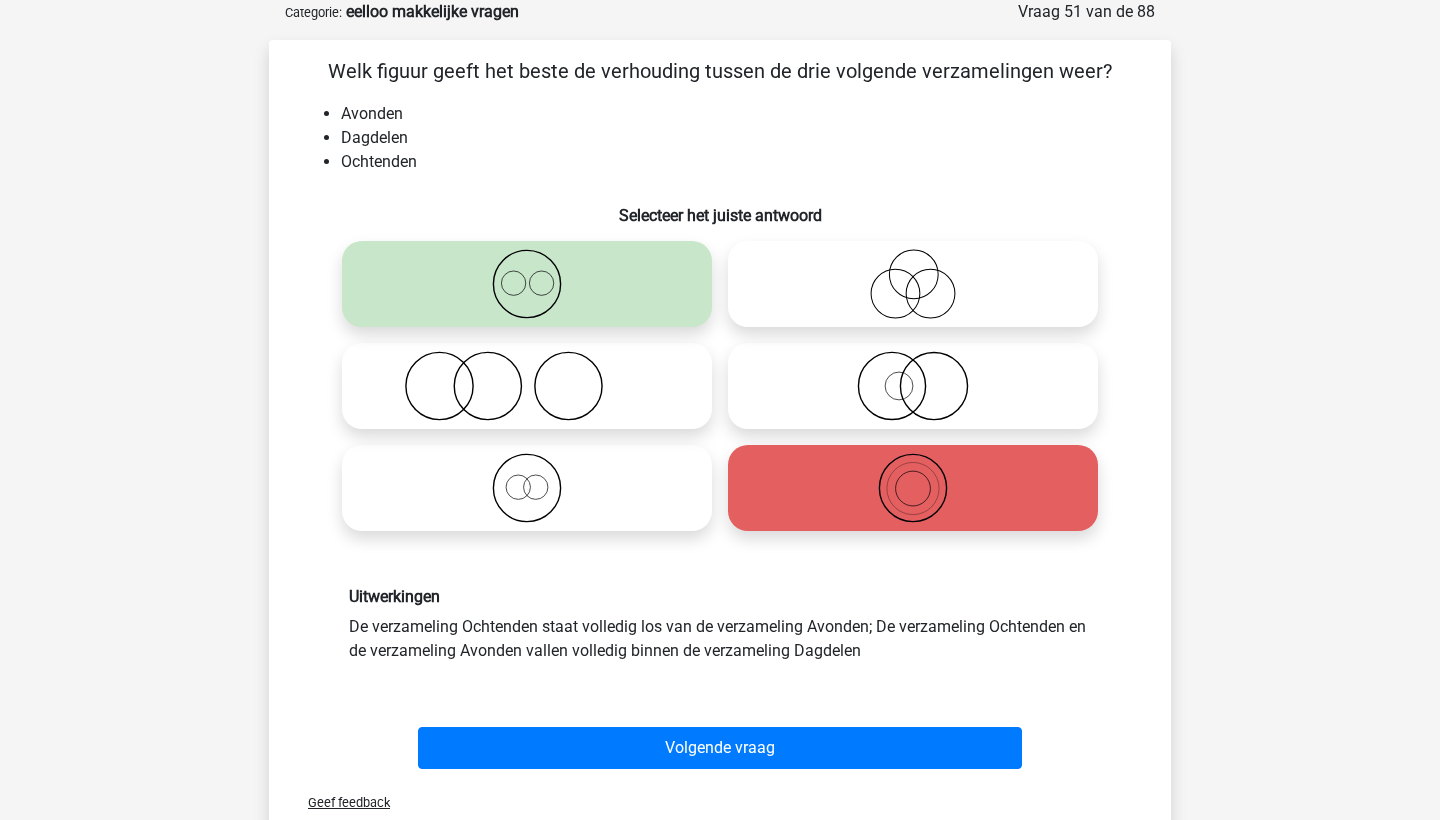 click on "Volgende vraag" at bounding box center [720, 744] 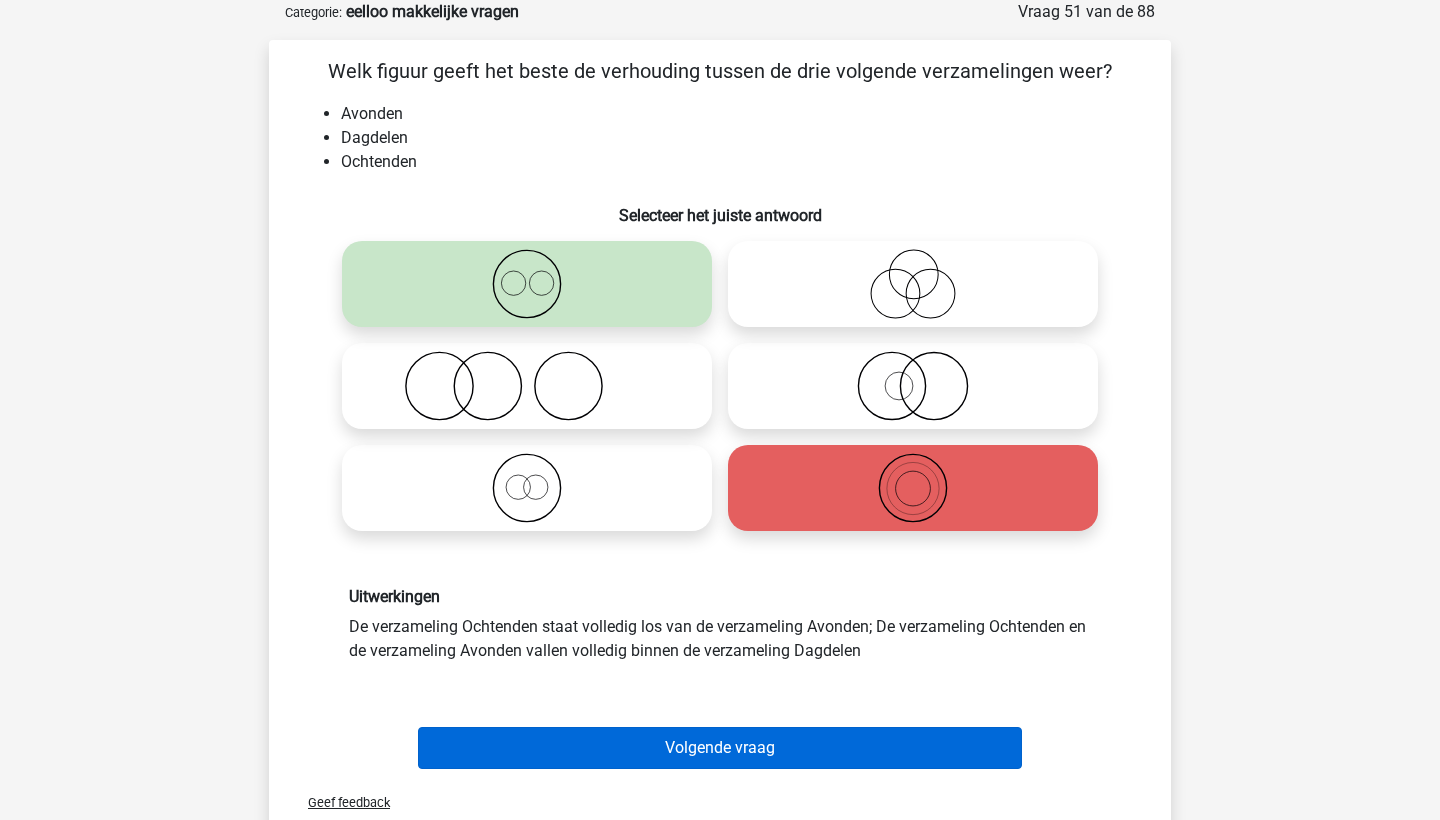 click on "Volgende vraag" at bounding box center [720, 748] 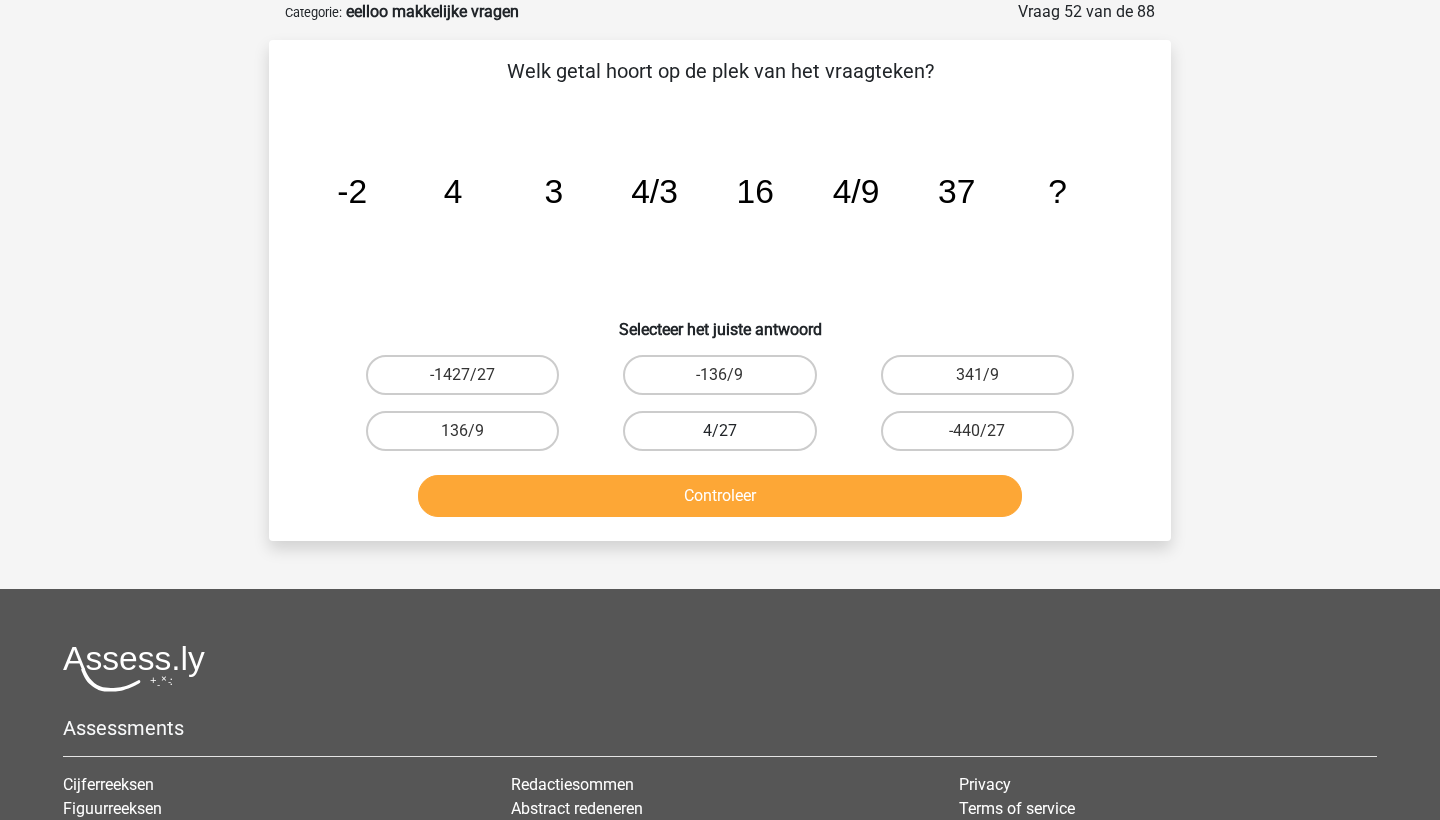 click on "4/27" at bounding box center [719, 431] 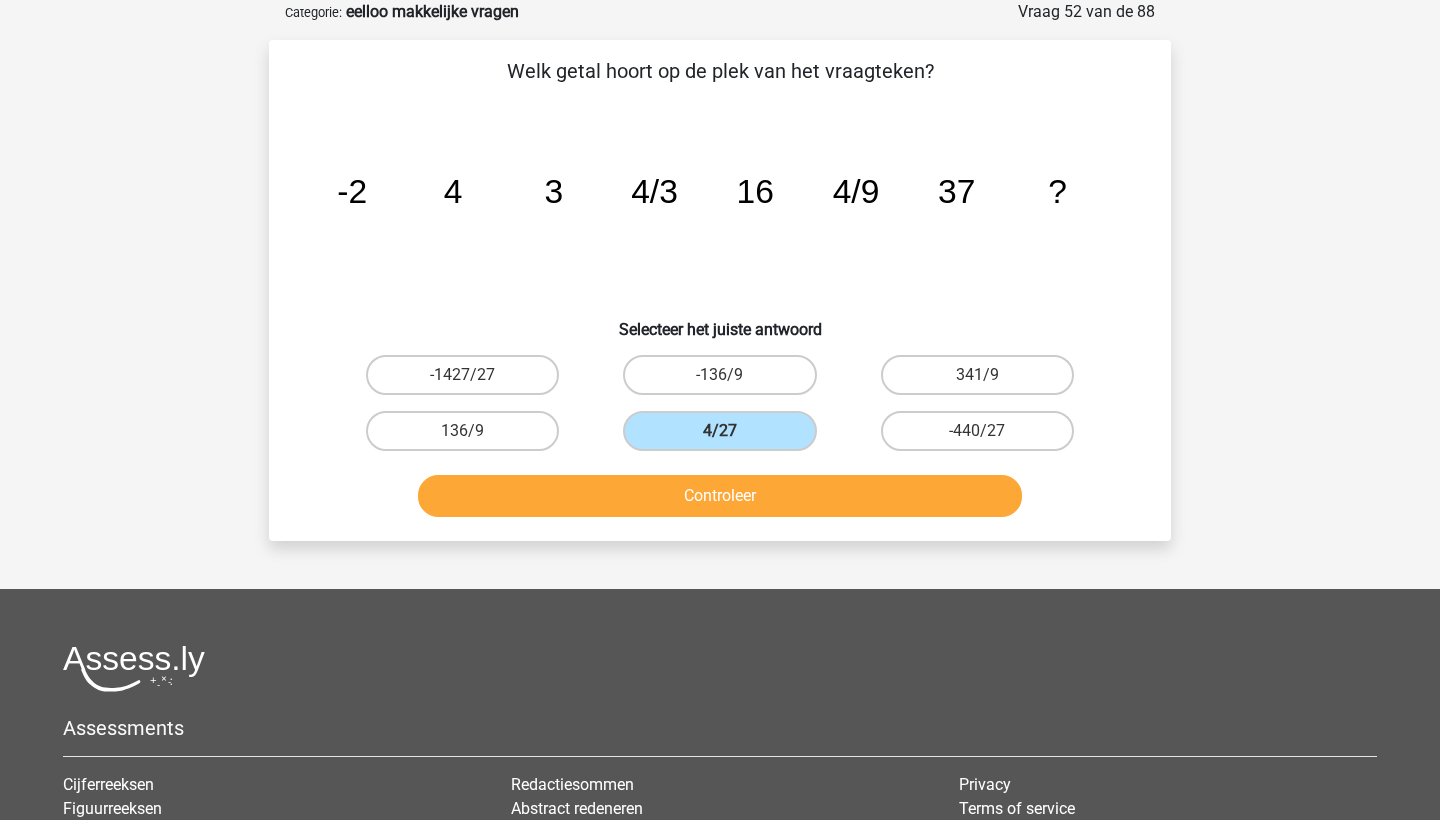 click on "Controleer" at bounding box center [720, 496] 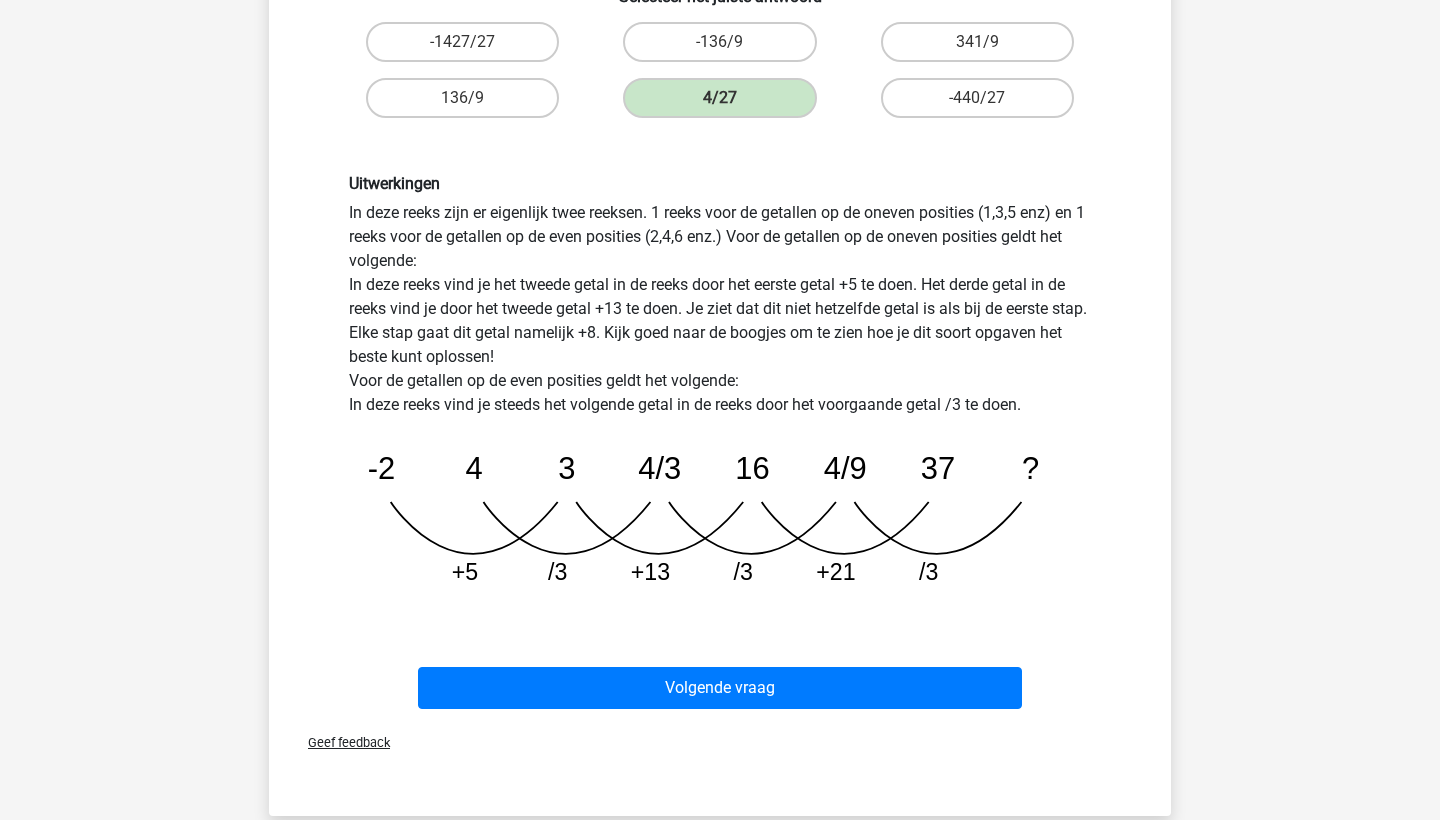 scroll, scrollTop: 436, scrollLeft: 0, axis: vertical 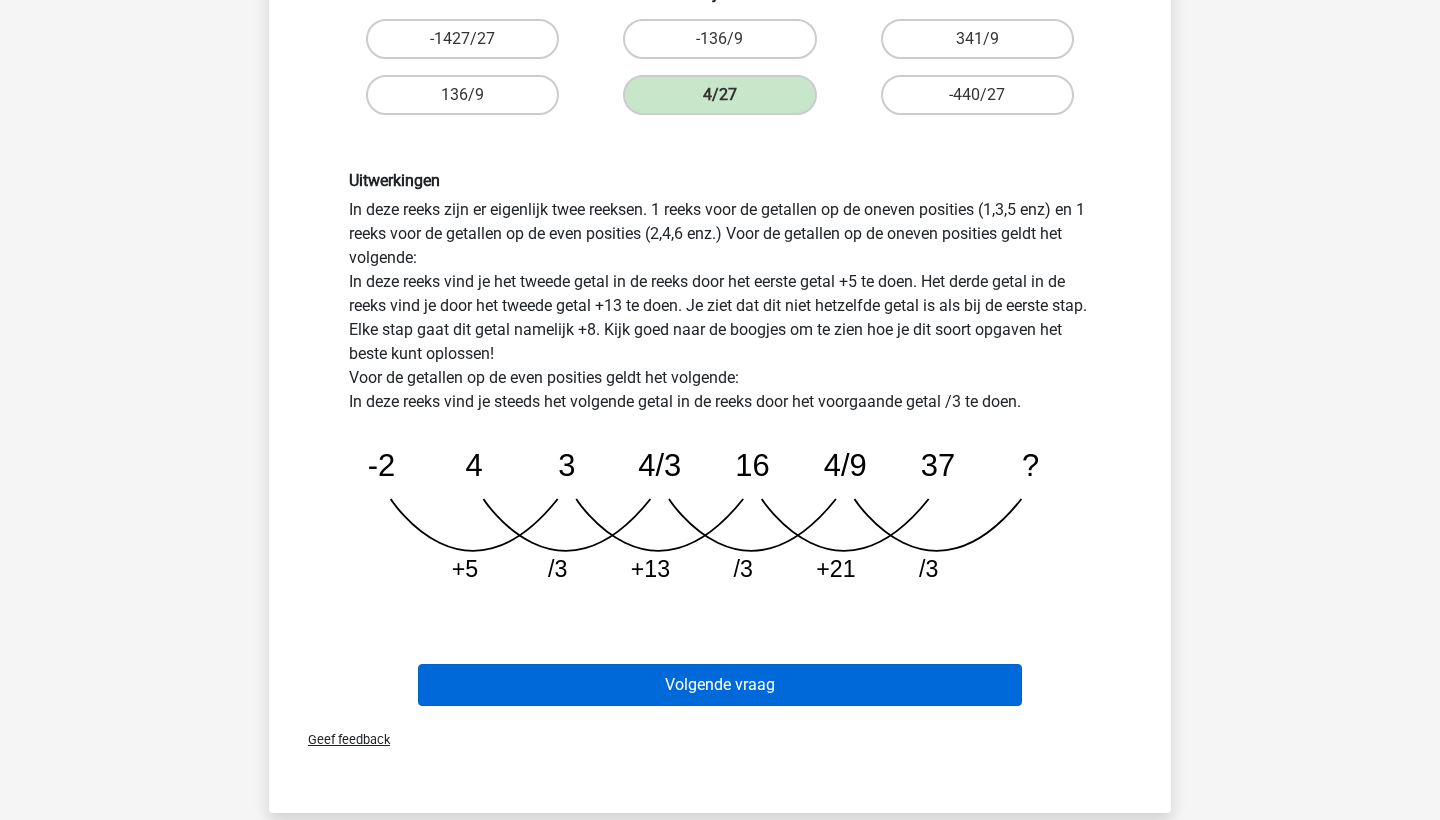 click on "Volgende vraag" at bounding box center [720, 685] 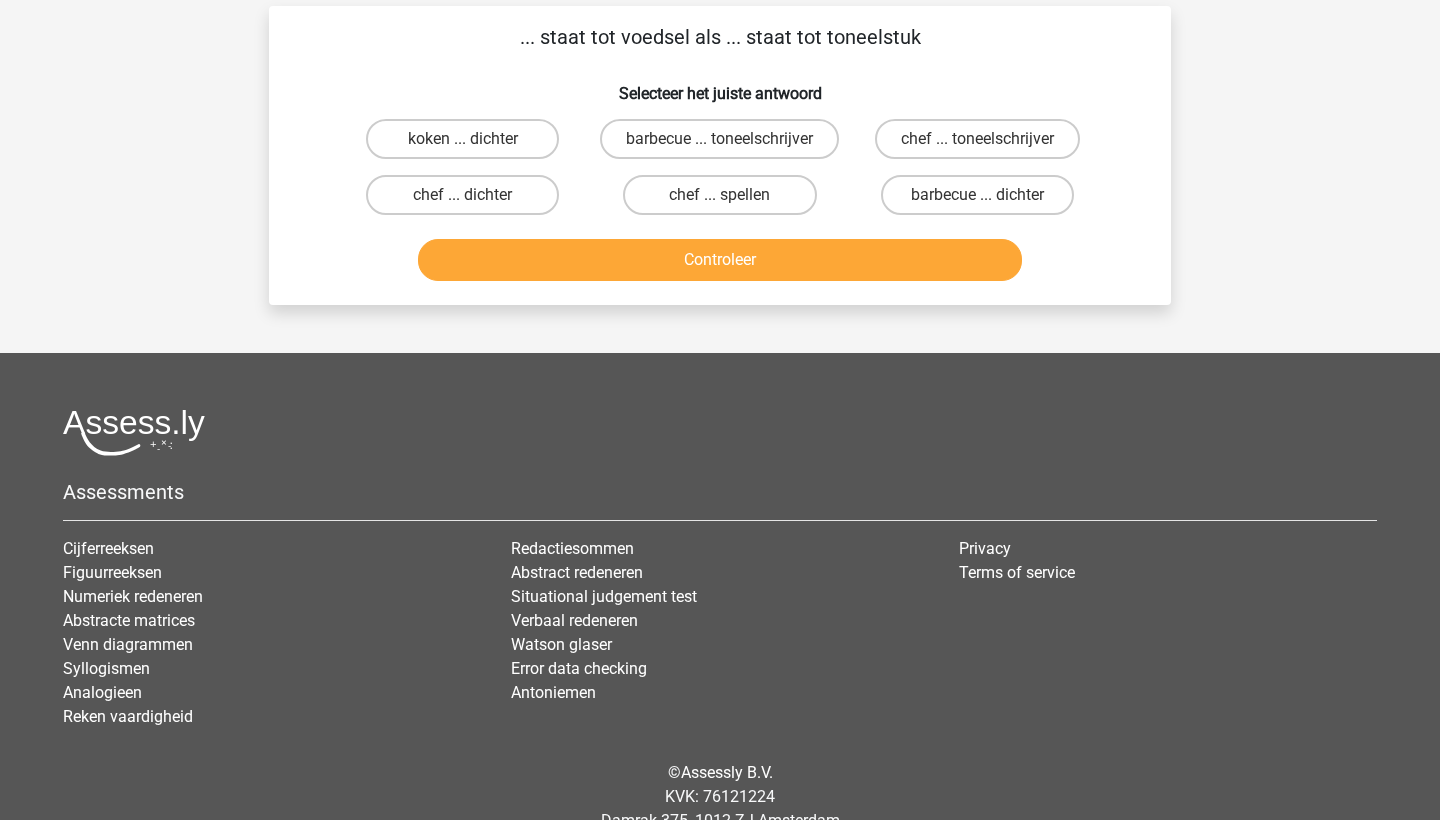 scroll, scrollTop: 100, scrollLeft: 0, axis: vertical 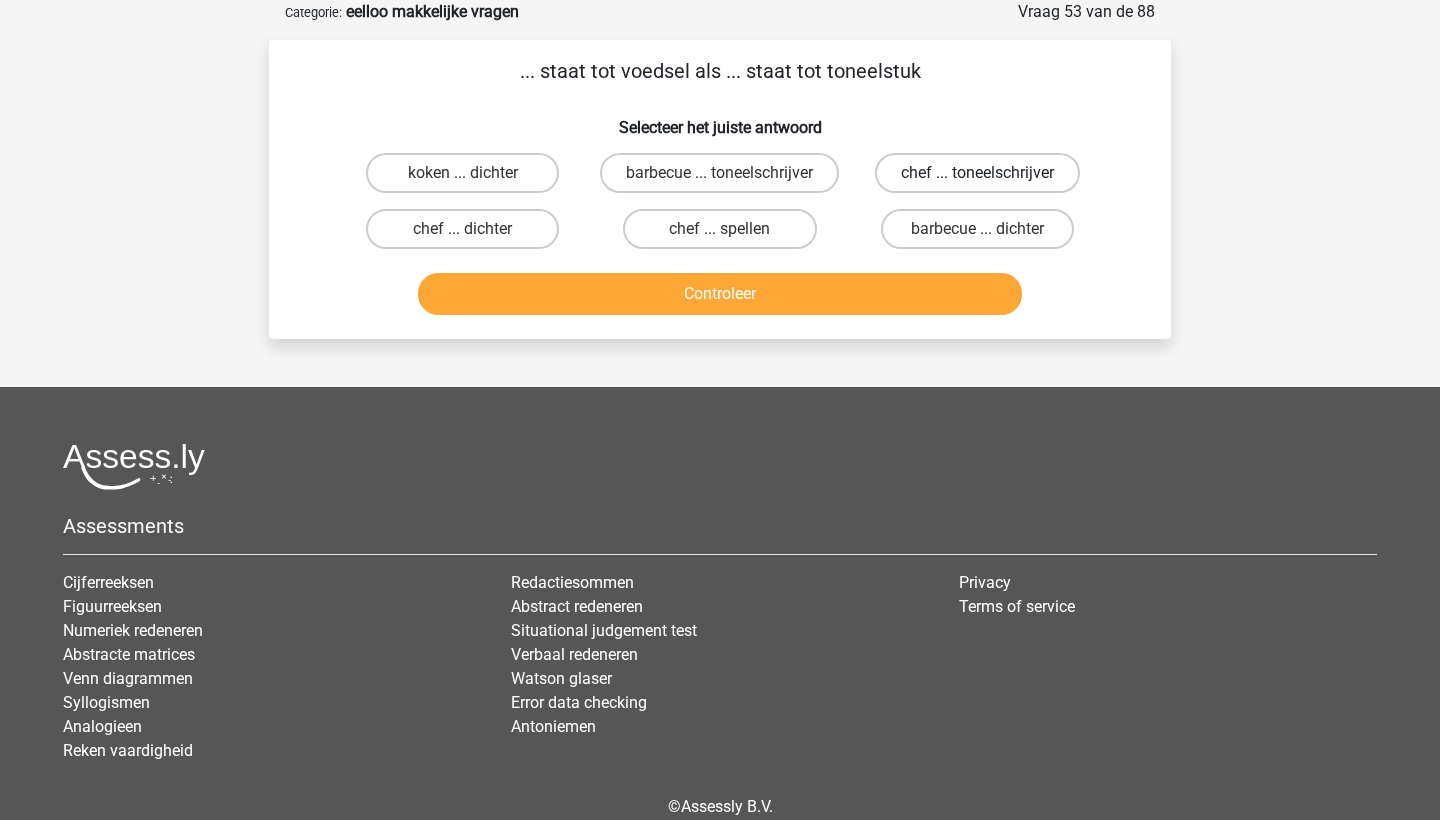 click on "chef ... toneelschrijver" at bounding box center [977, 173] 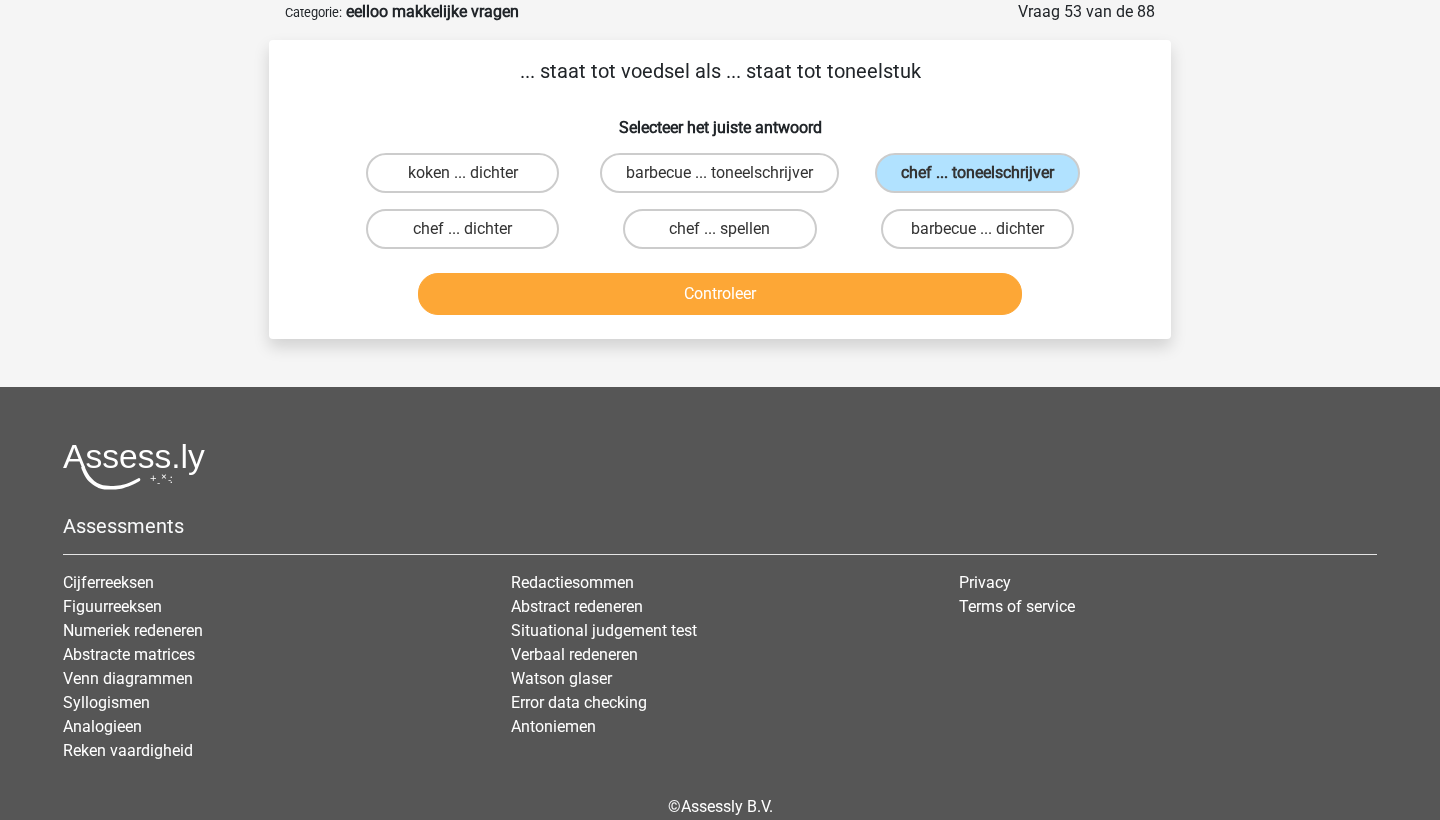 click on "Controleer" at bounding box center (720, 294) 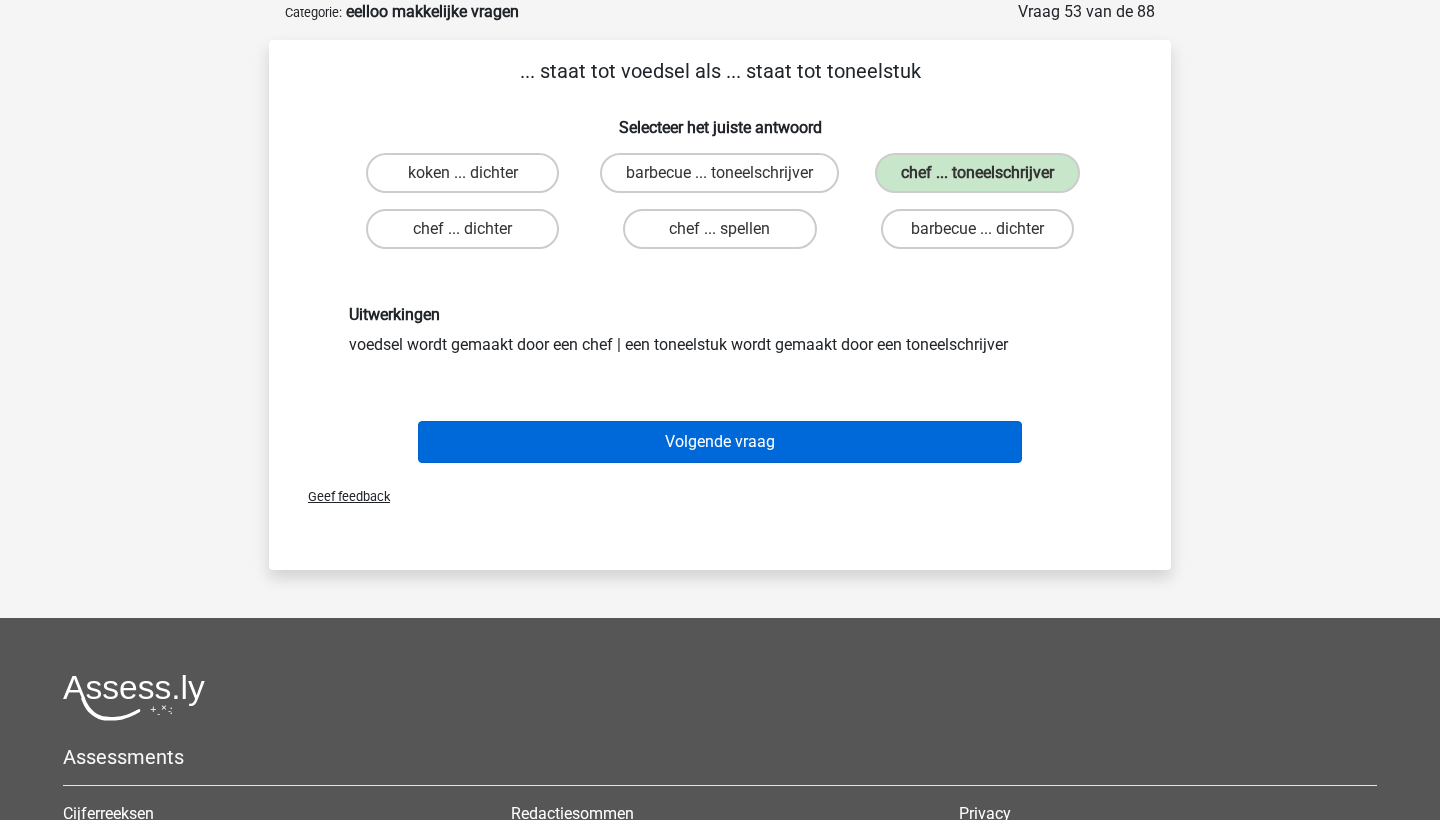click on "Volgende vraag" at bounding box center (720, 442) 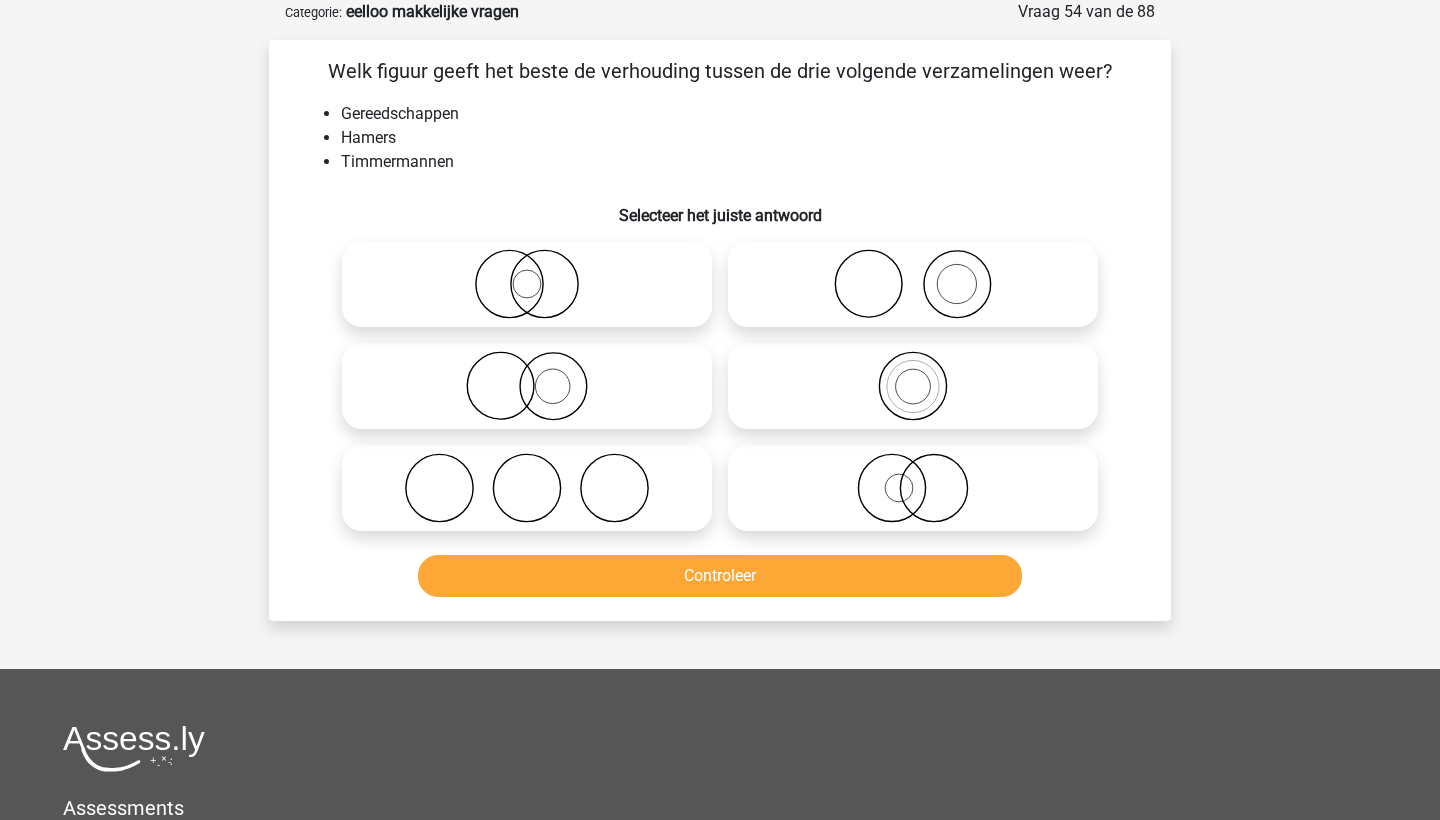 click 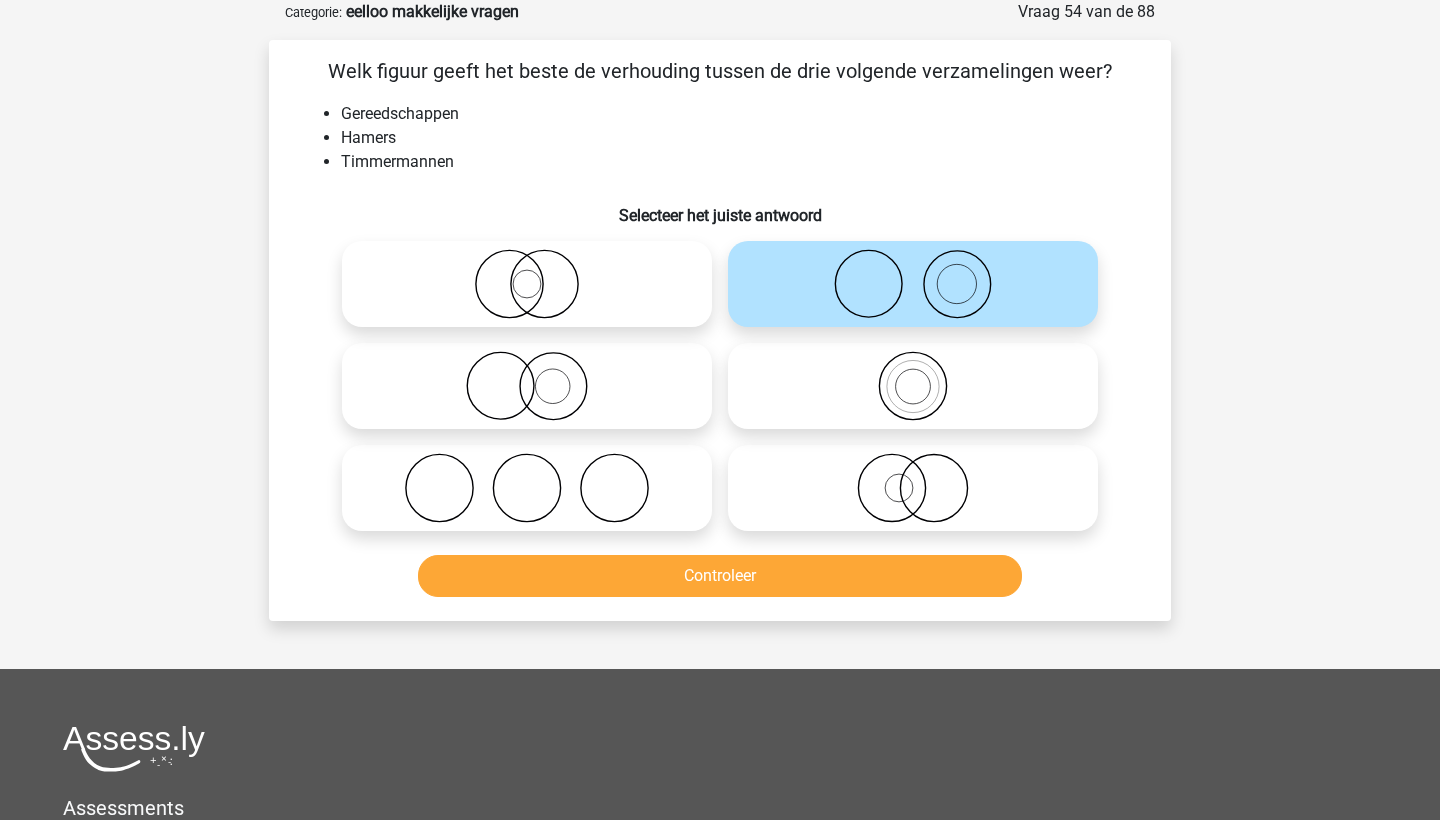 click on "Controleer" at bounding box center (720, 576) 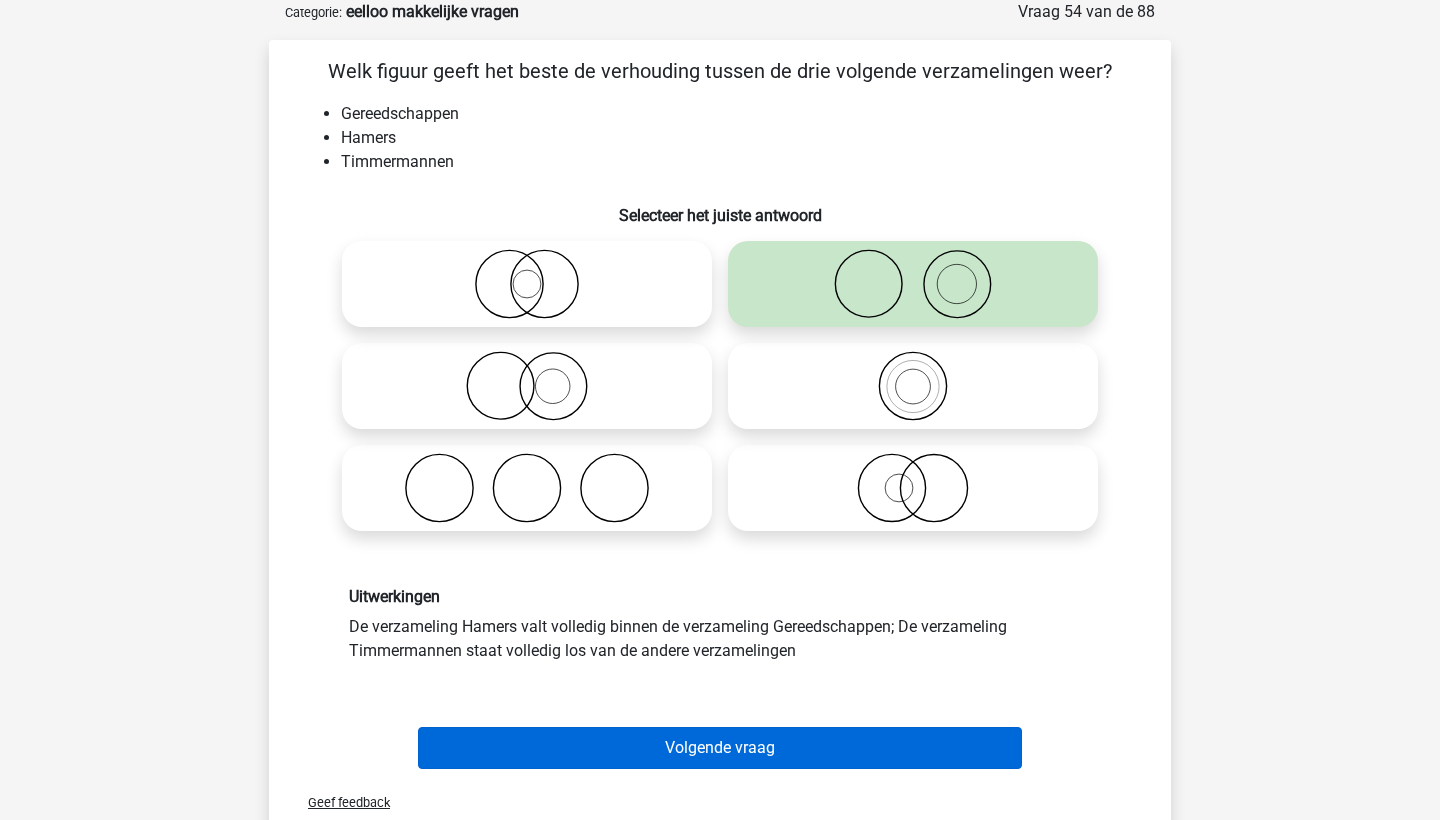click on "Volgende vraag" at bounding box center [720, 748] 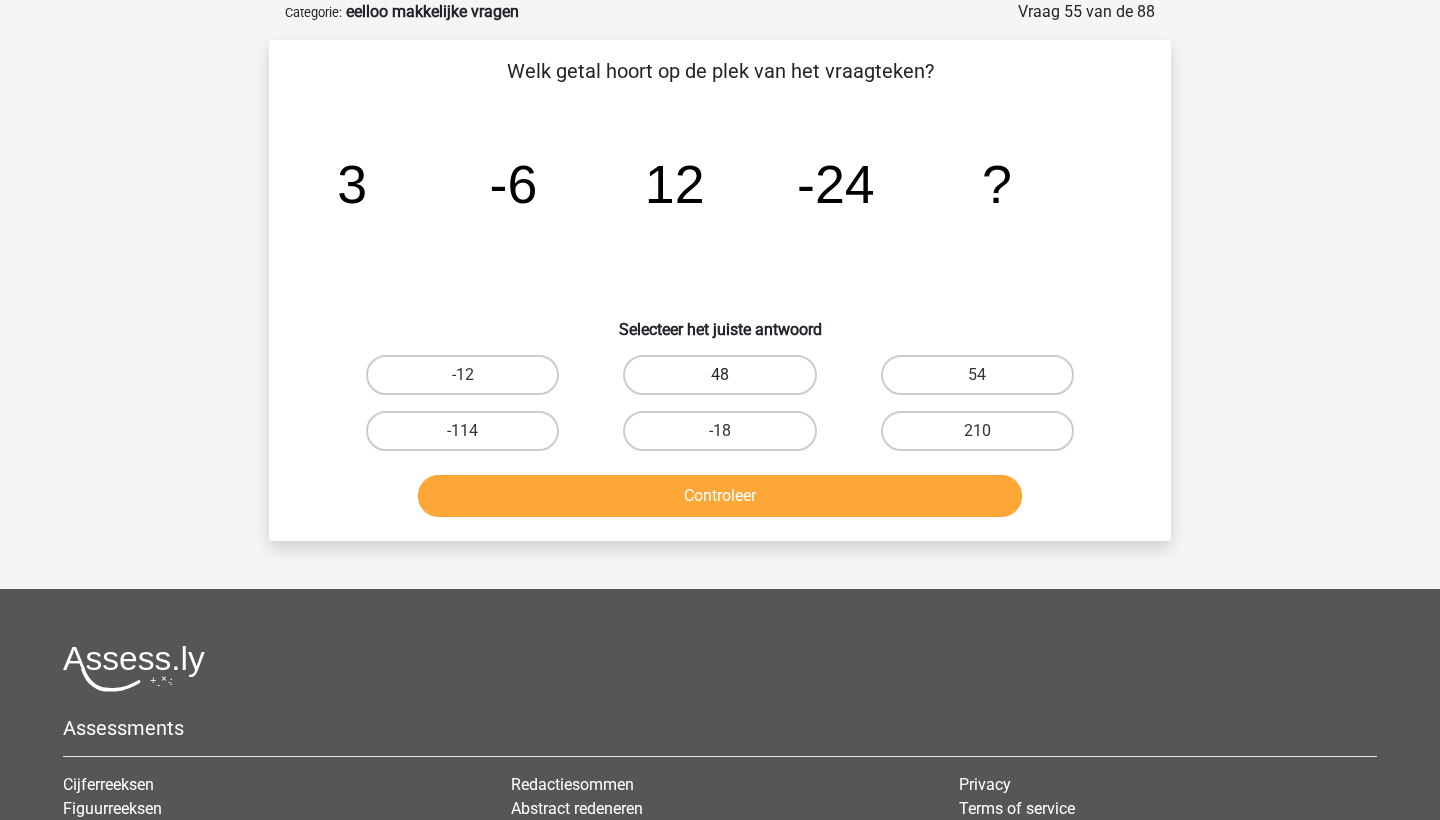 click on "48" at bounding box center [719, 375] 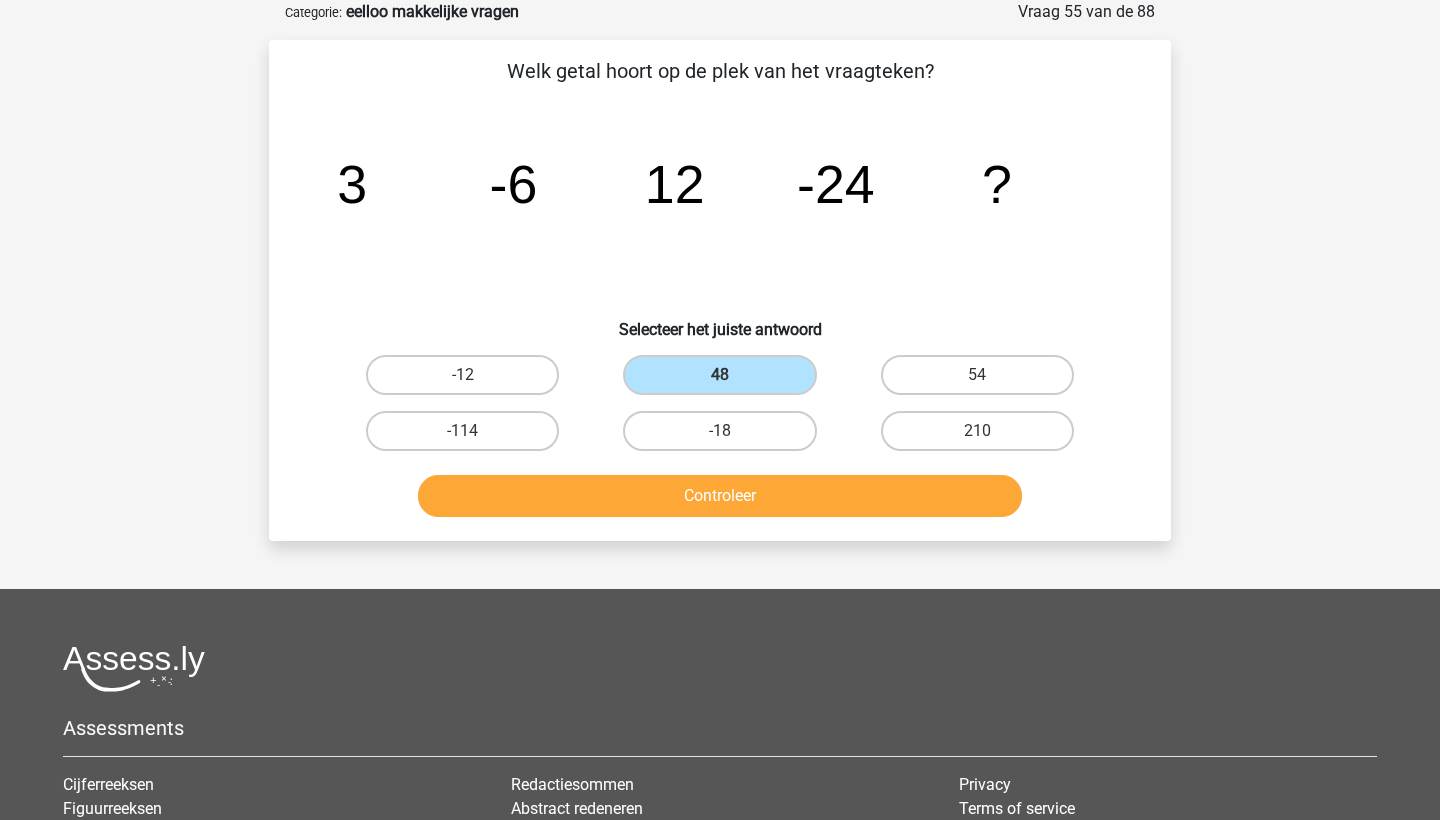 click on "Controleer" at bounding box center (720, 496) 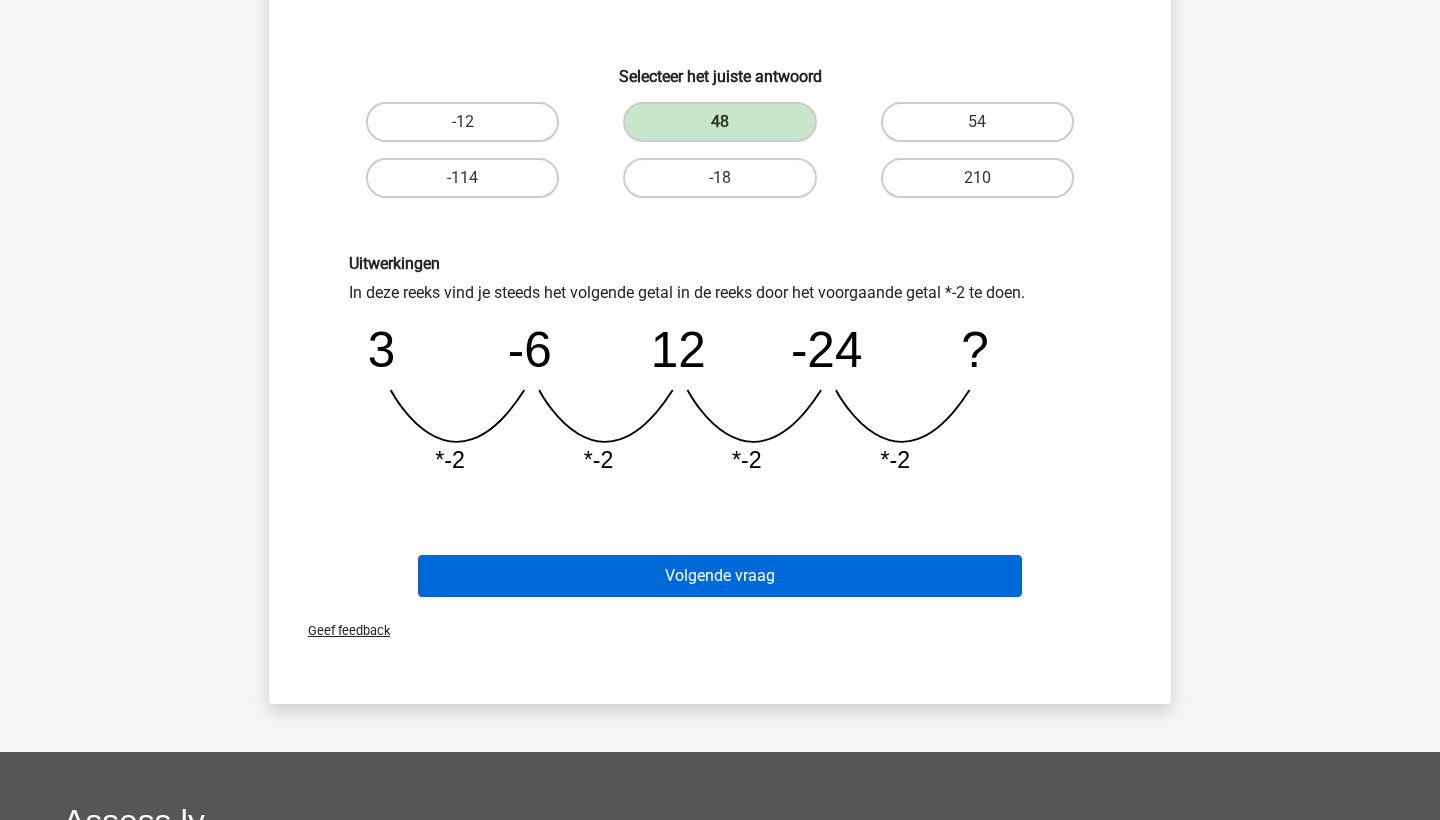 click on "Volgende vraag" at bounding box center [720, 576] 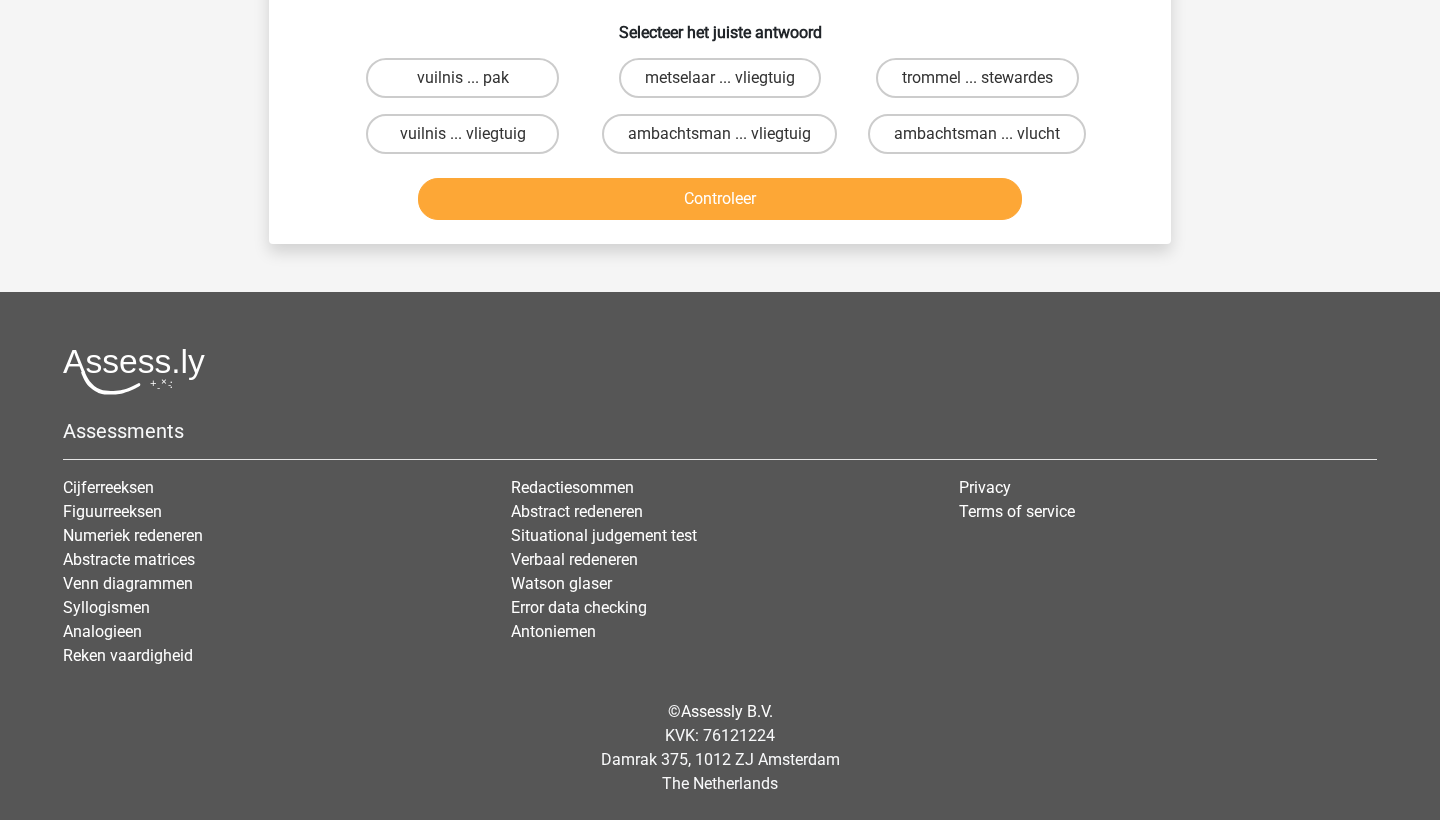 scroll, scrollTop: 100, scrollLeft: 0, axis: vertical 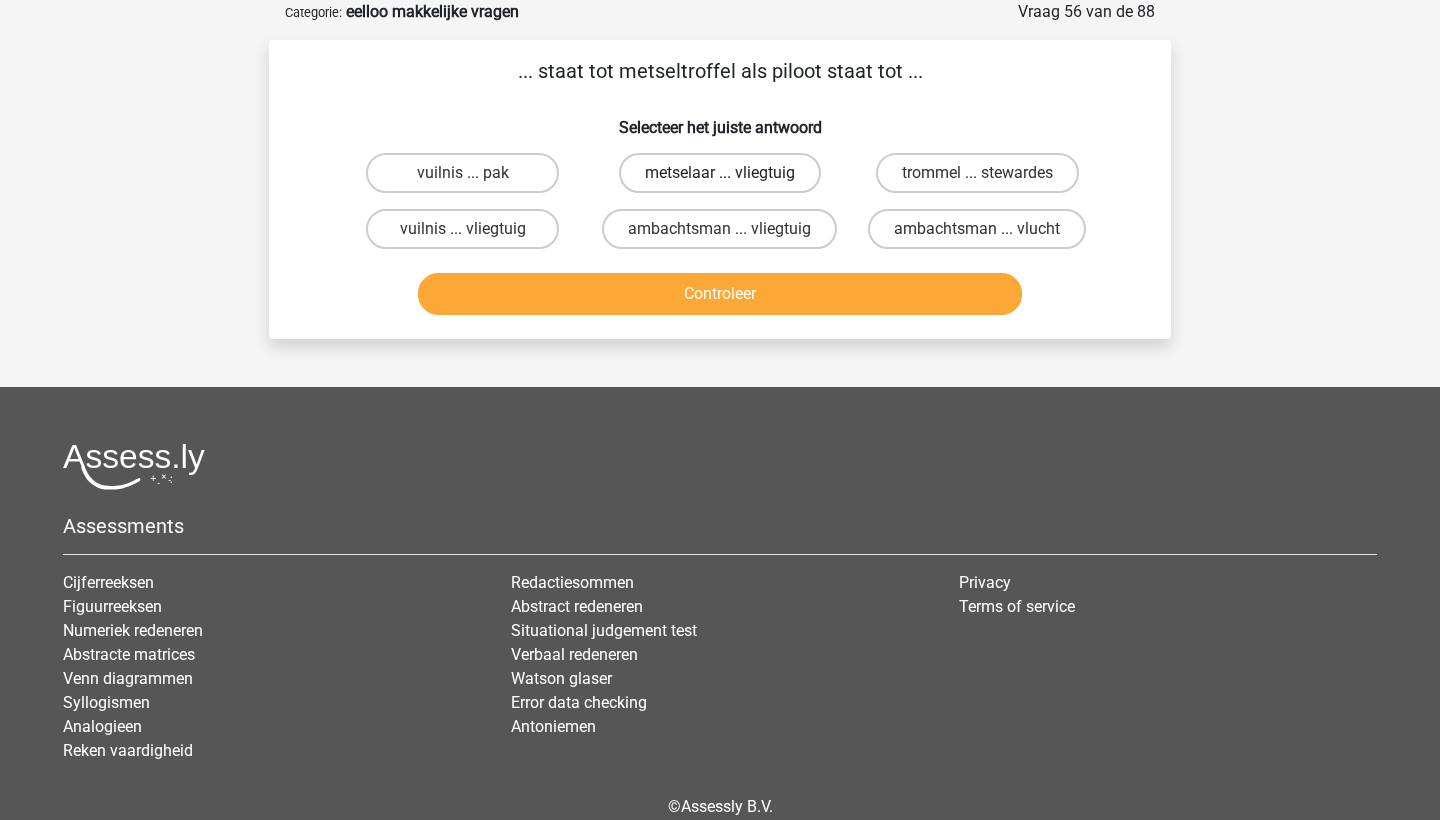 click on "metselaar ... vliegtuig" at bounding box center (720, 173) 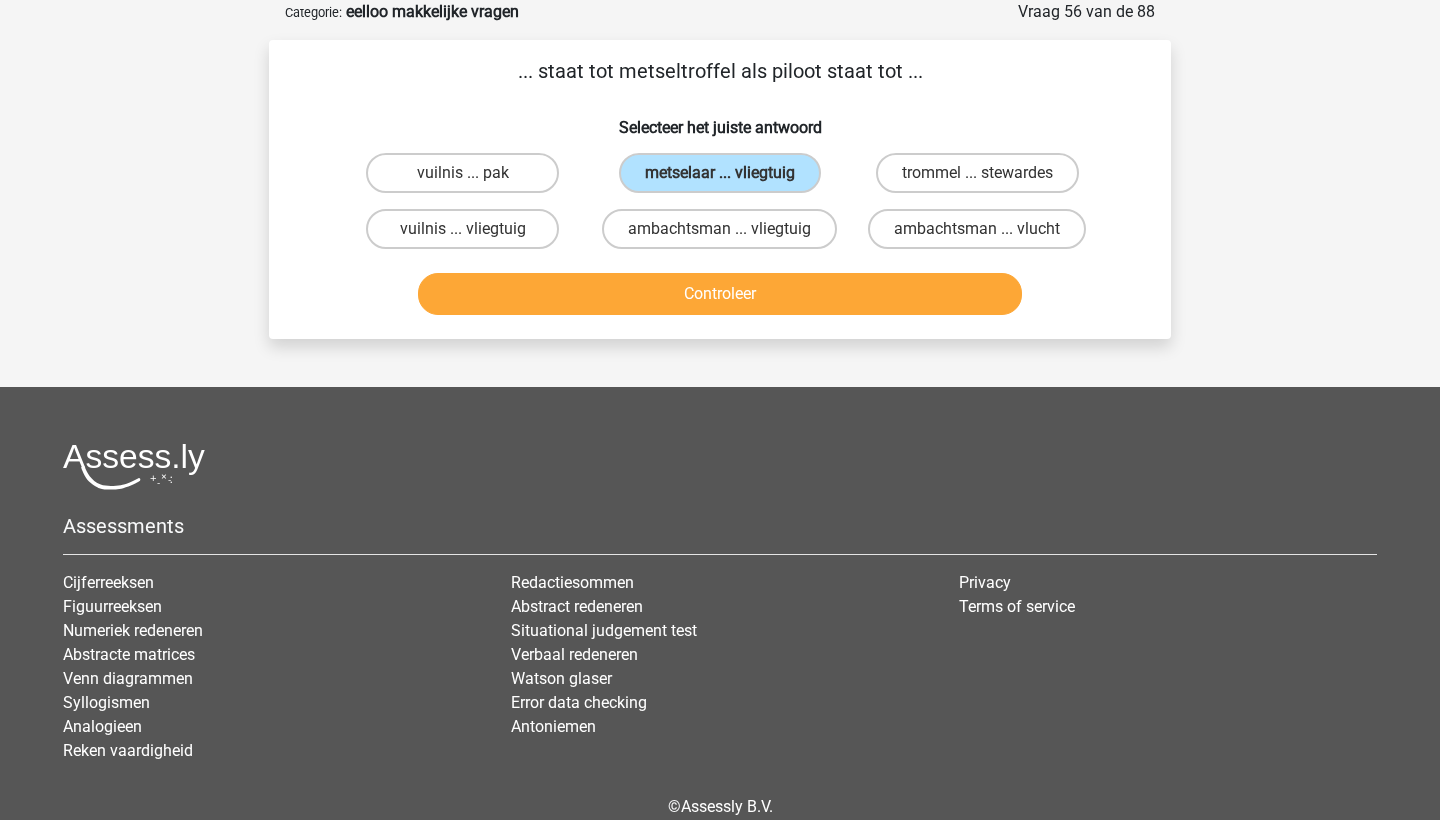 click on "Controleer" at bounding box center (720, 294) 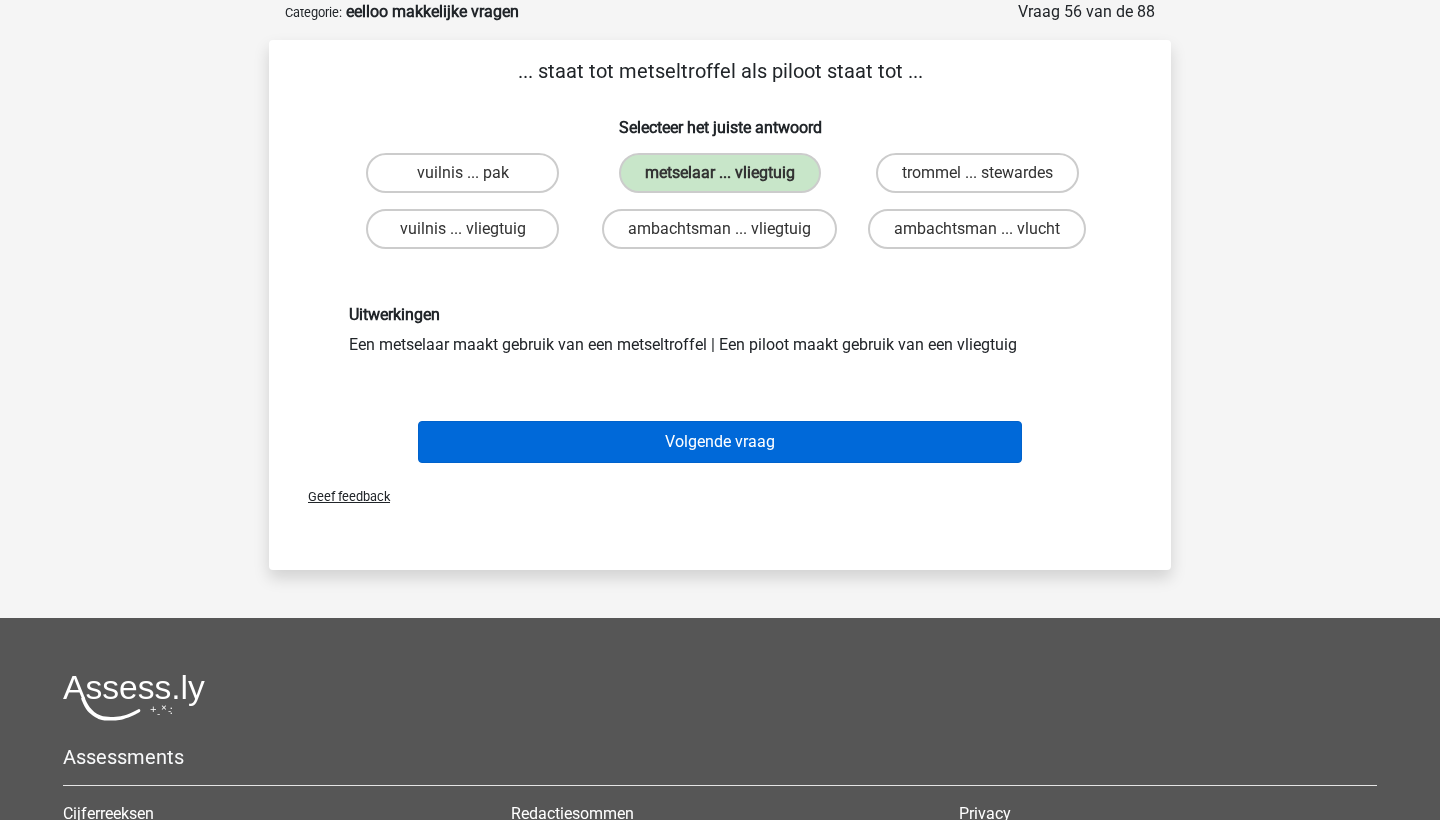 click on "Volgende vraag" at bounding box center [720, 442] 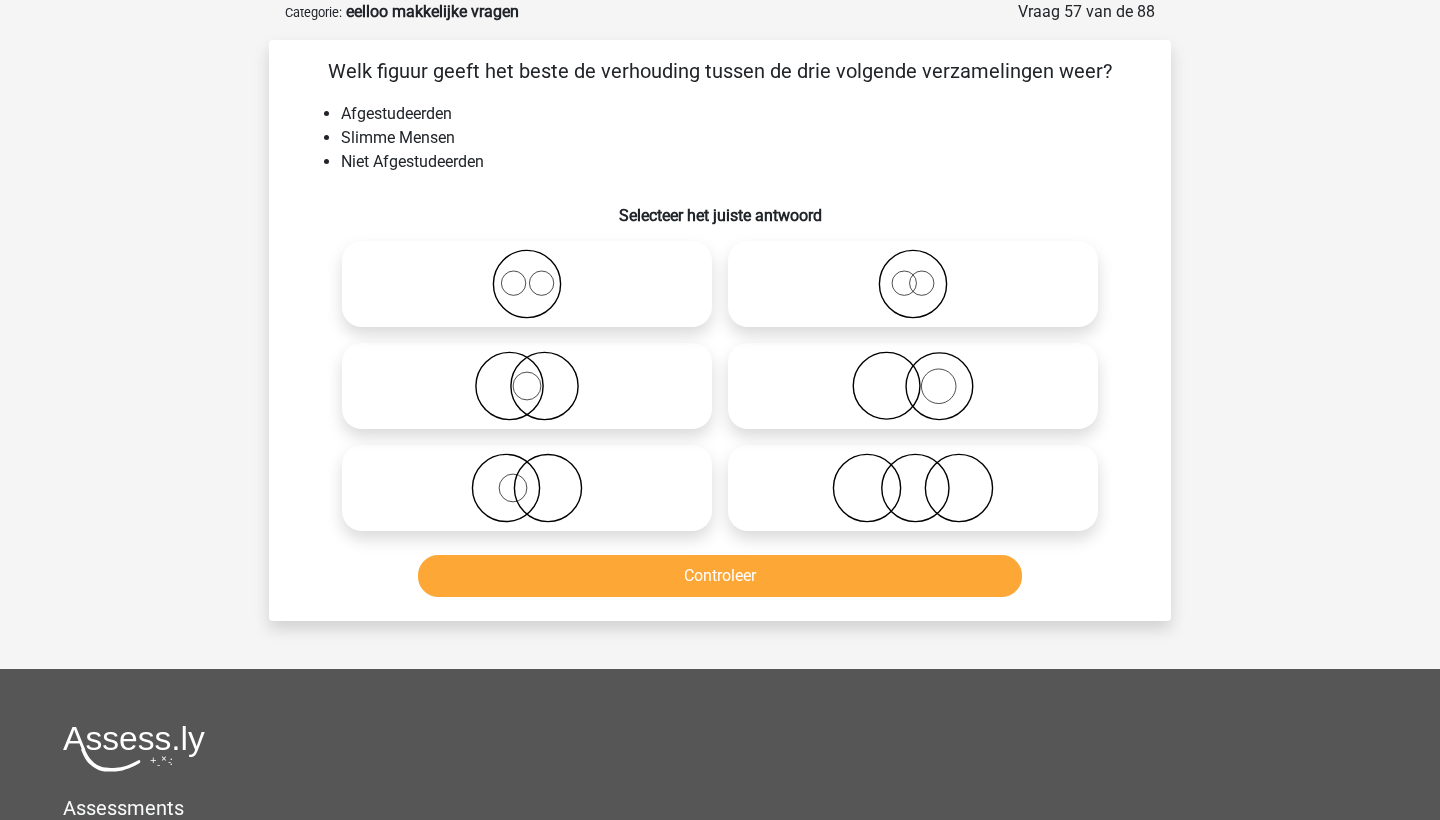 click 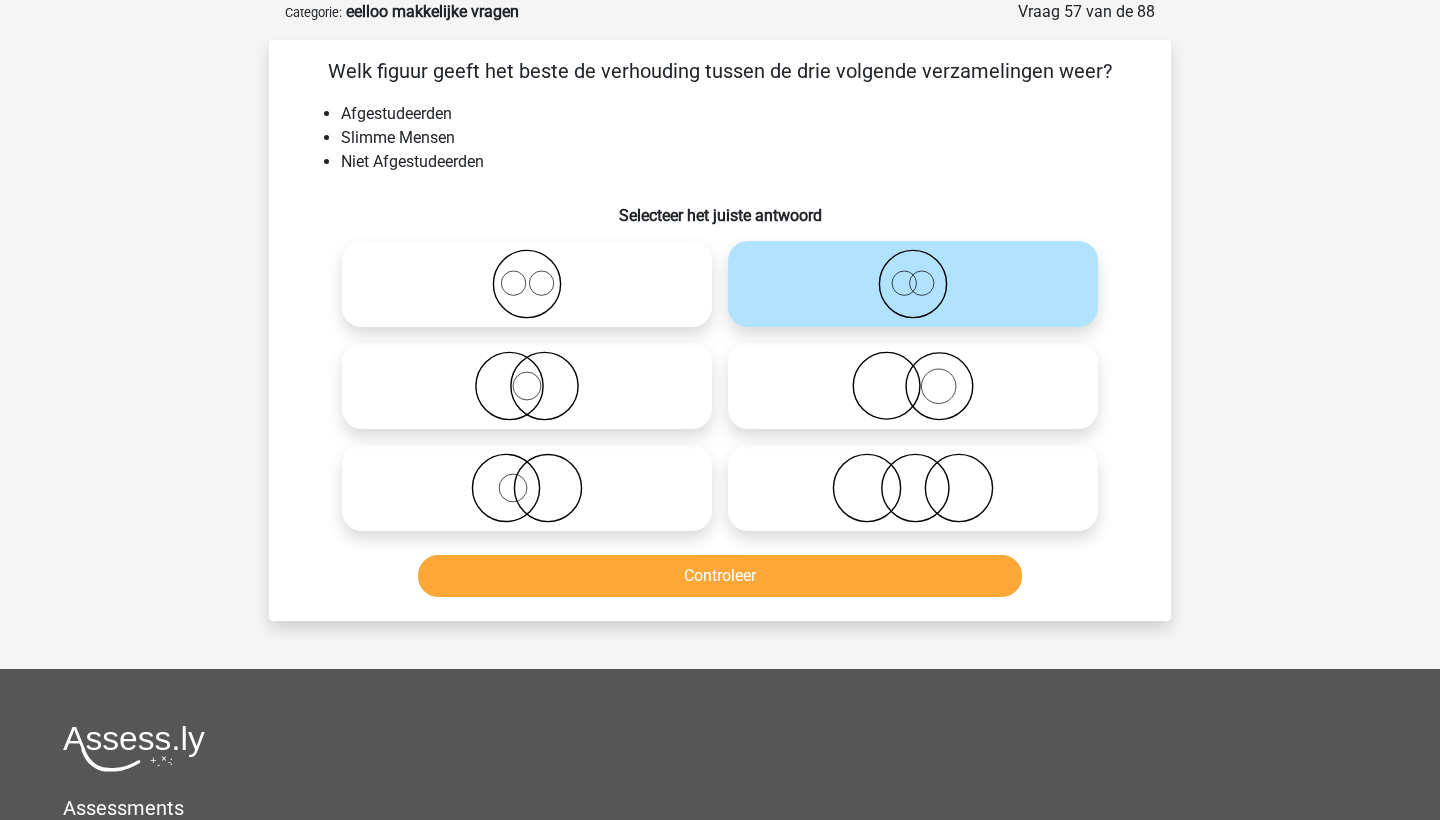 click on "Controleer" at bounding box center (720, 576) 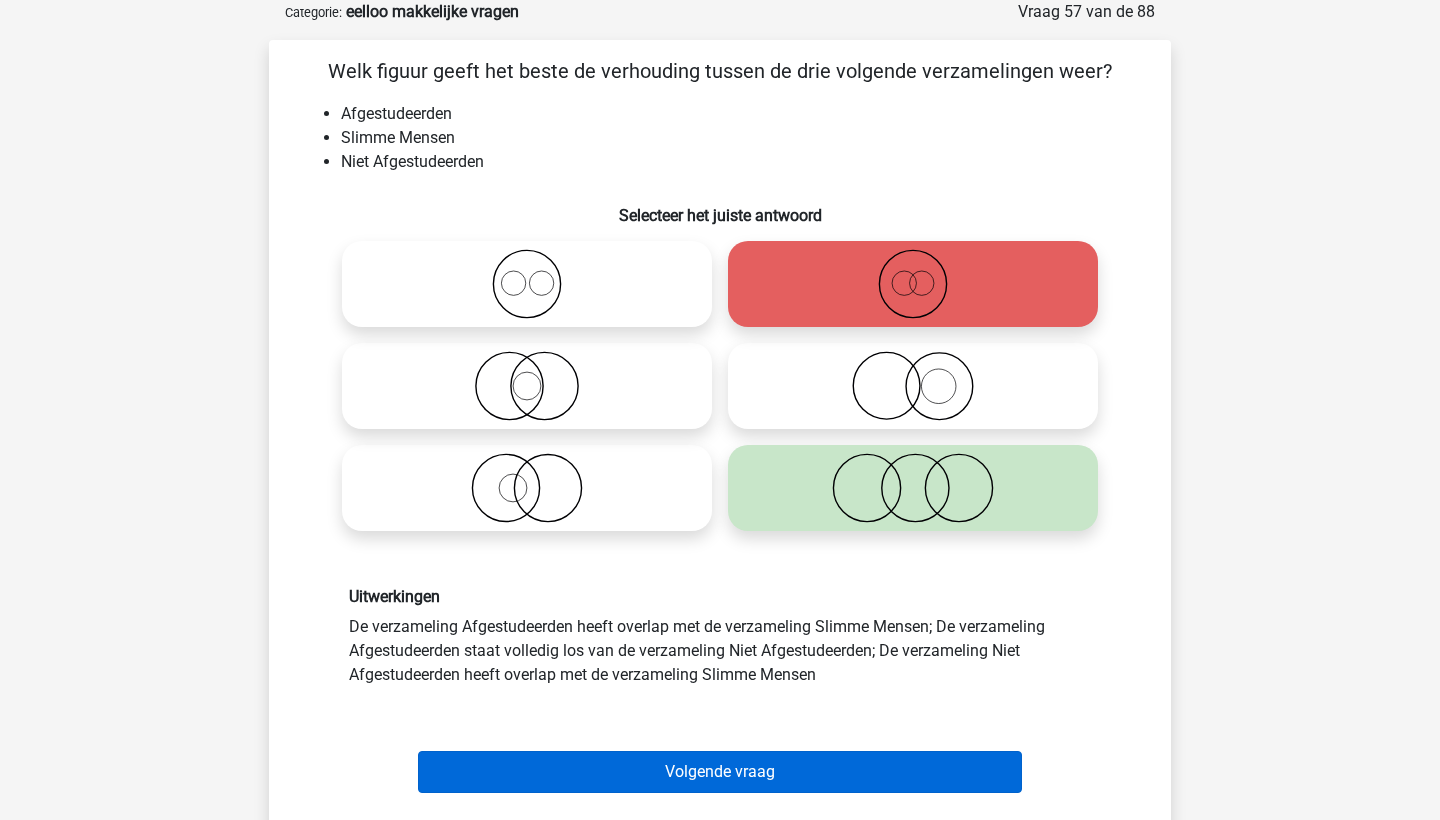 click on "Volgende vraag" at bounding box center (720, 772) 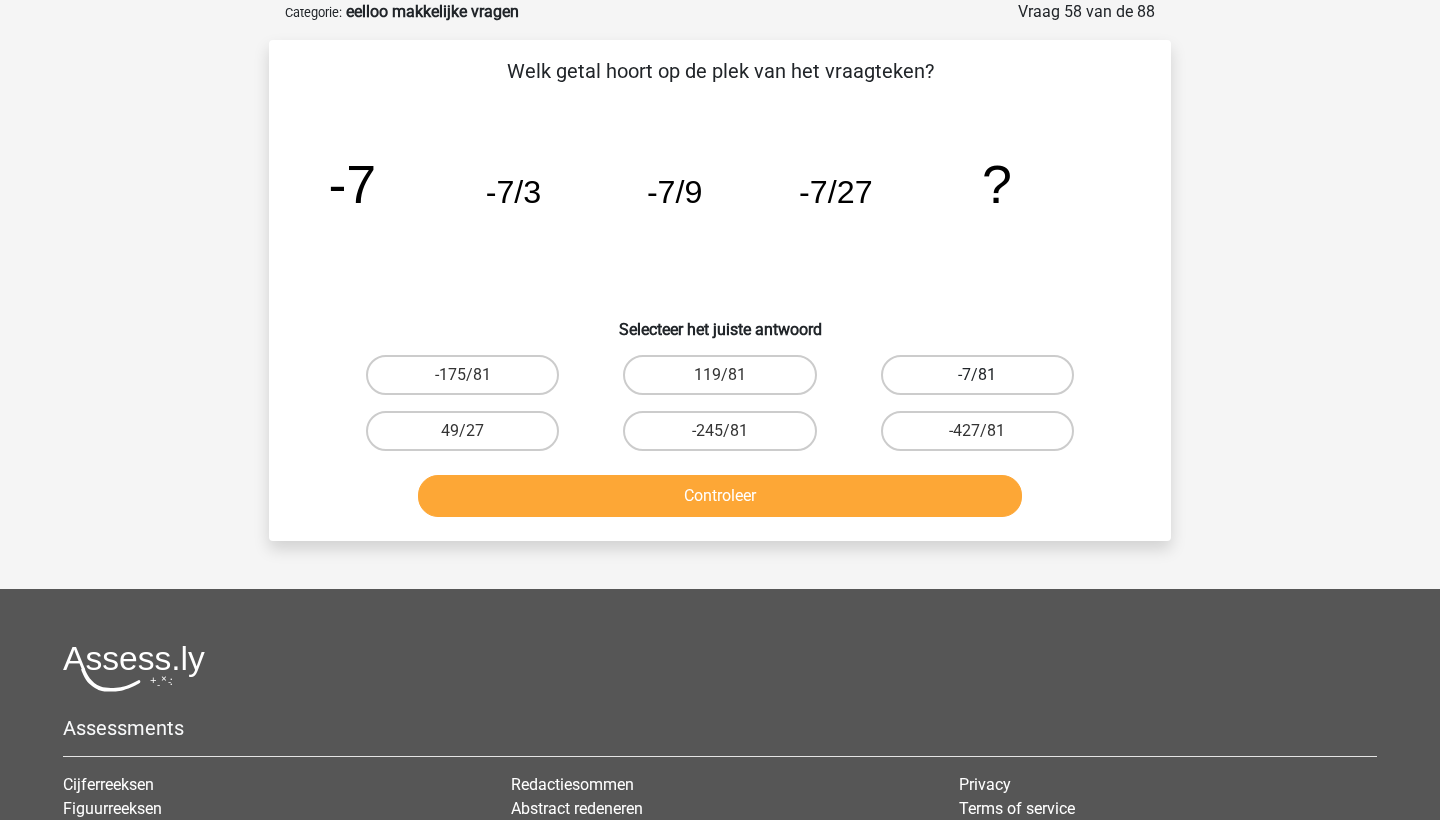 click on "-7/81" at bounding box center (977, 375) 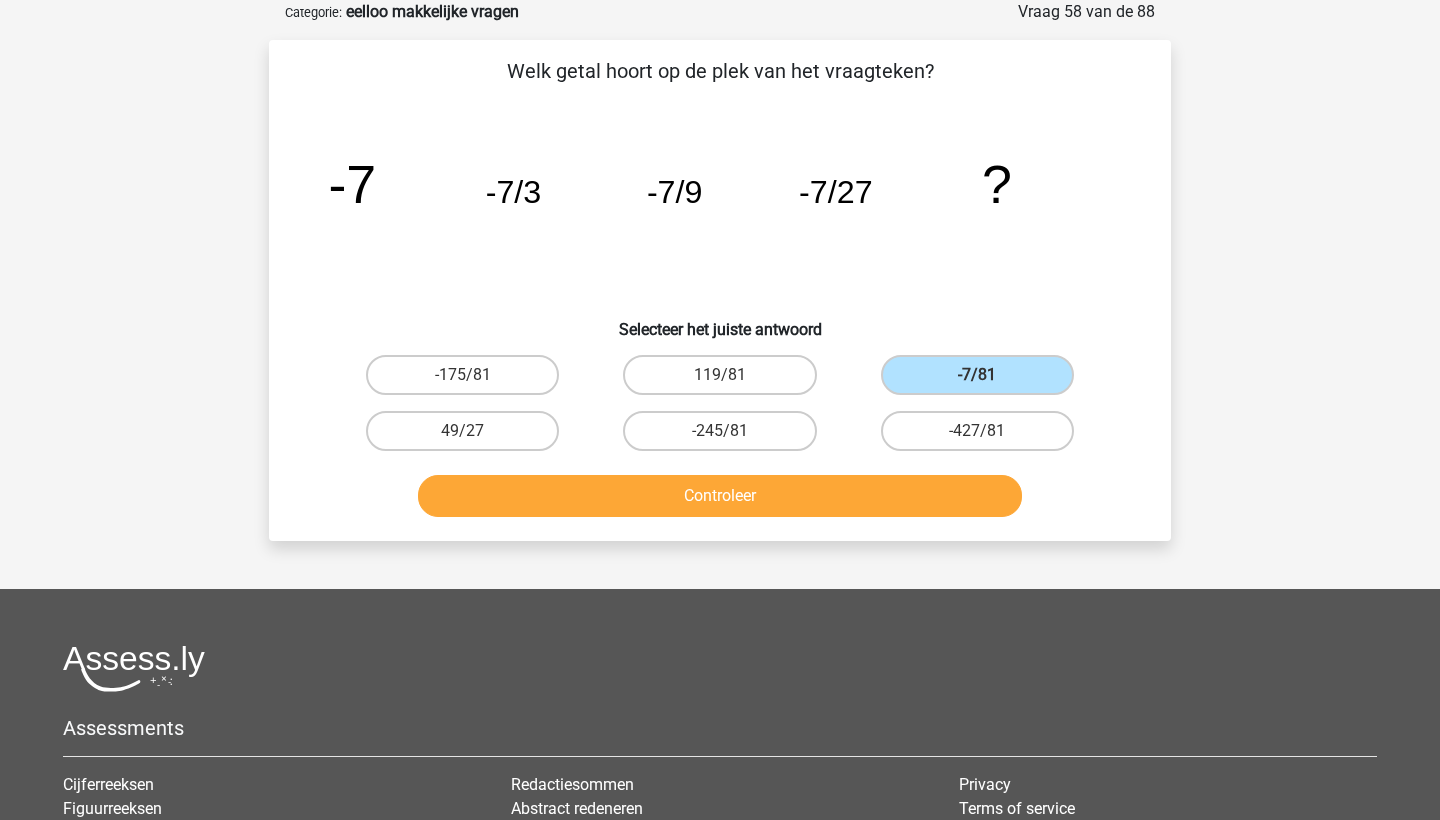 click on "Controleer" at bounding box center [720, 496] 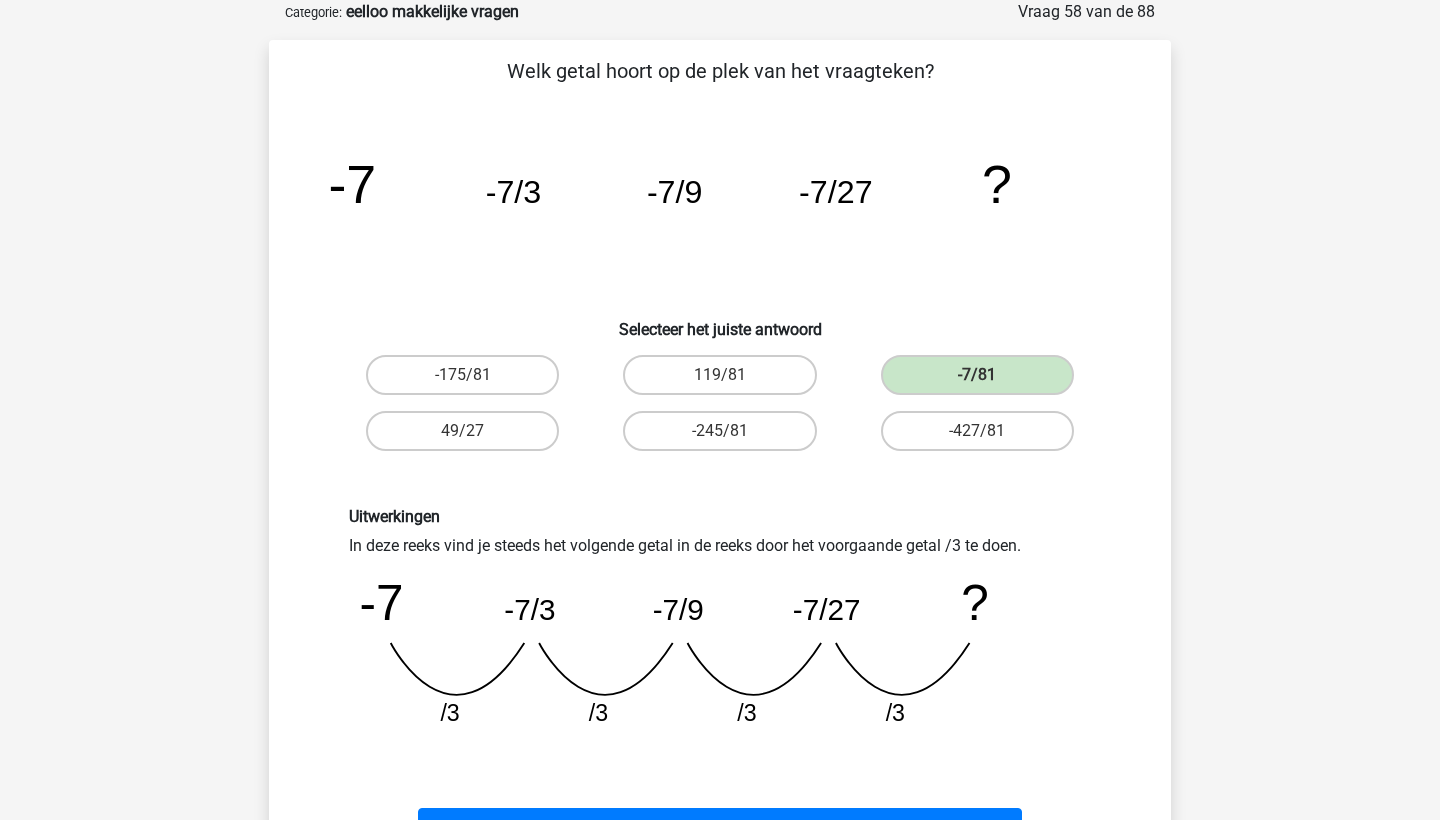 click on "Volgende vraag" at bounding box center (720, 825) 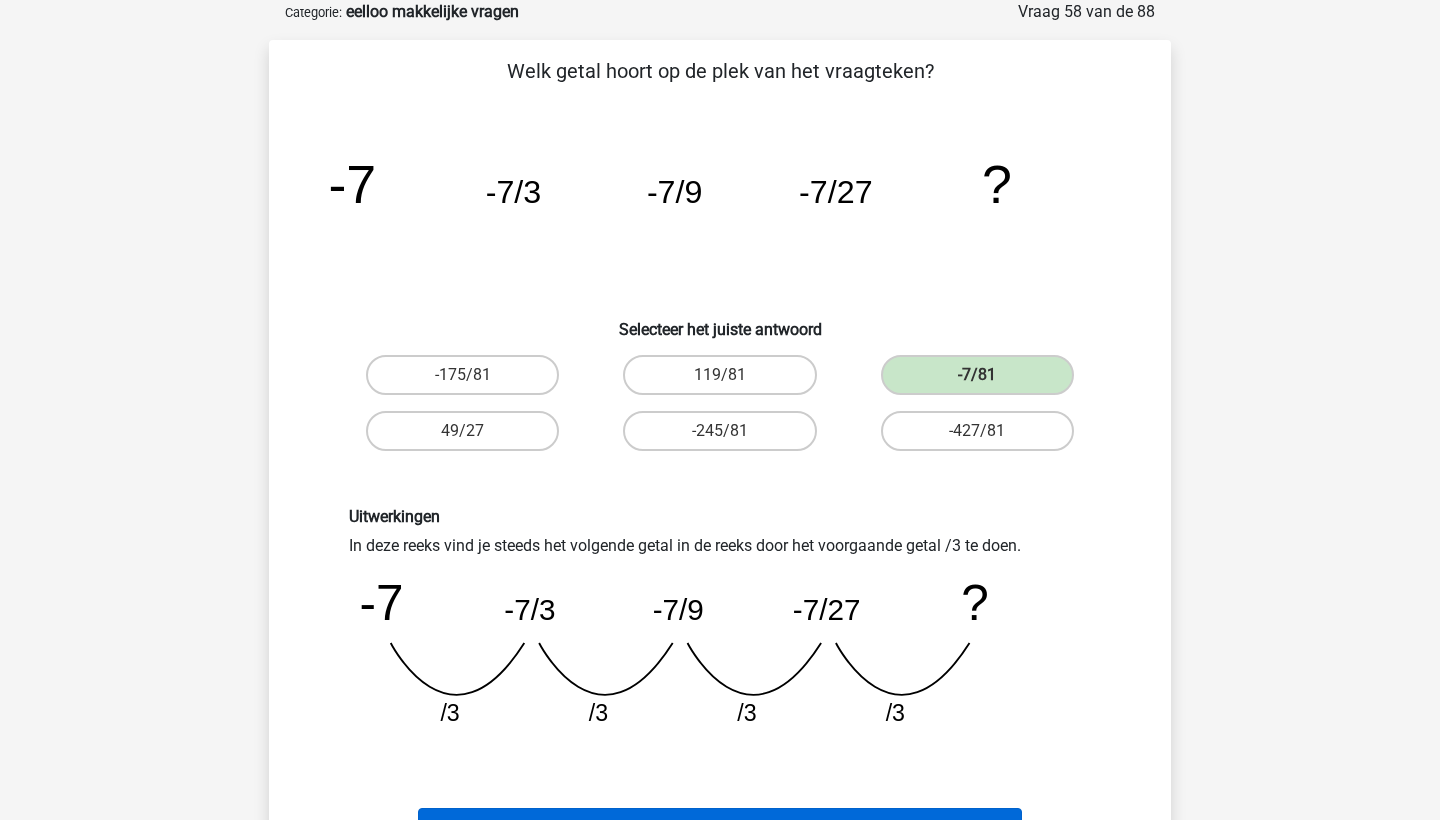 click on "Volgende vraag" at bounding box center (720, 829) 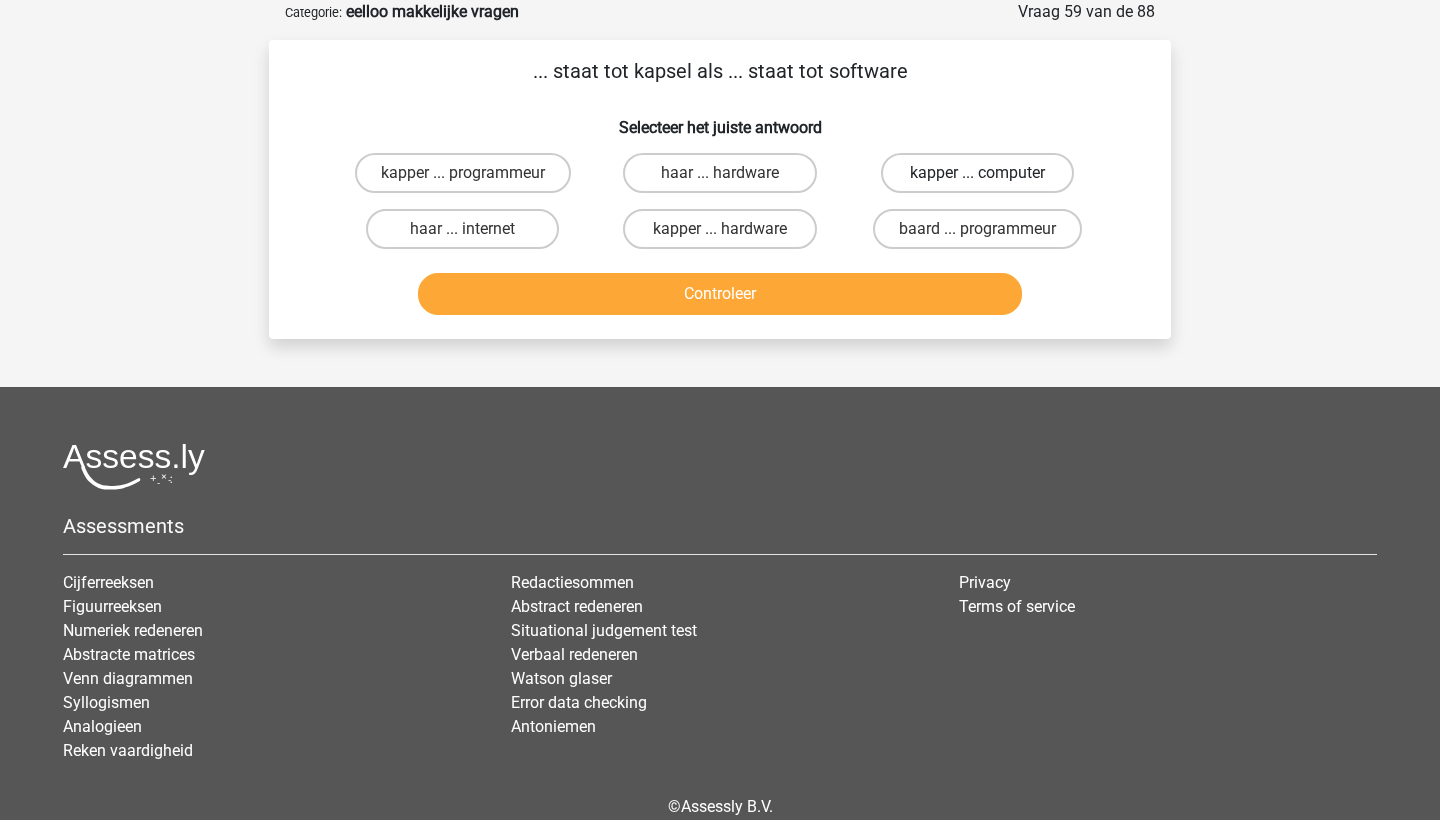 click on "kapper ... computer" at bounding box center (977, 173) 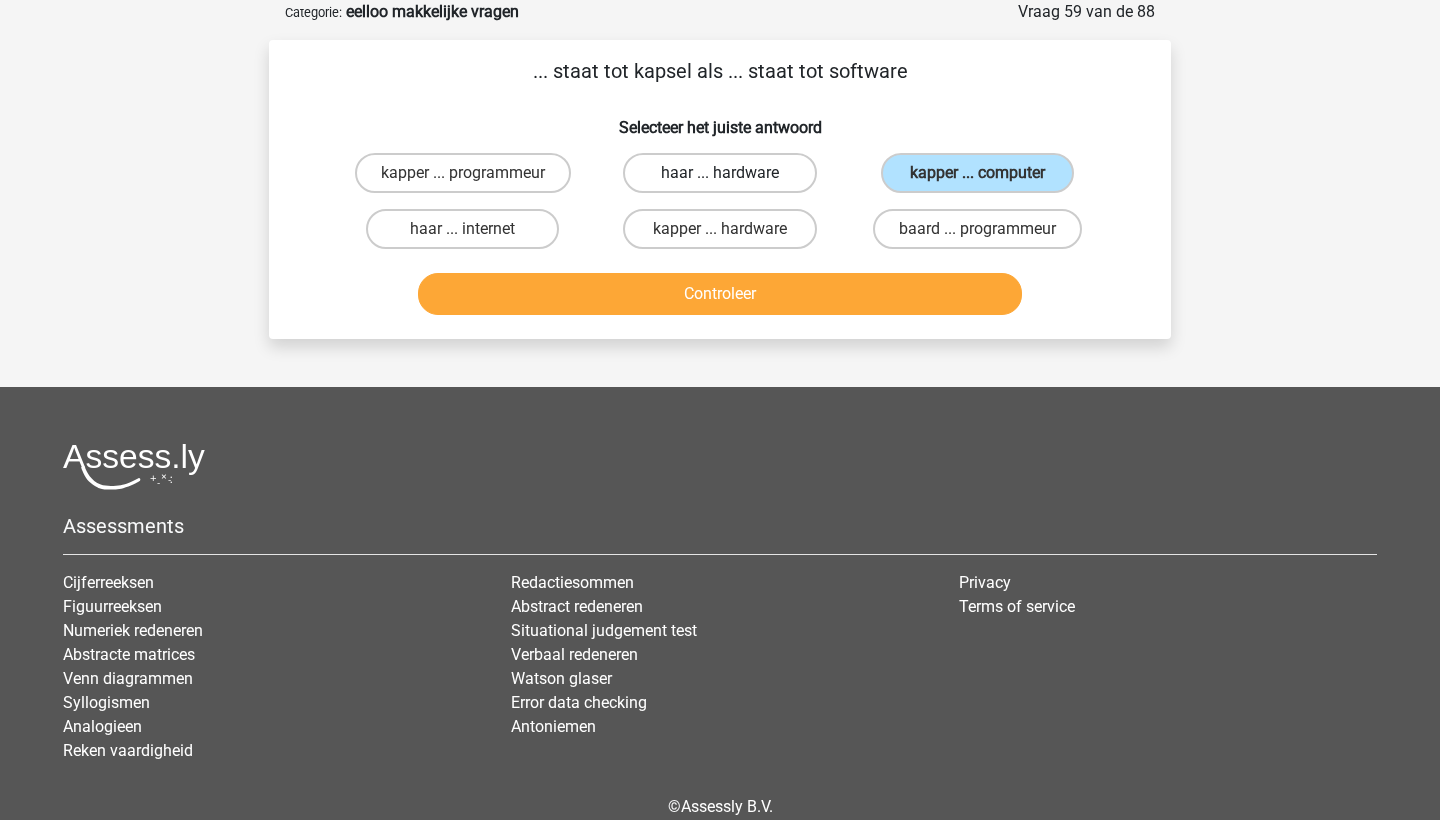 click on "haar ... hardware" at bounding box center [719, 173] 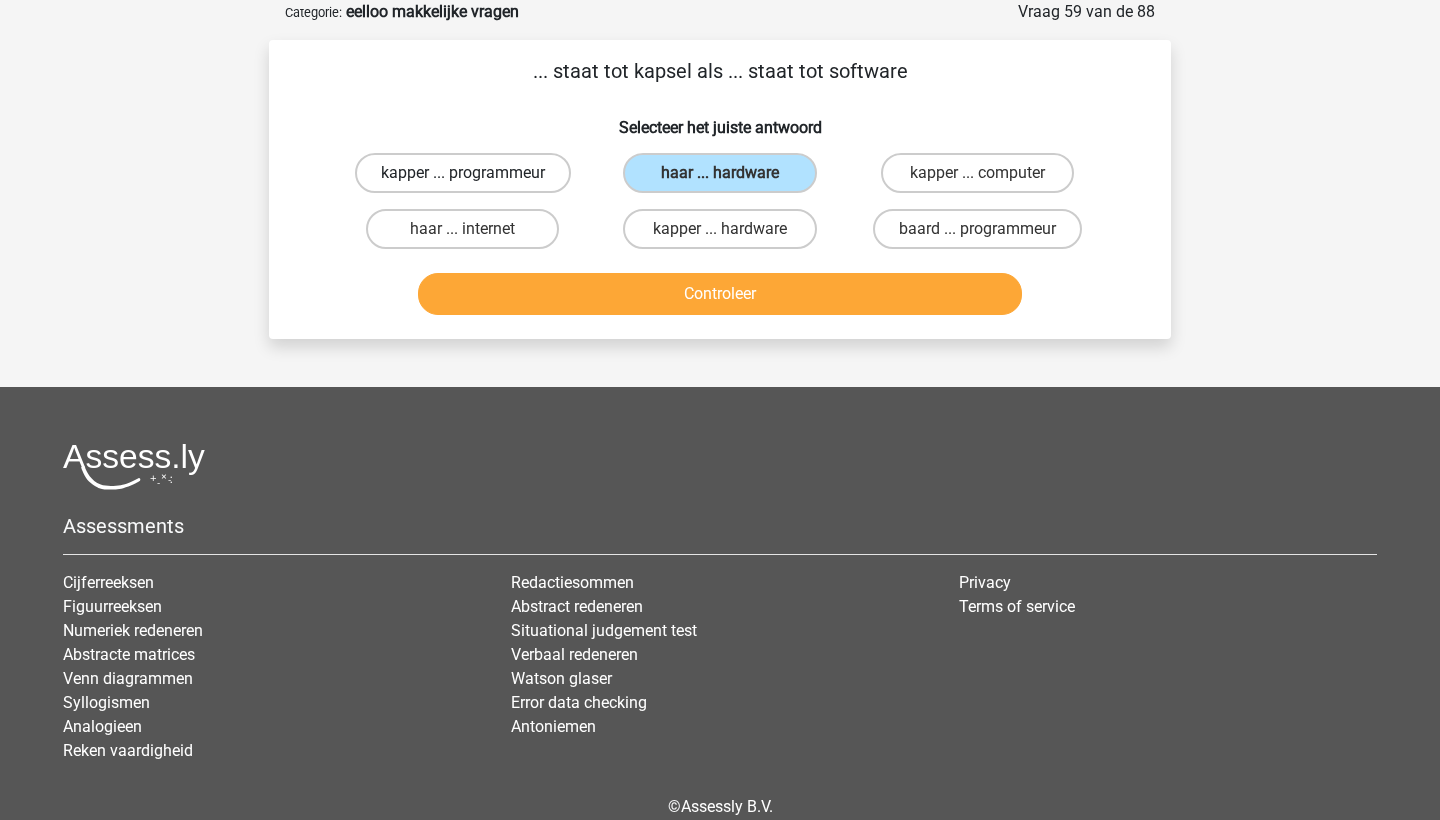 click on "kapper ... programmeur" at bounding box center (463, 173) 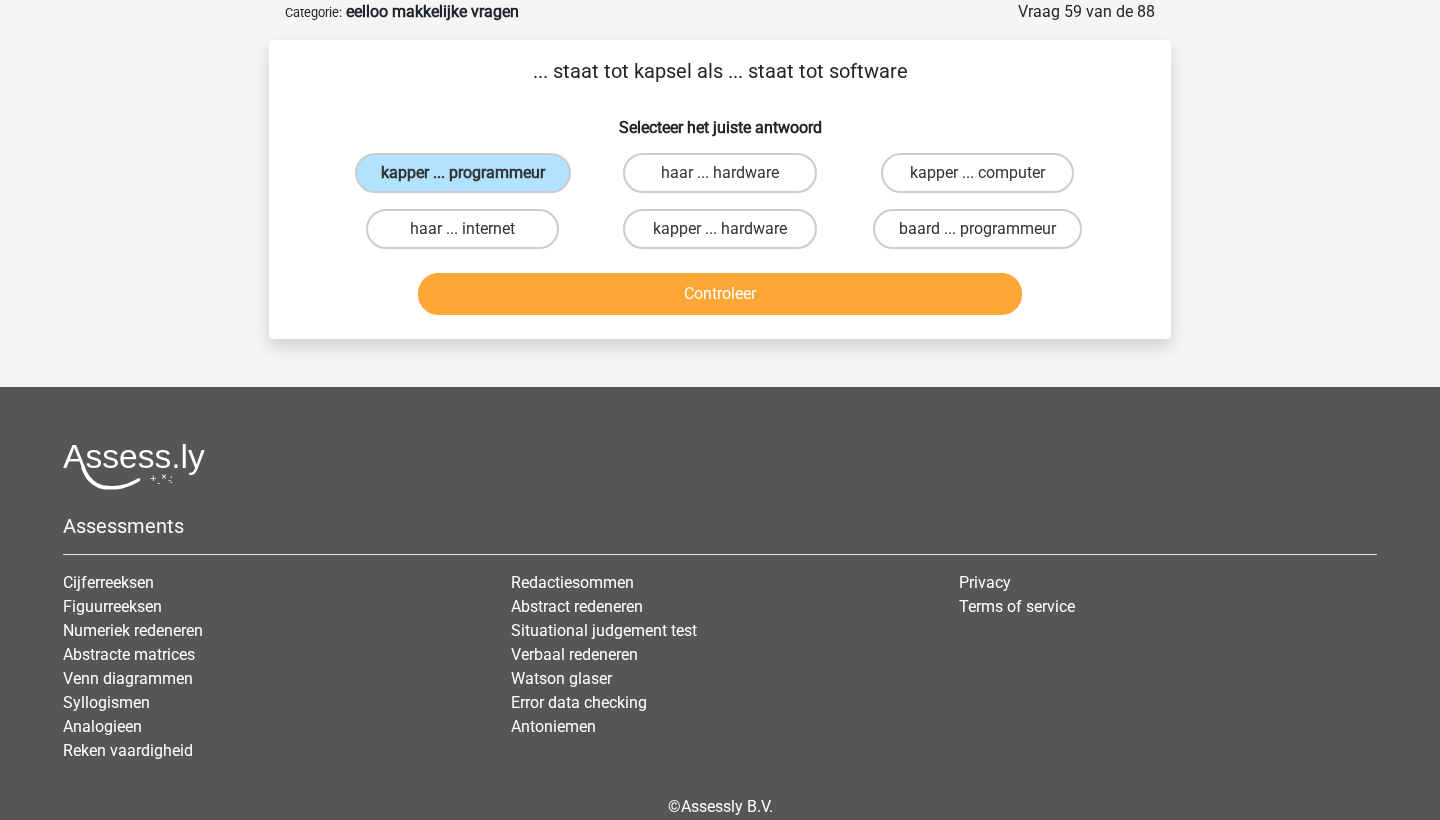 click on "Controleer" at bounding box center [720, 294] 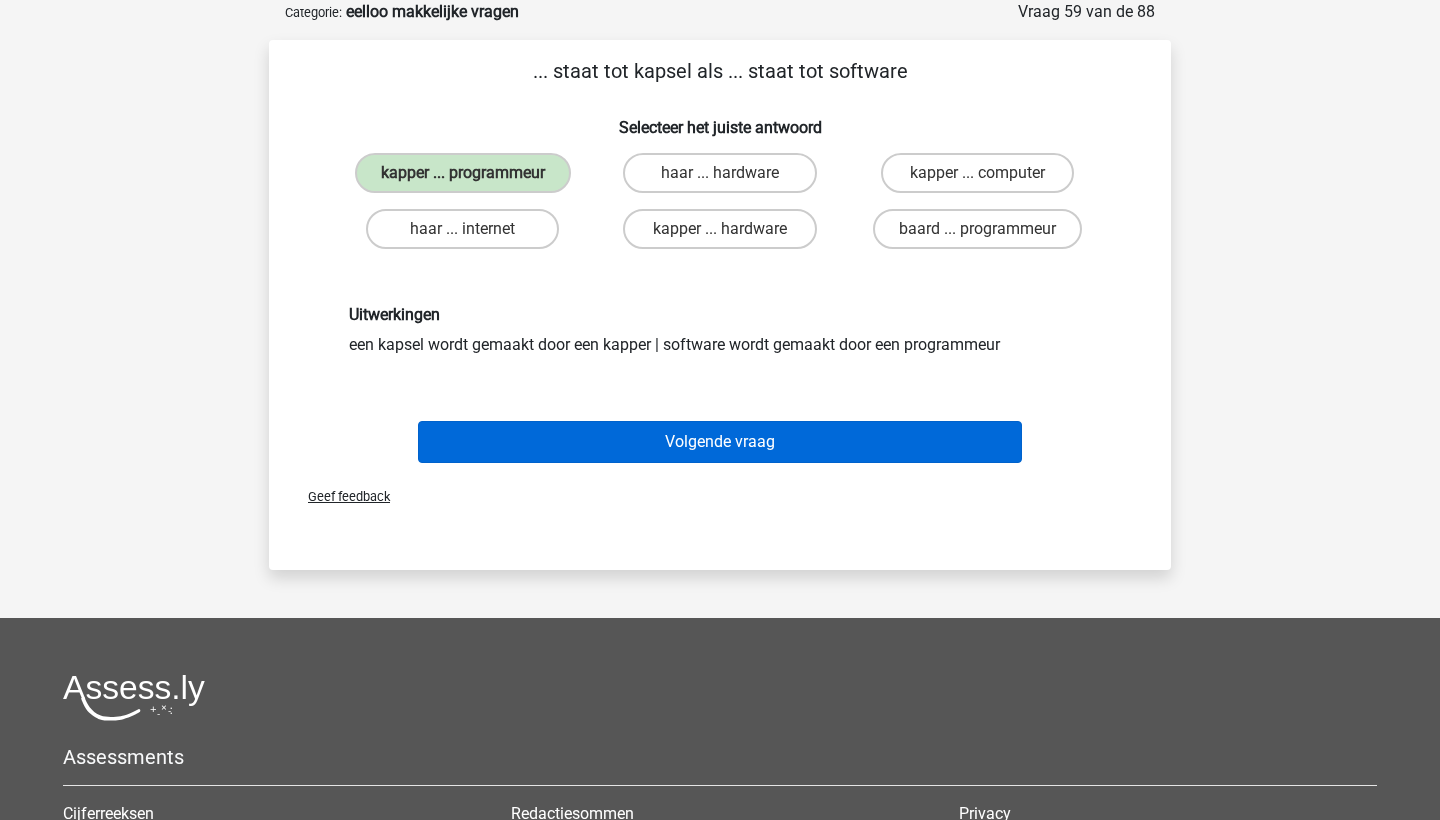 click on "Volgende vraag" at bounding box center (720, 442) 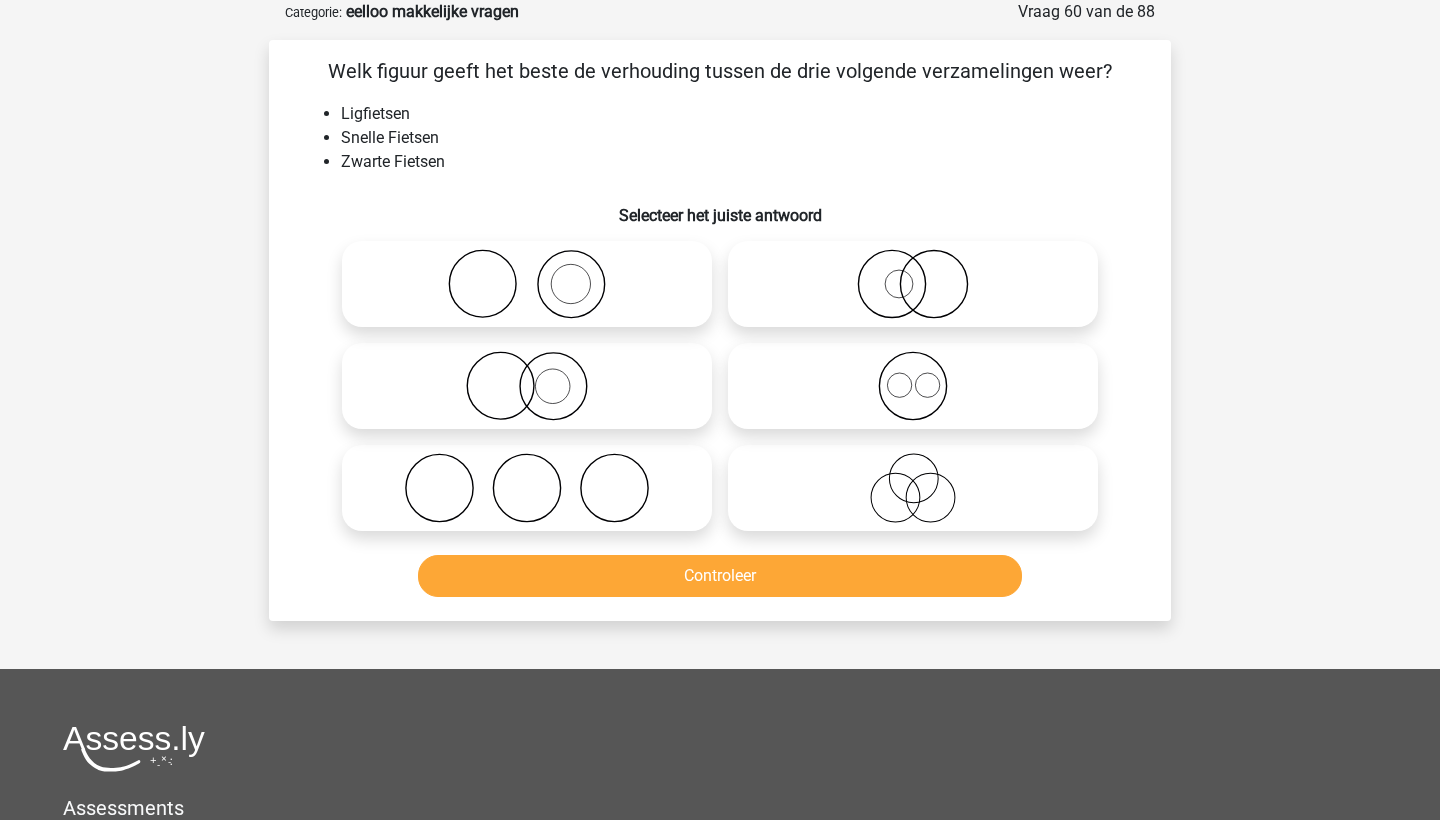 click 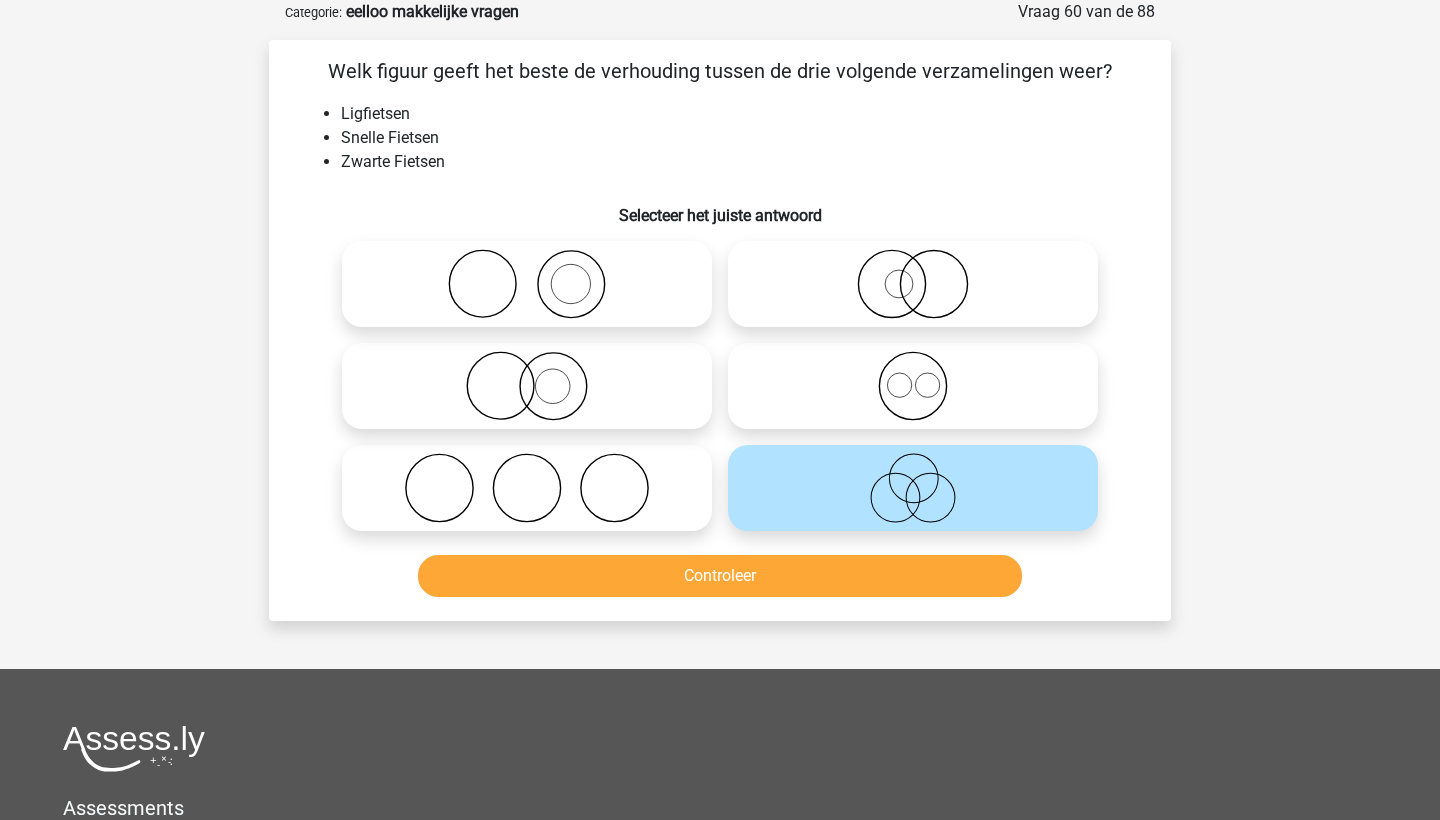 click on "Controleer" at bounding box center [720, 576] 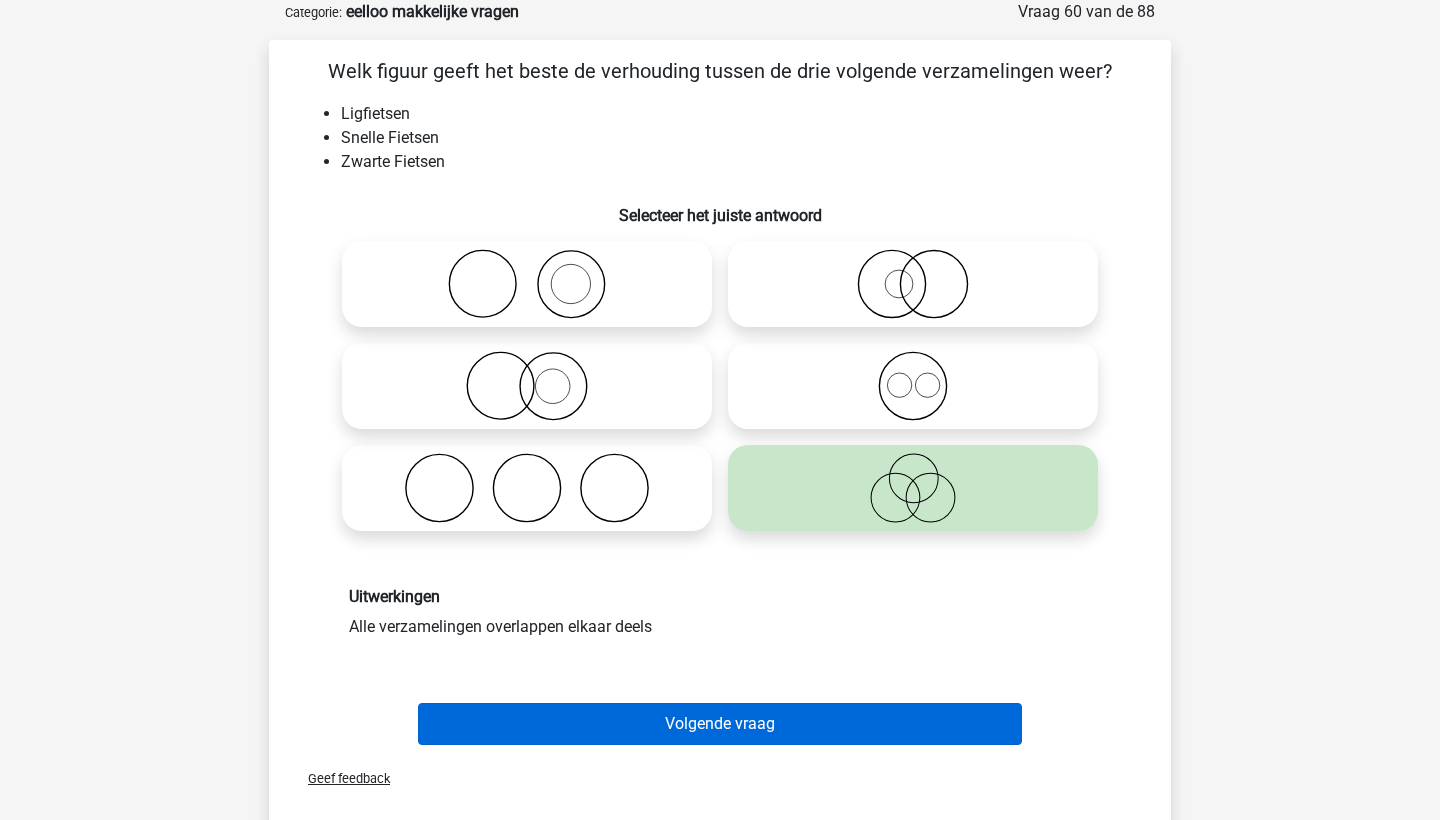 click on "Volgende vraag" at bounding box center [720, 724] 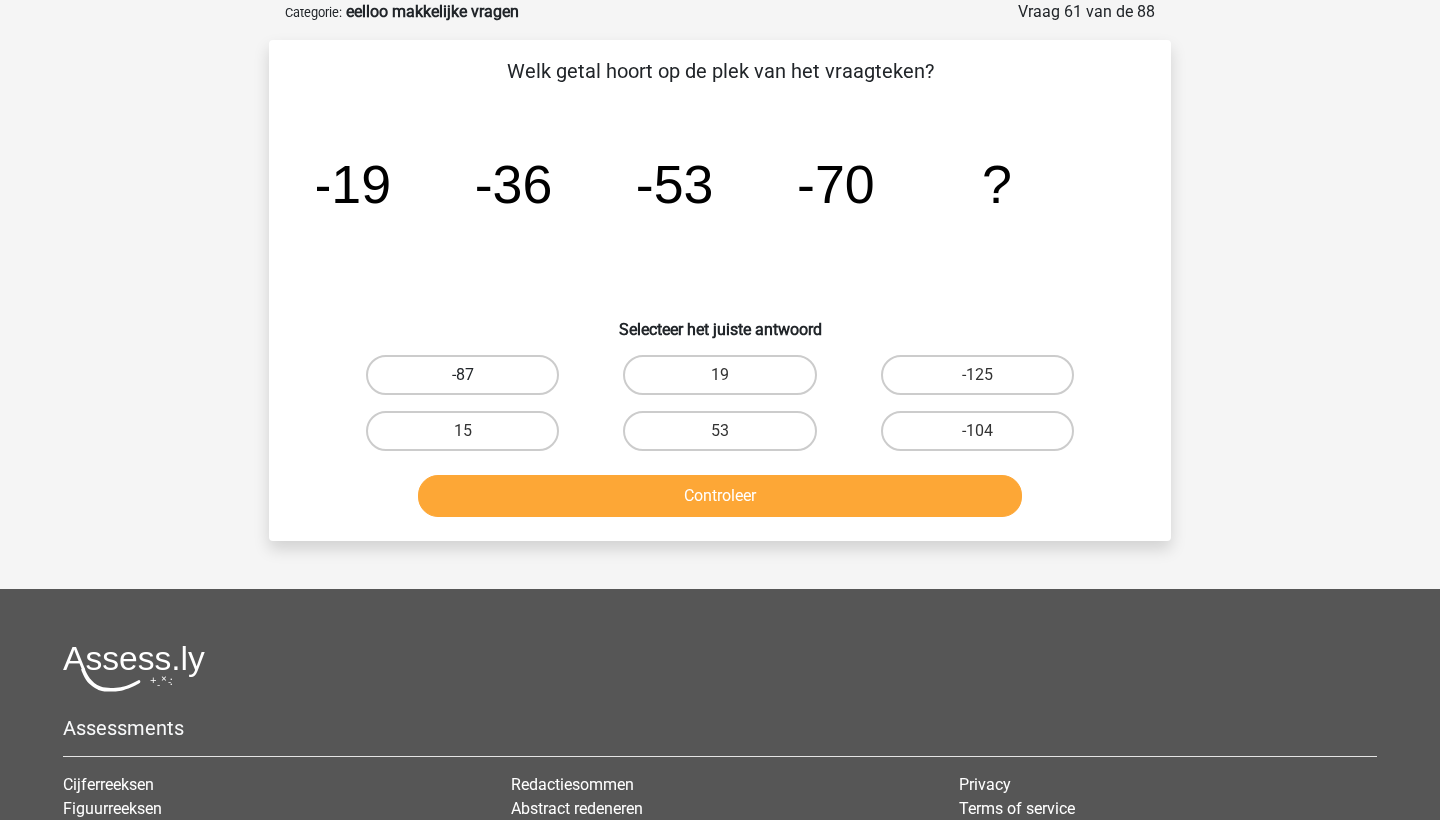 click on "-87" at bounding box center [462, 375] 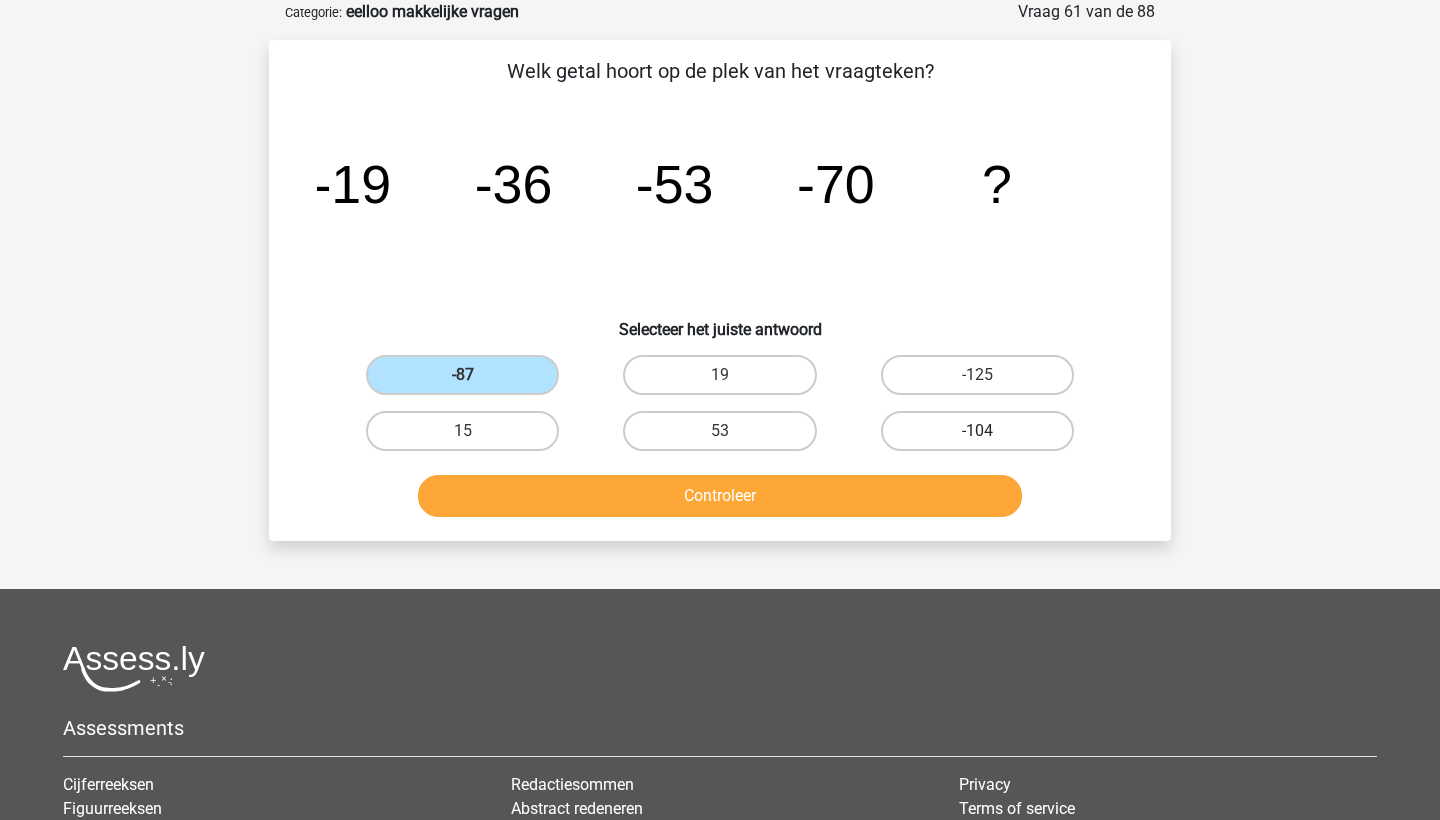 click on "-104" at bounding box center (977, 431) 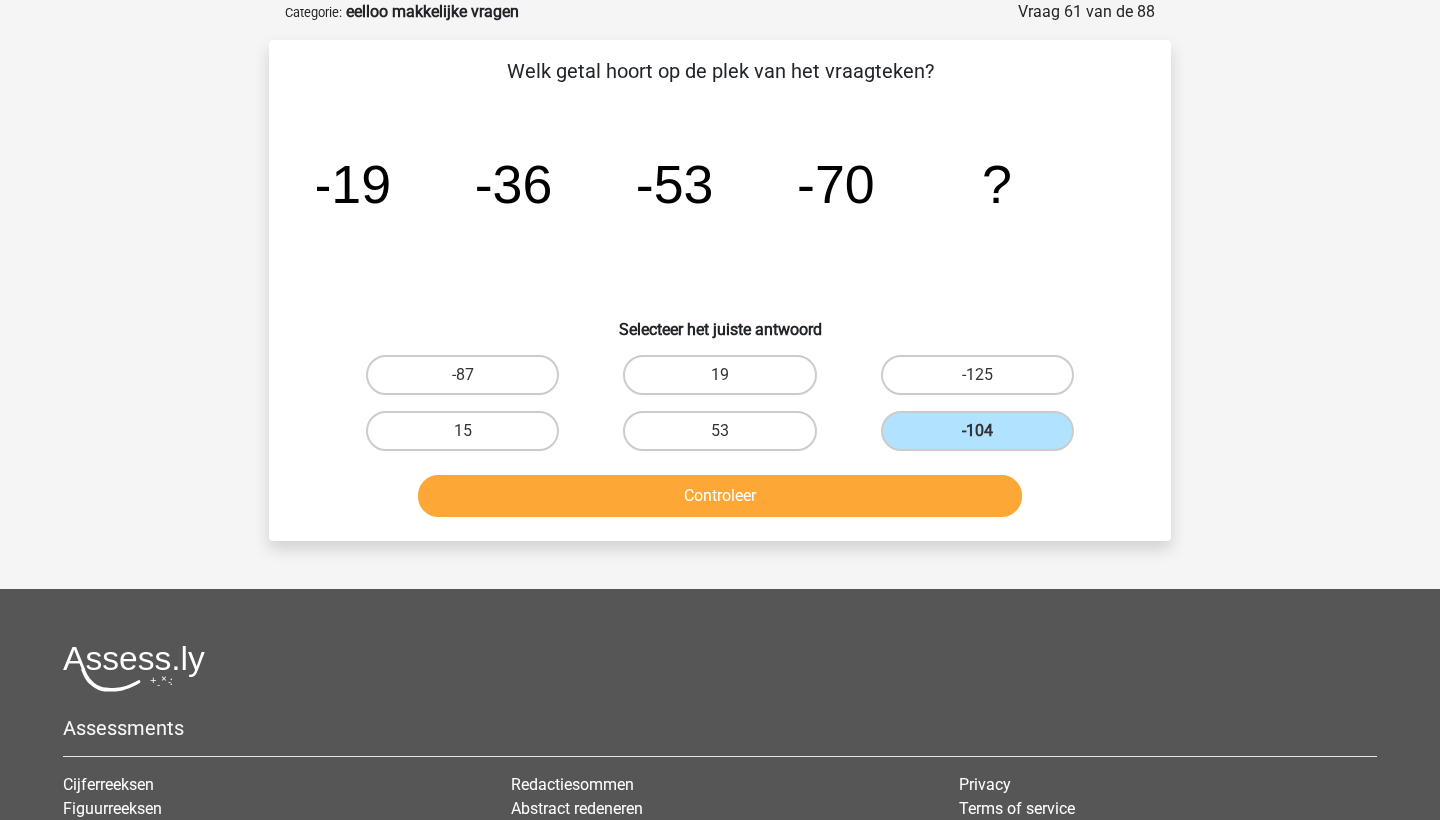 click on "Controleer" at bounding box center [720, 496] 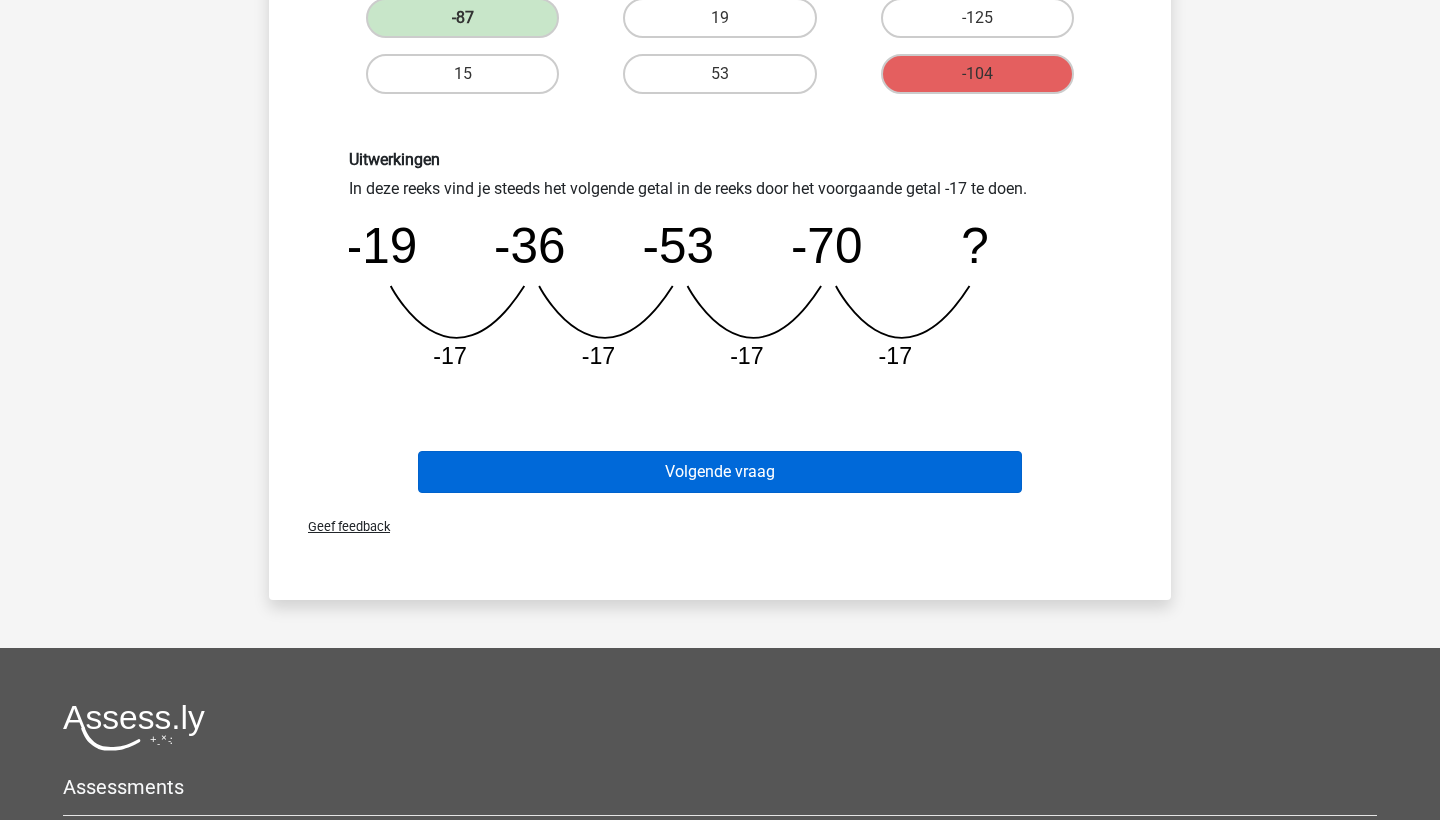 click on "Volgende vraag" at bounding box center (720, 472) 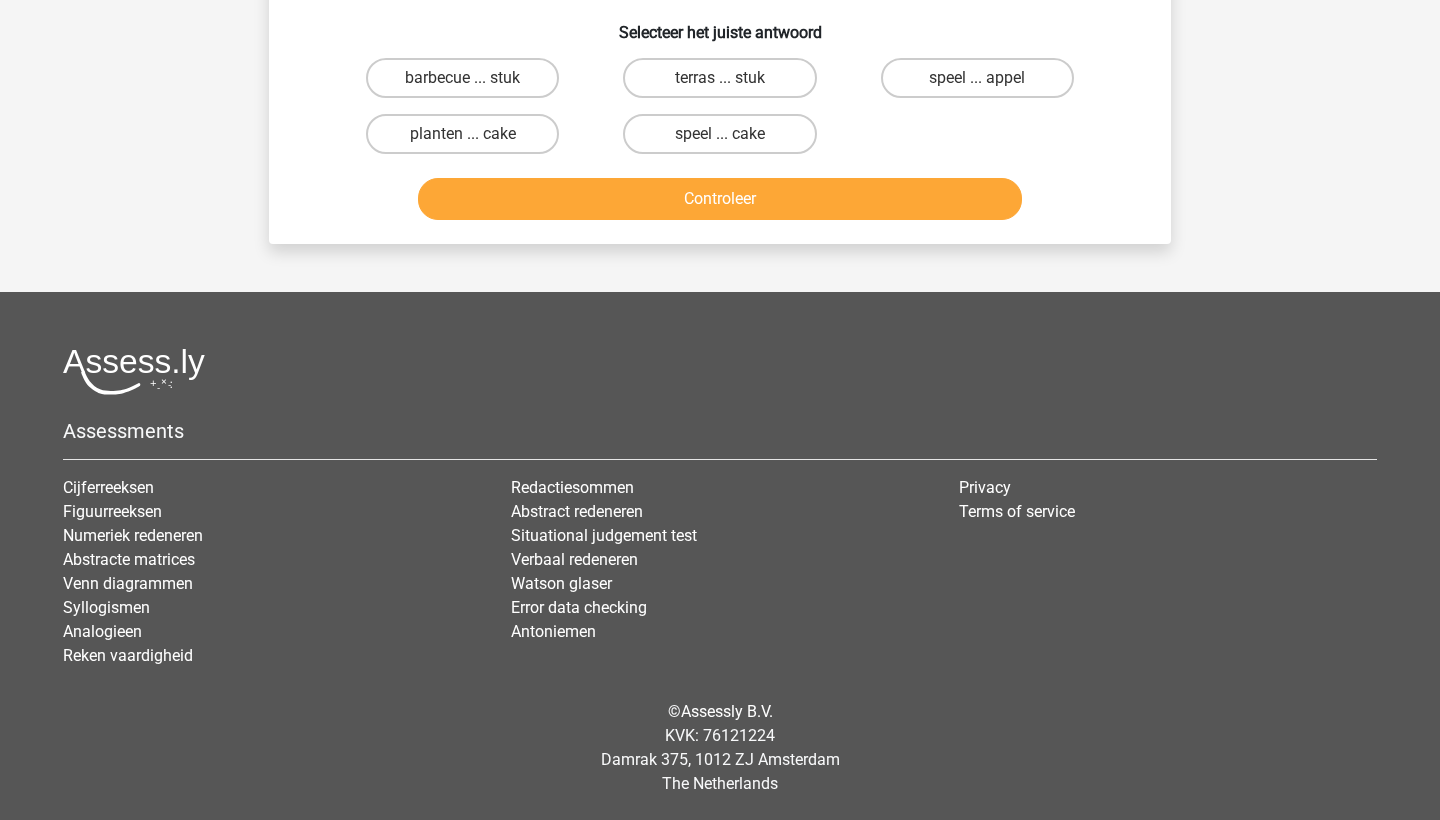 scroll, scrollTop: 100, scrollLeft: 0, axis: vertical 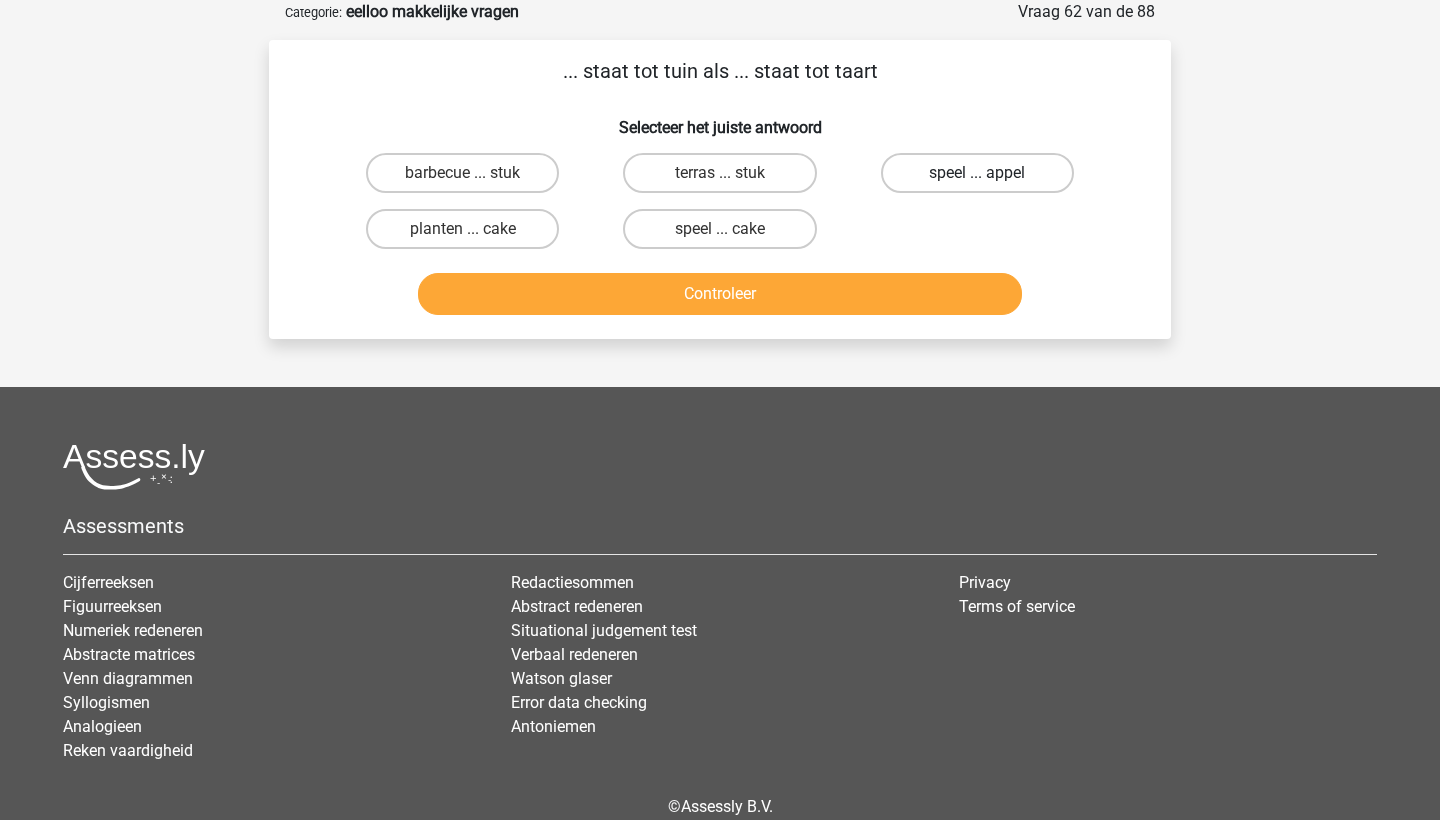 click on "speel ... appel" at bounding box center [977, 173] 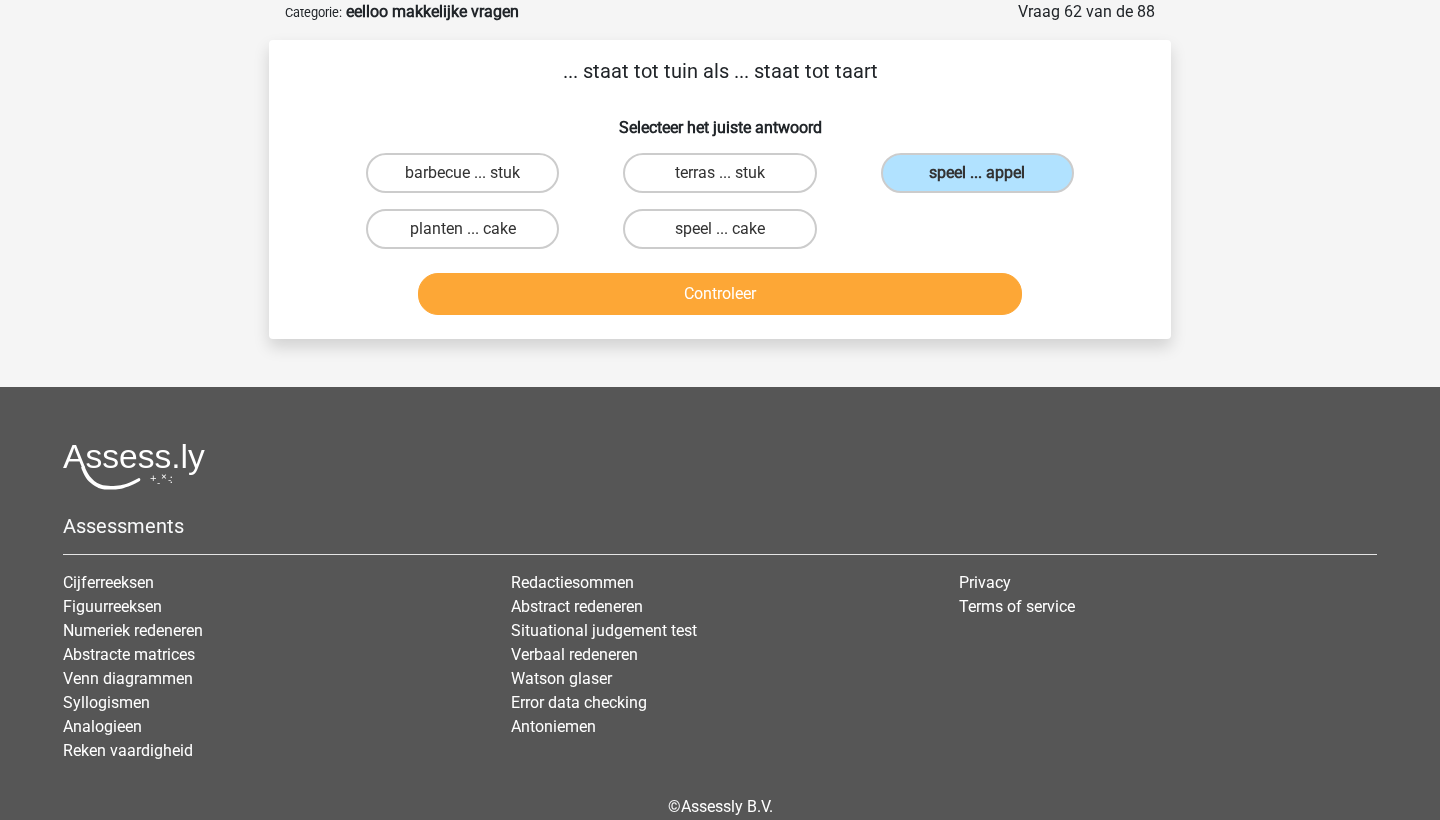click on "Controleer" at bounding box center (720, 294) 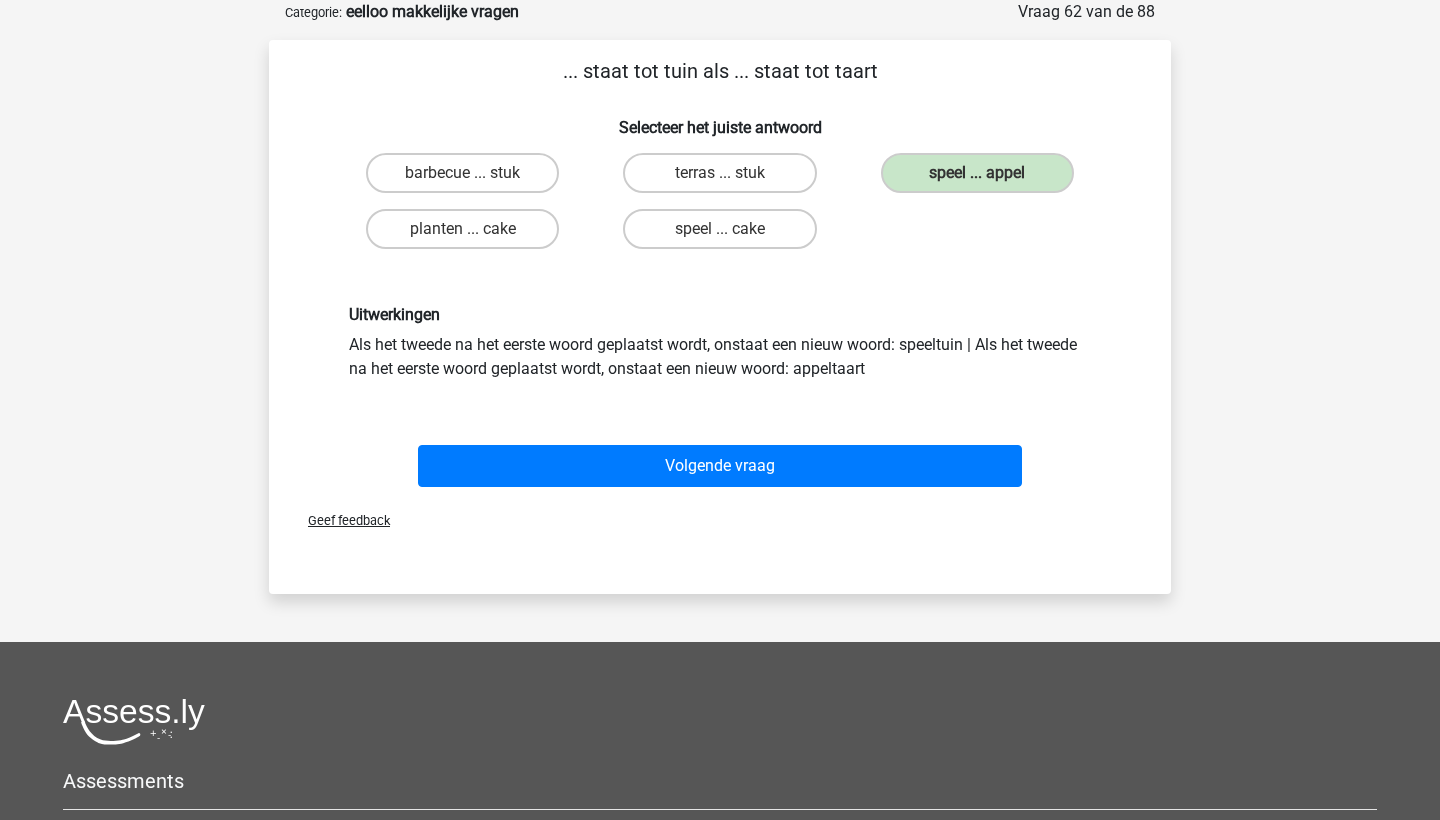 click on "Uitwerkingen
Als het tweede na het eerste woord geplaatst wordt, onstaat een nieuw woord: speeltuin | Als het tweede na het eerste woord geplaatst wordt, onstaat een nieuw woord: appeltaart" at bounding box center (720, 342) 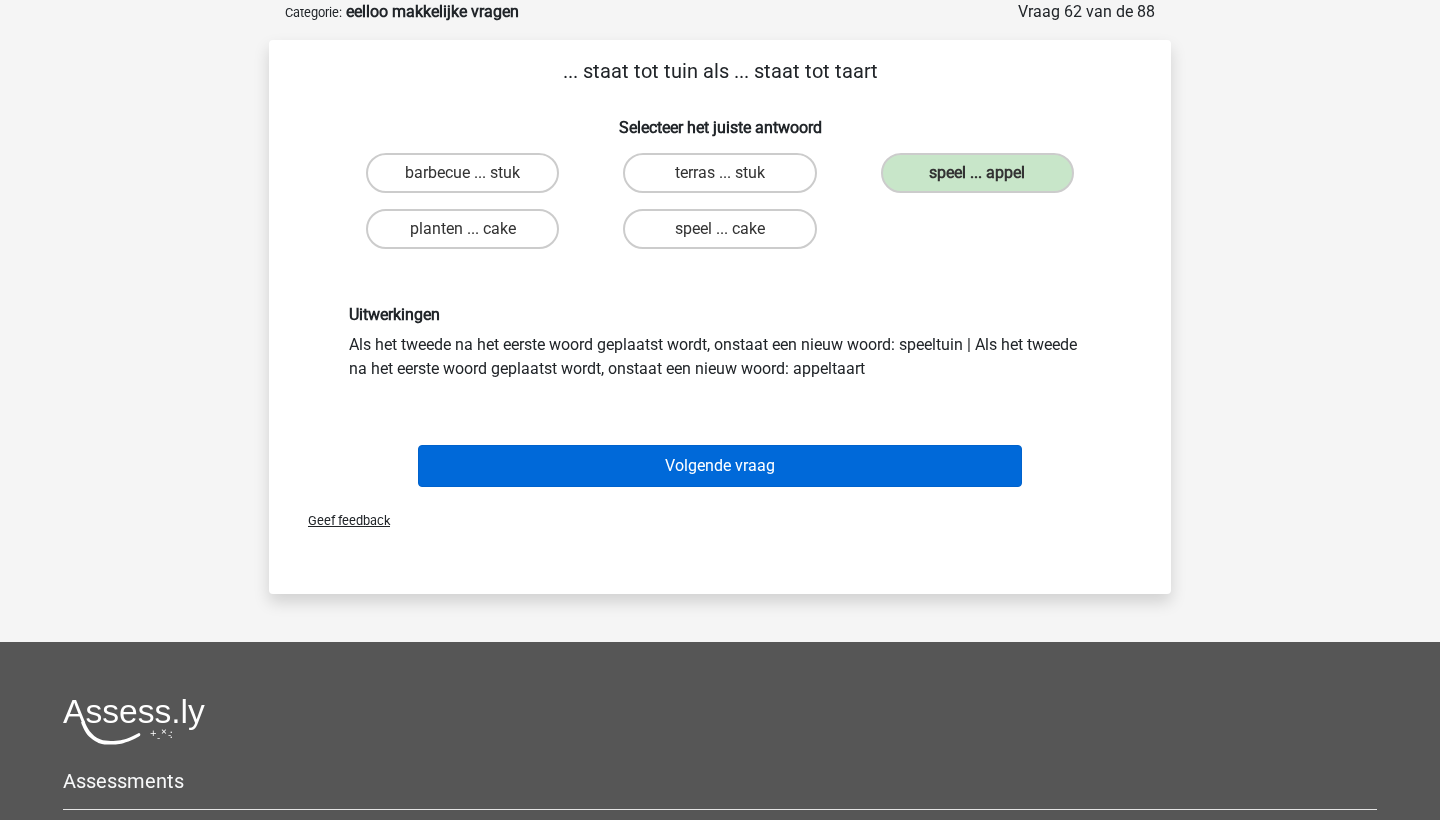 click on "Volgende vraag" at bounding box center [720, 466] 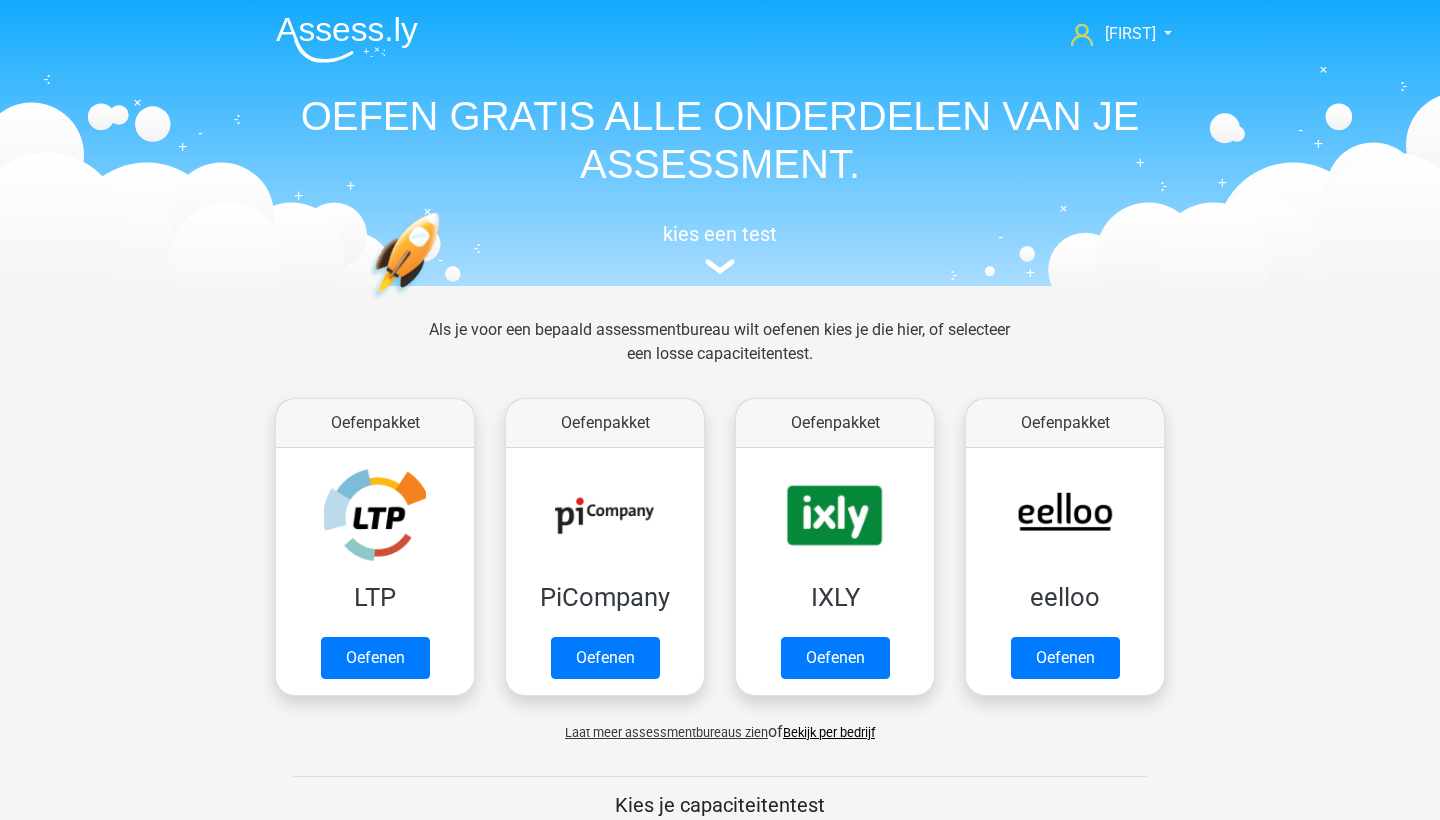 scroll, scrollTop: 0, scrollLeft: 0, axis: both 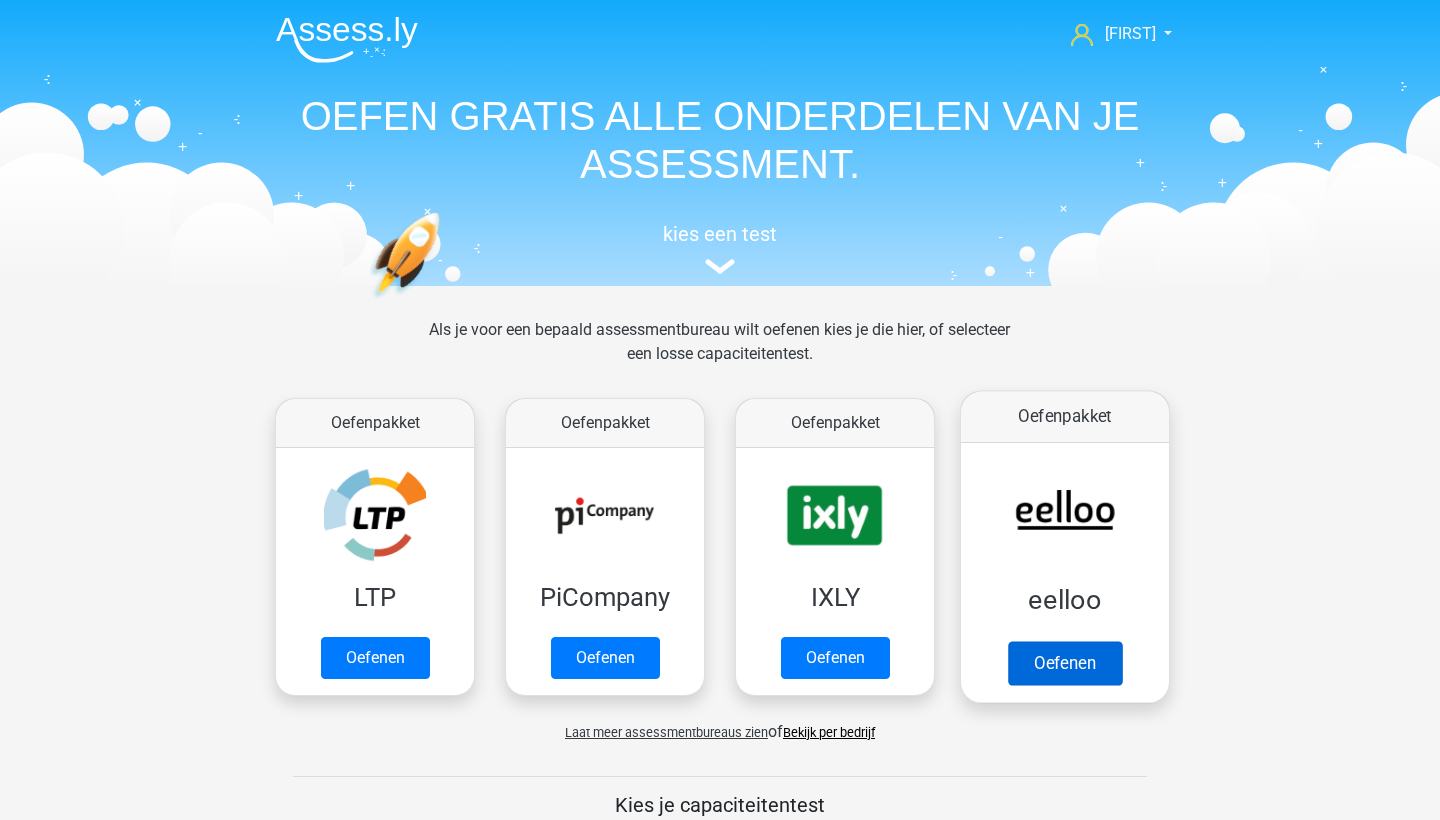 click on "Oefenen" at bounding box center (1065, 663) 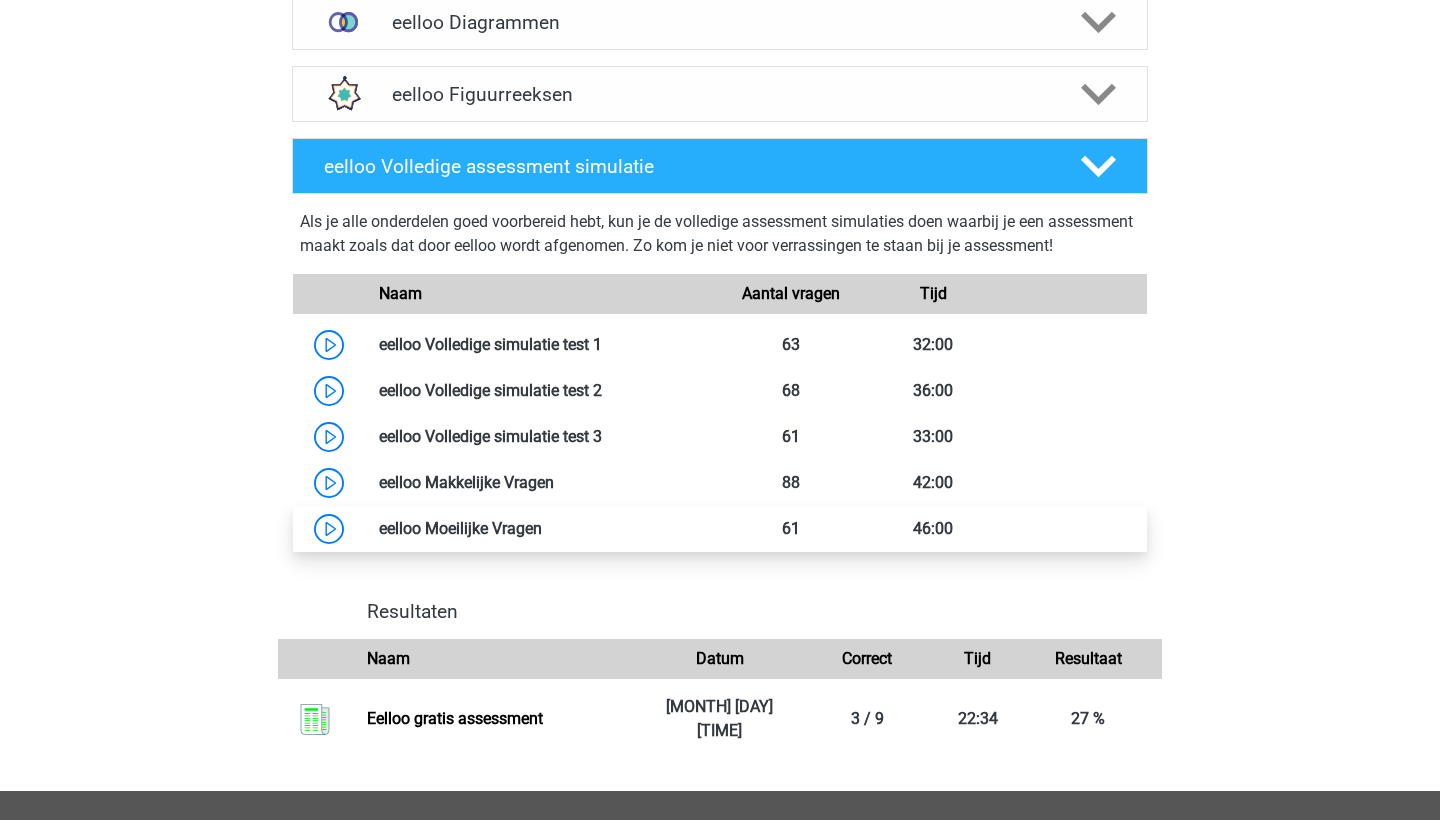 scroll, scrollTop: 979, scrollLeft: 0, axis: vertical 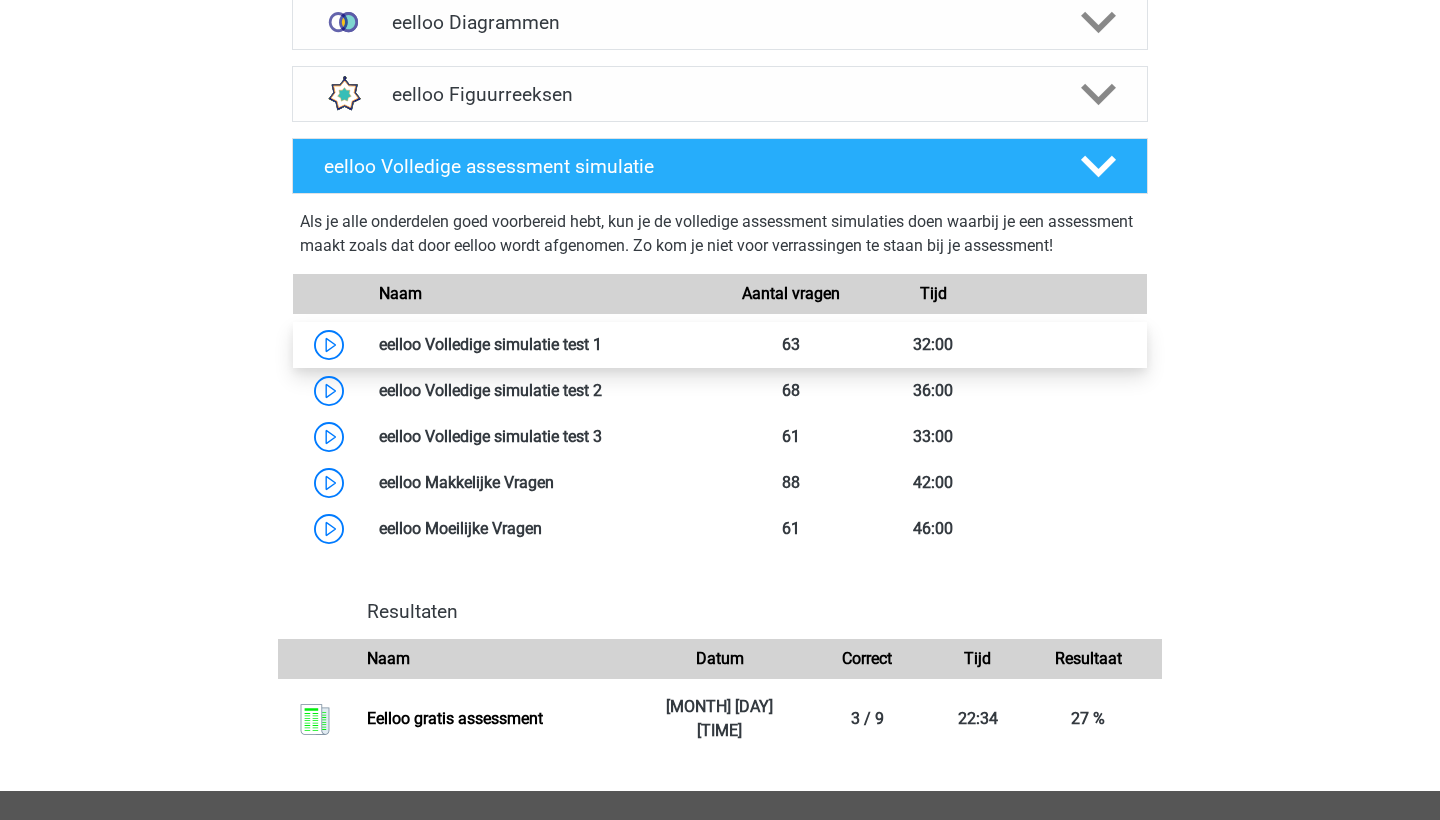 click at bounding box center [602, 344] 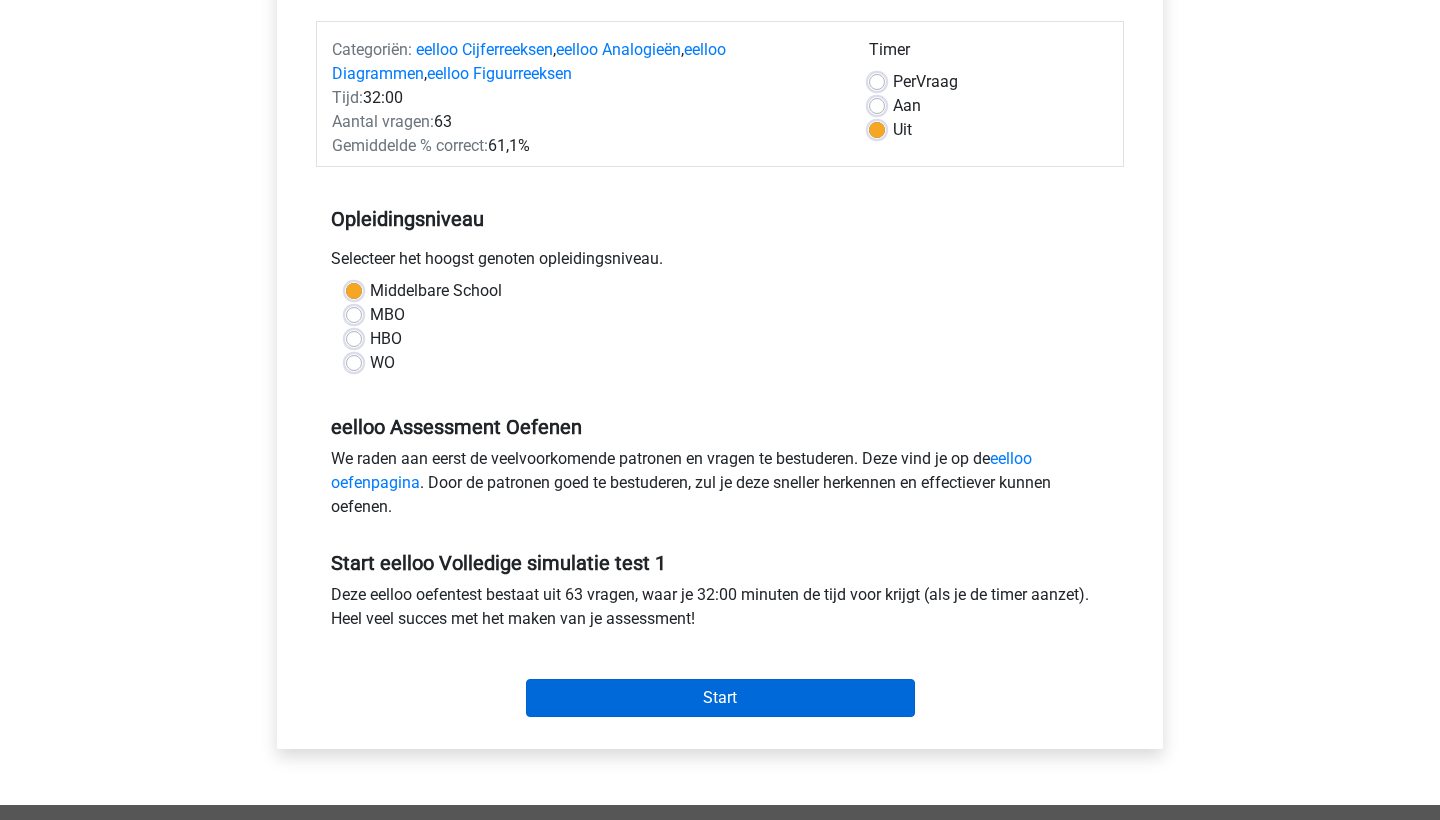 scroll, scrollTop: 253, scrollLeft: 0, axis: vertical 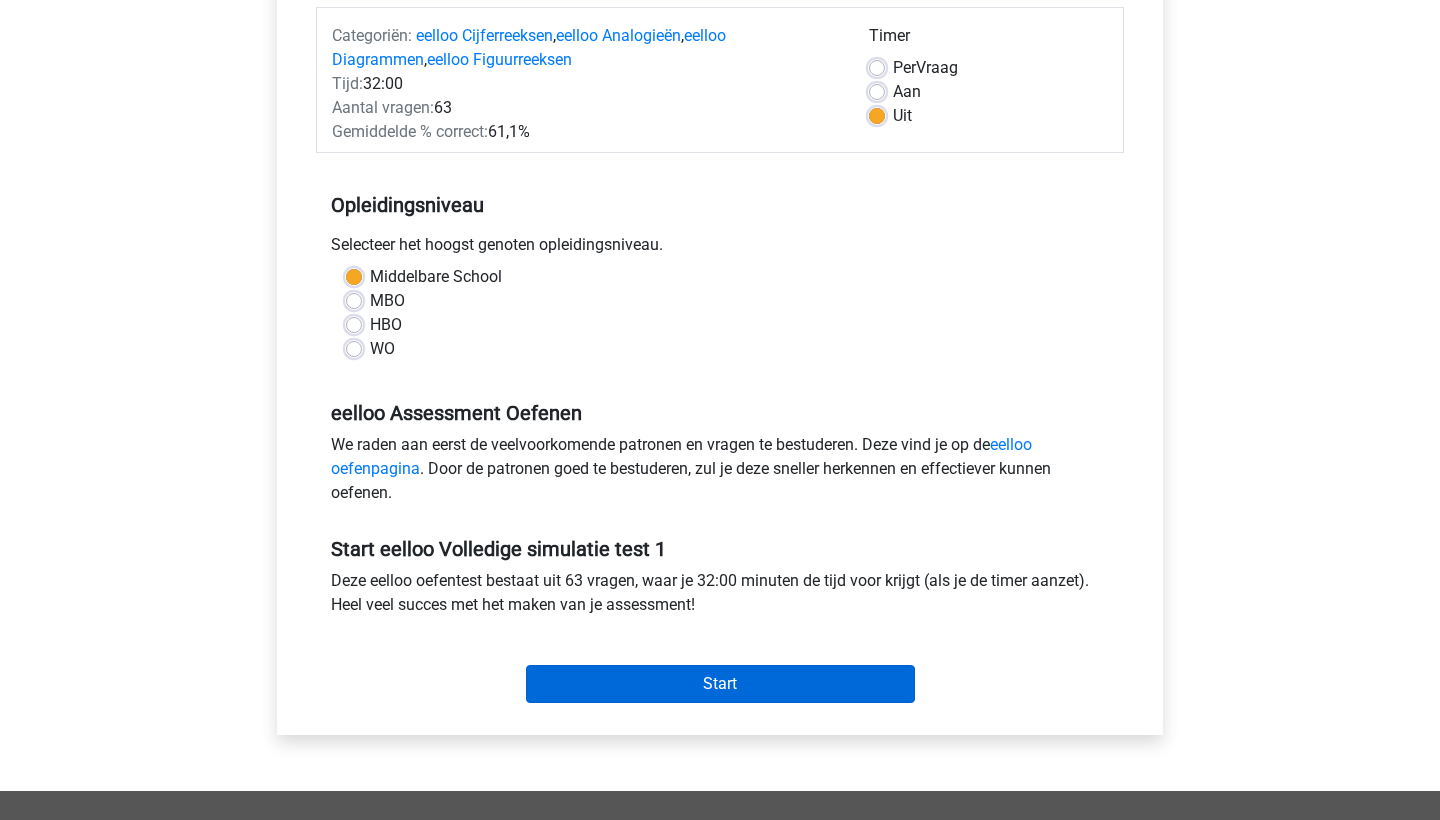 click on "Start" at bounding box center [720, 684] 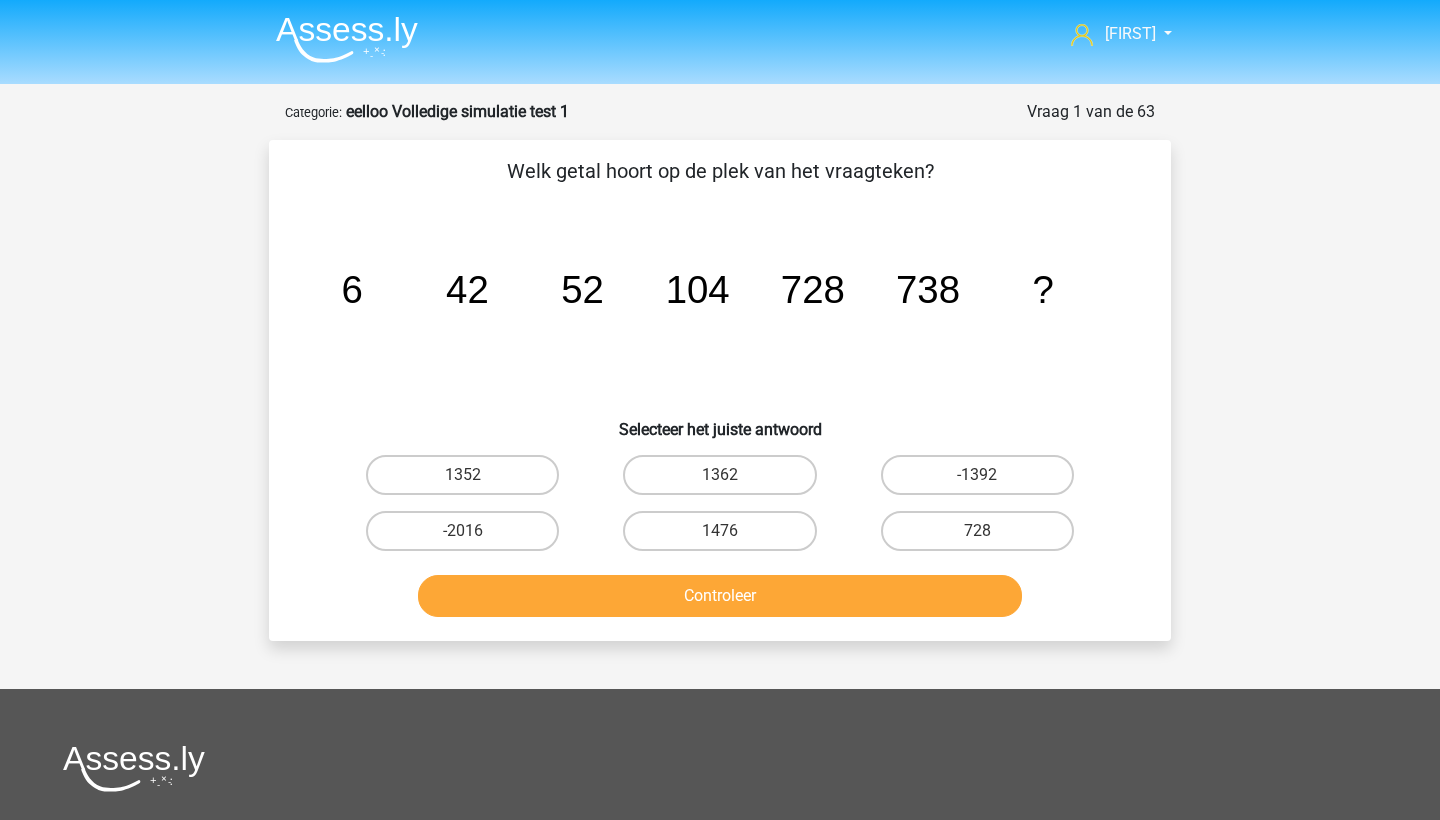 scroll, scrollTop: 0, scrollLeft: 0, axis: both 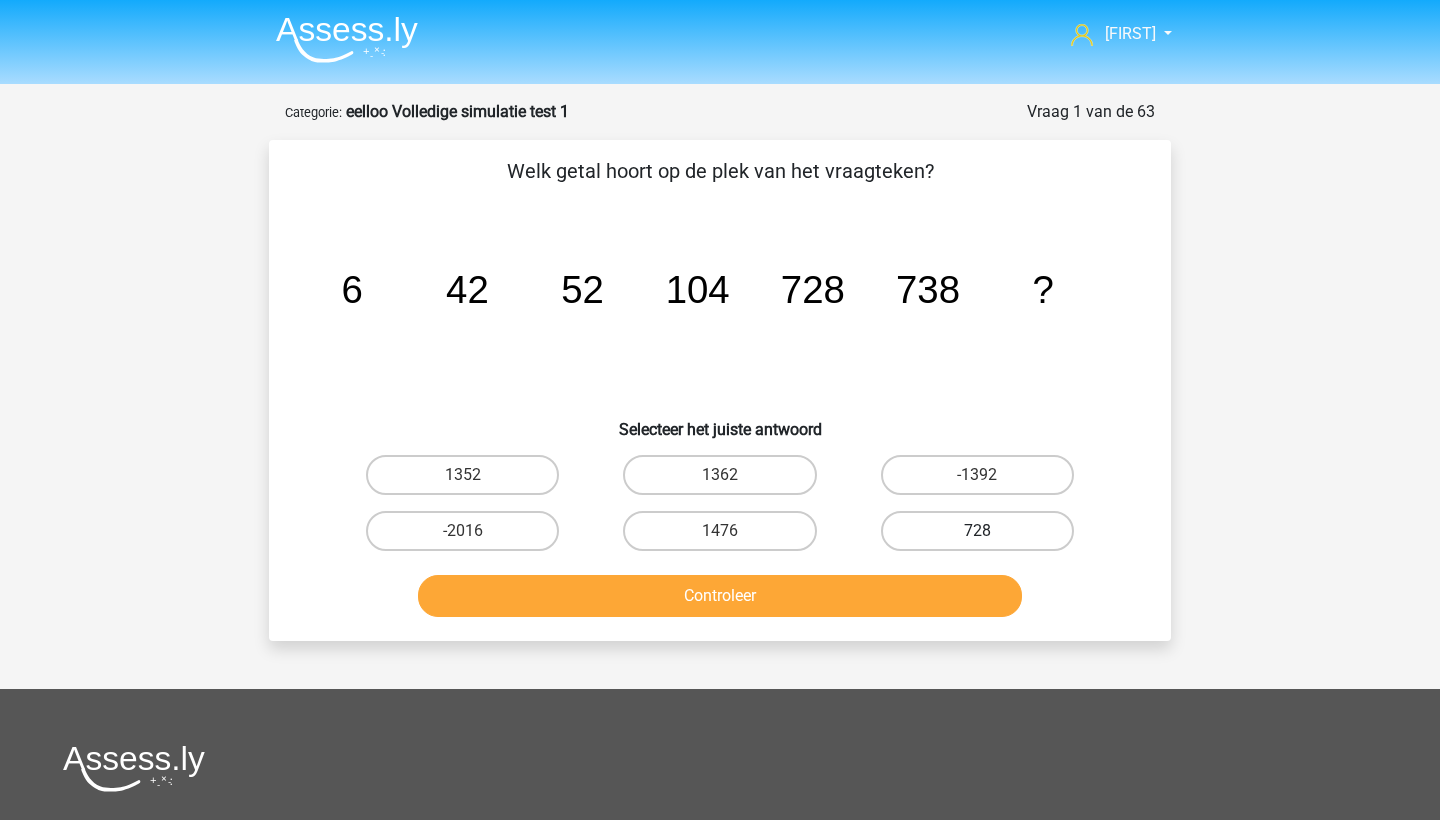 click on "728" at bounding box center (977, 531) 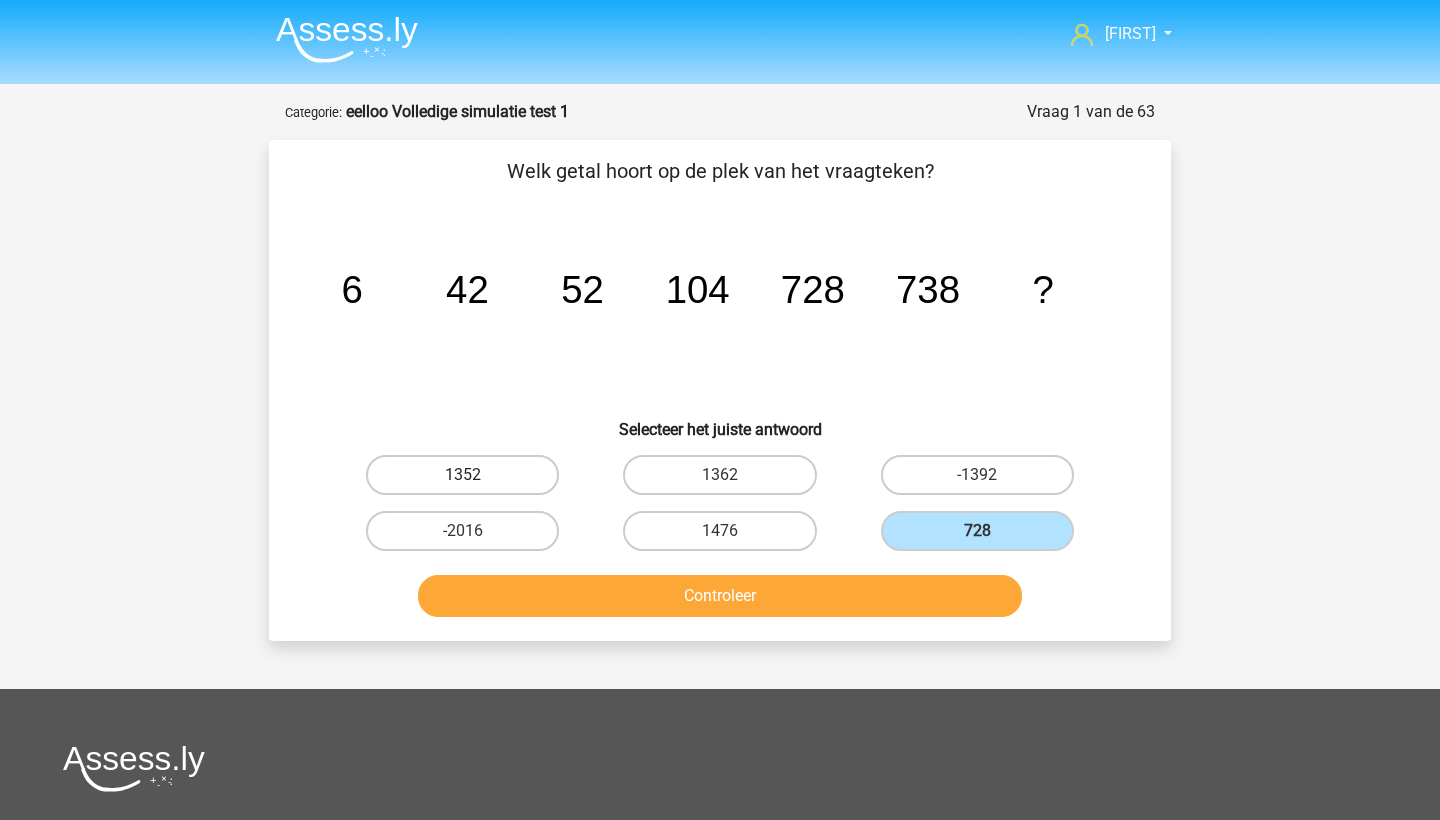 click on "1352" at bounding box center (462, 475) 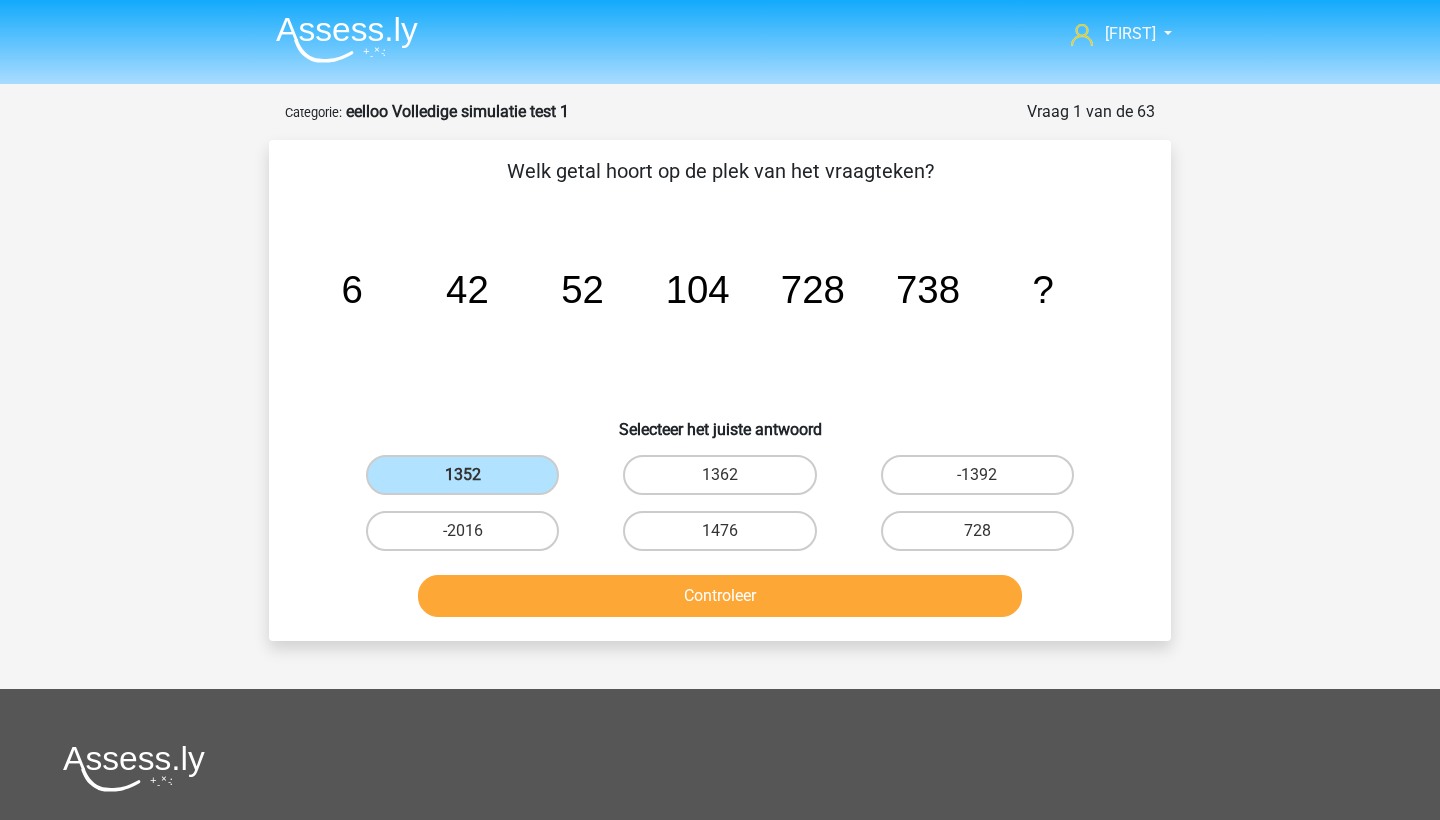 click on "Controleer" at bounding box center (720, 596) 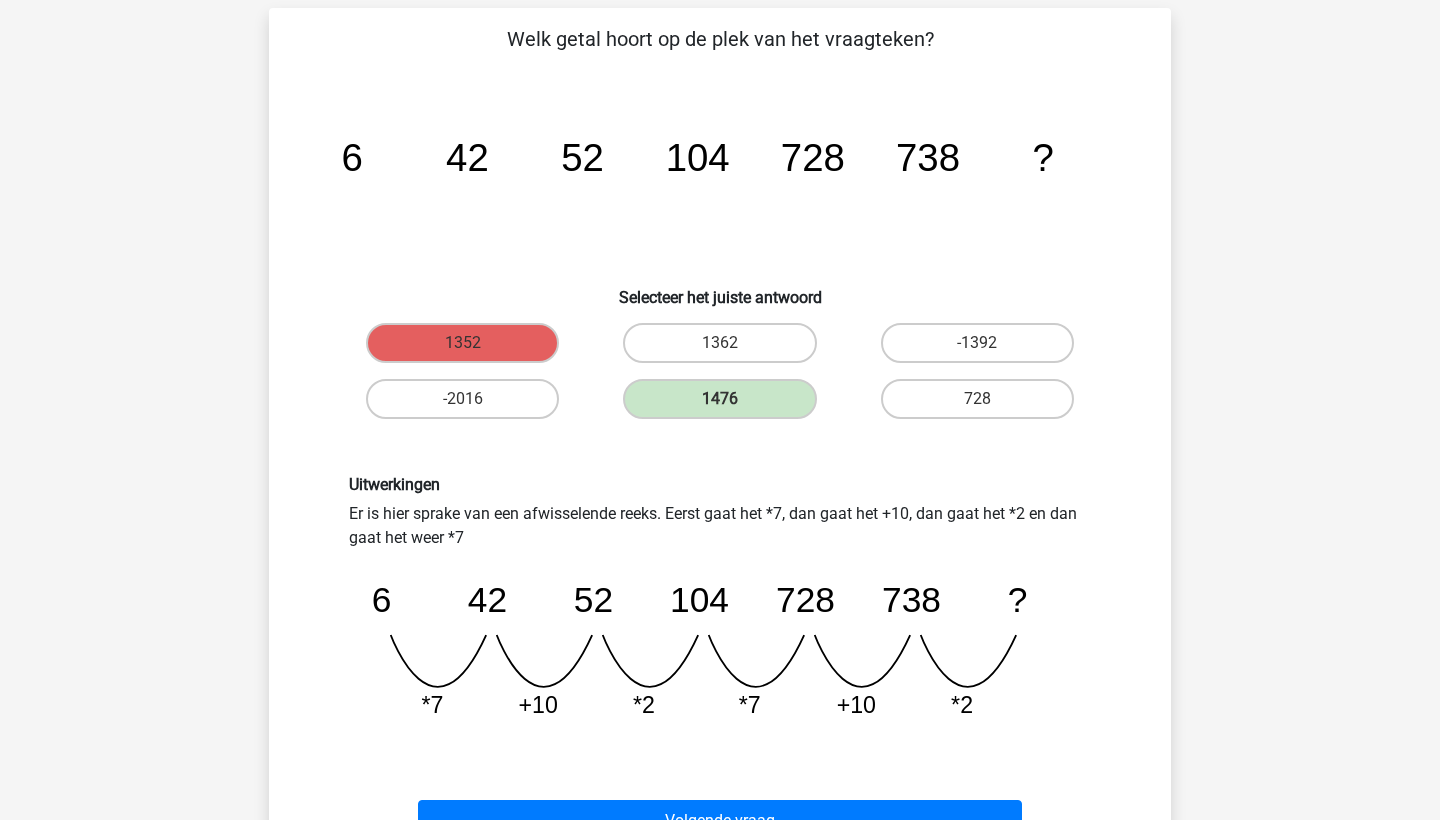 scroll, scrollTop: 133, scrollLeft: 0, axis: vertical 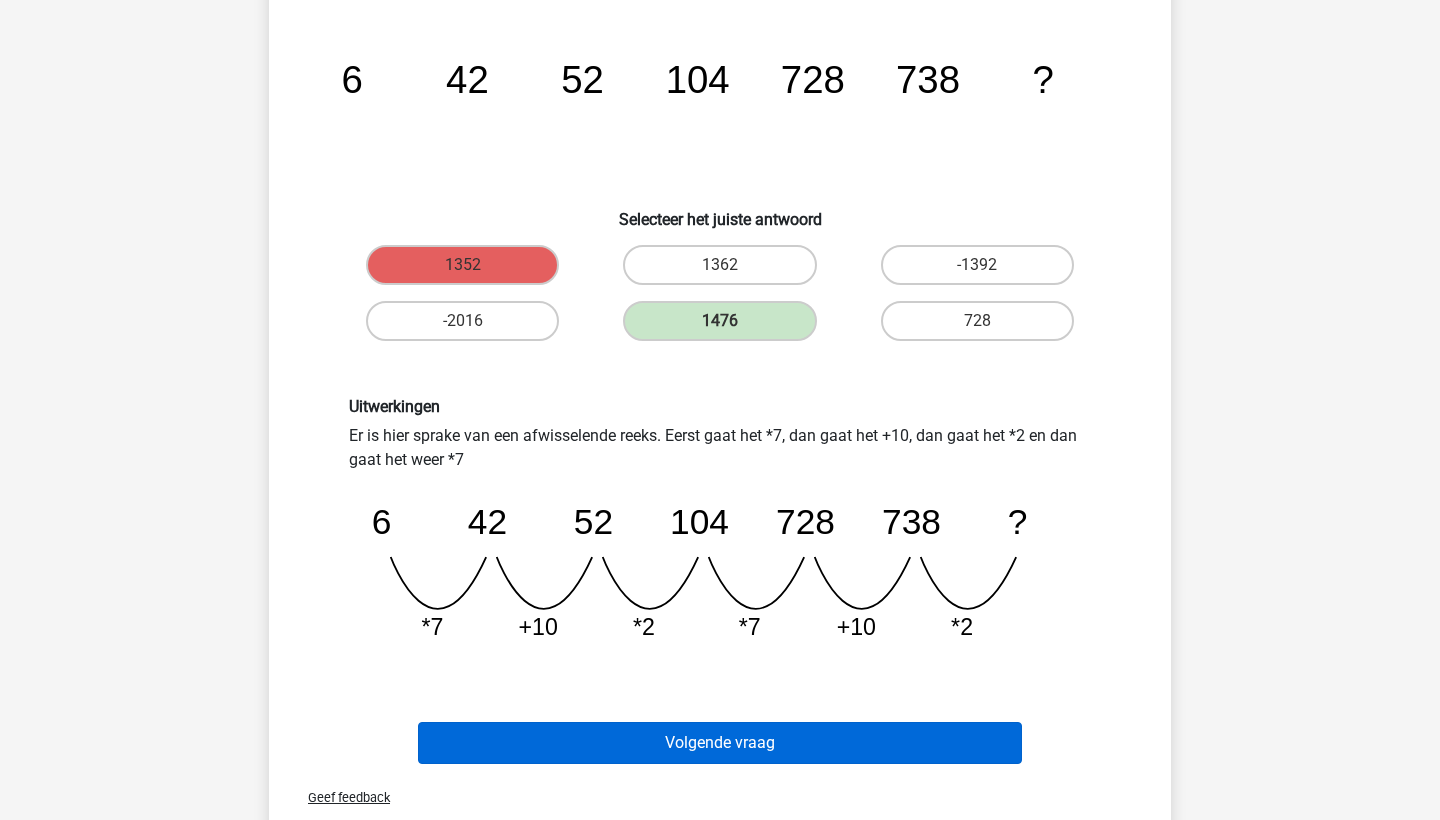 click on "Volgende vraag" at bounding box center [720, 743] 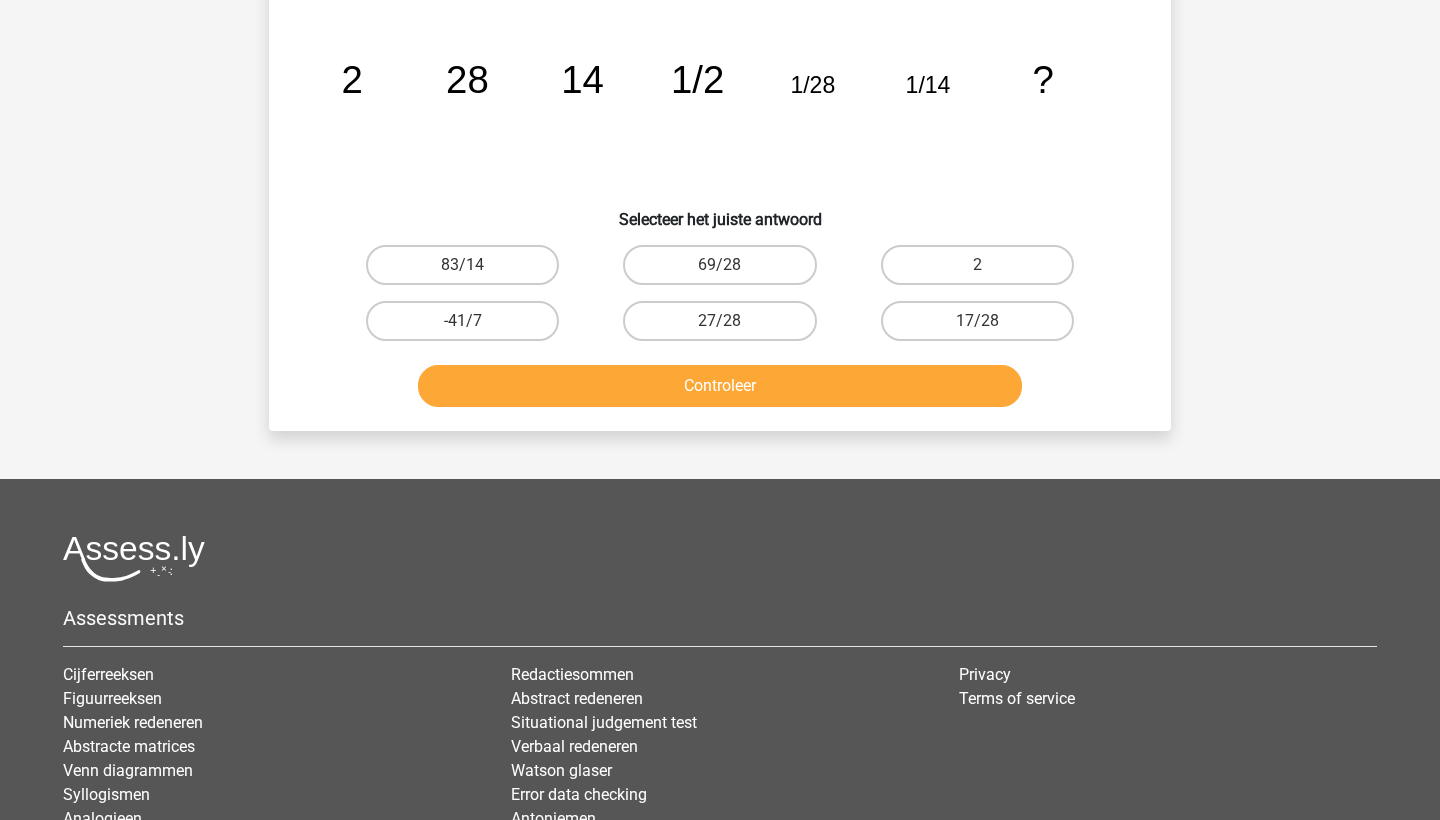 scroll, scrollTop: 100, scrollLeft: 0, axis: vertical 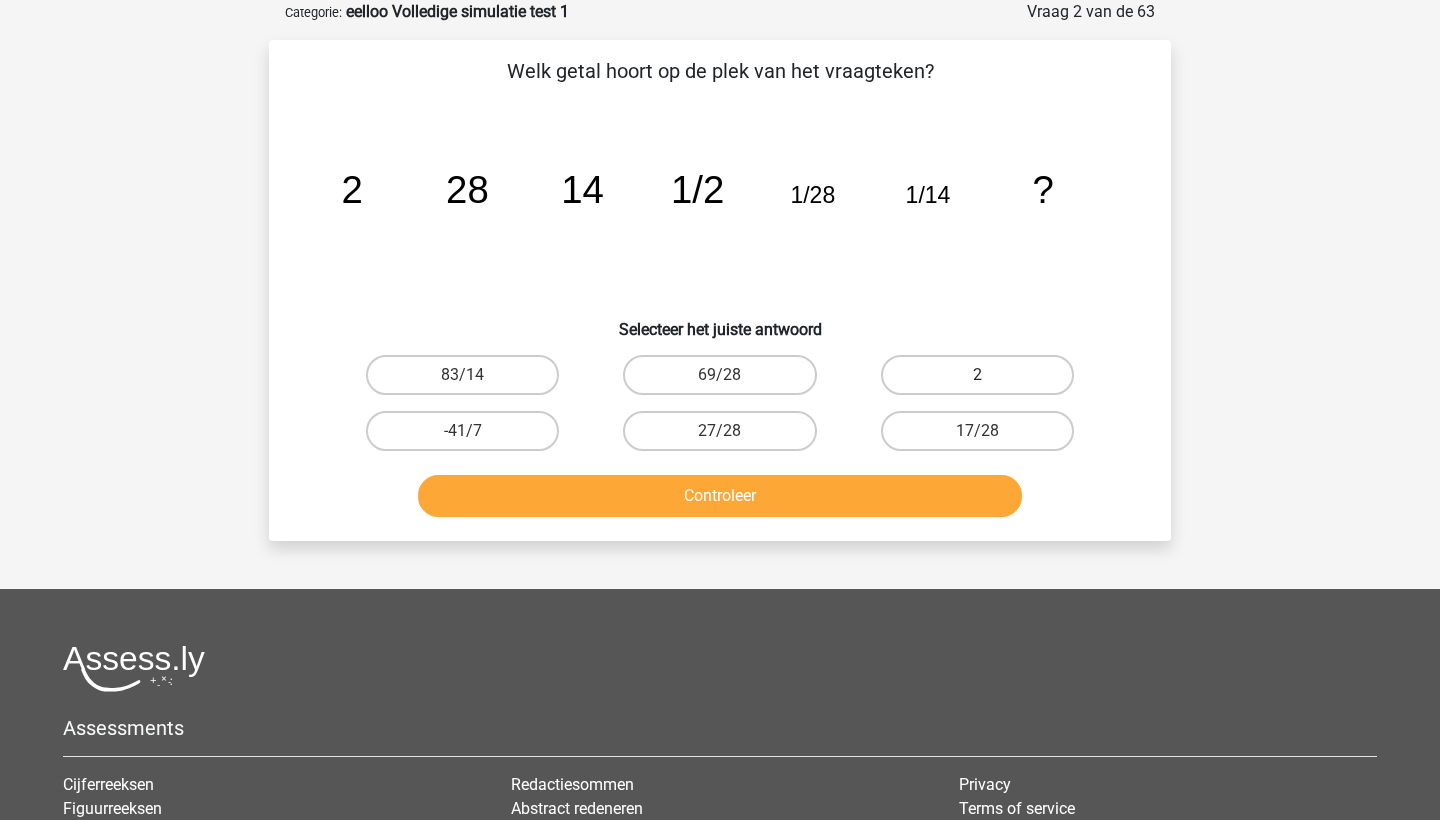 click on "2" at bounding box center [977, 375] 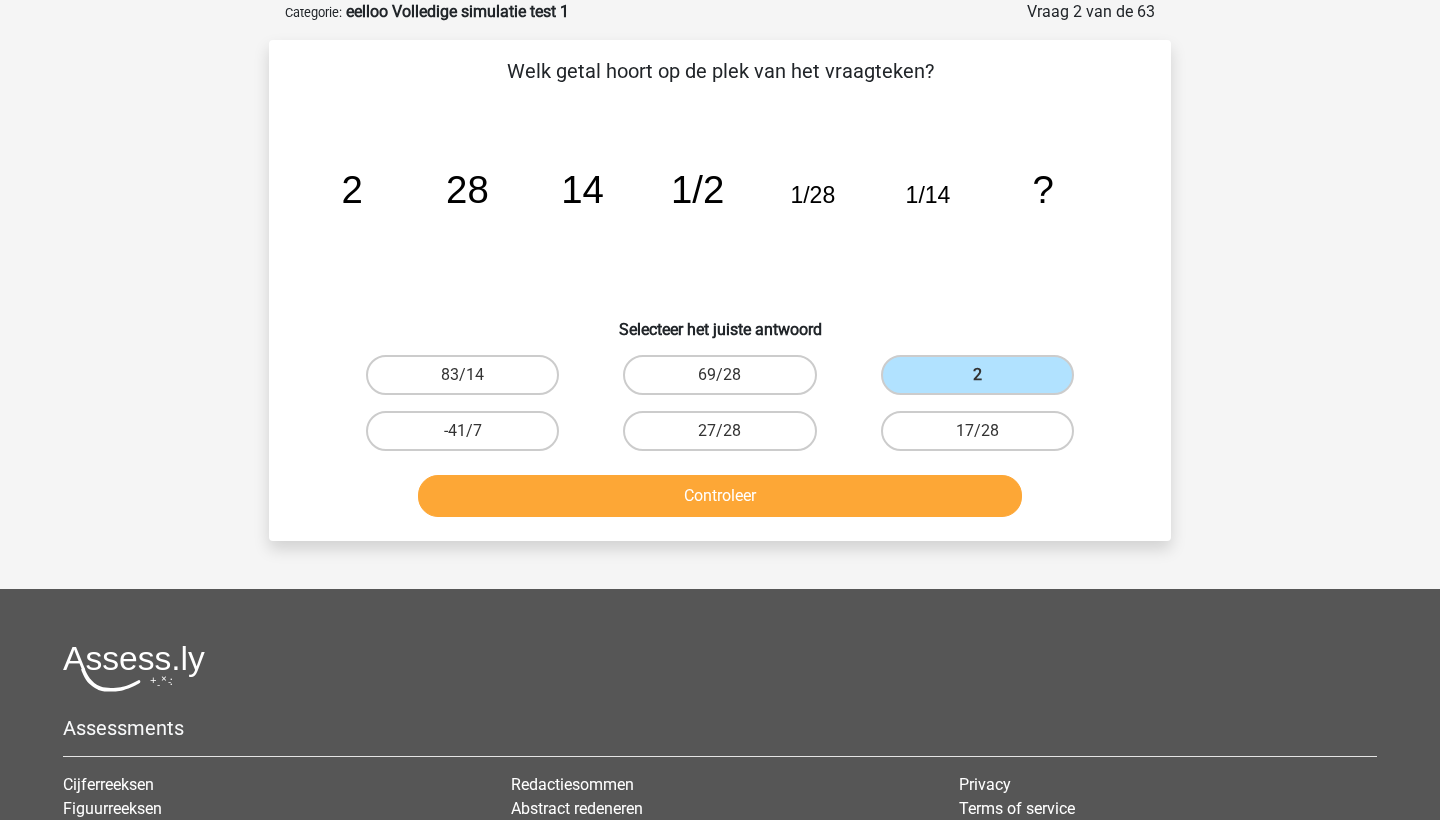 click on "Controleer" at bounding box center (720, 496) 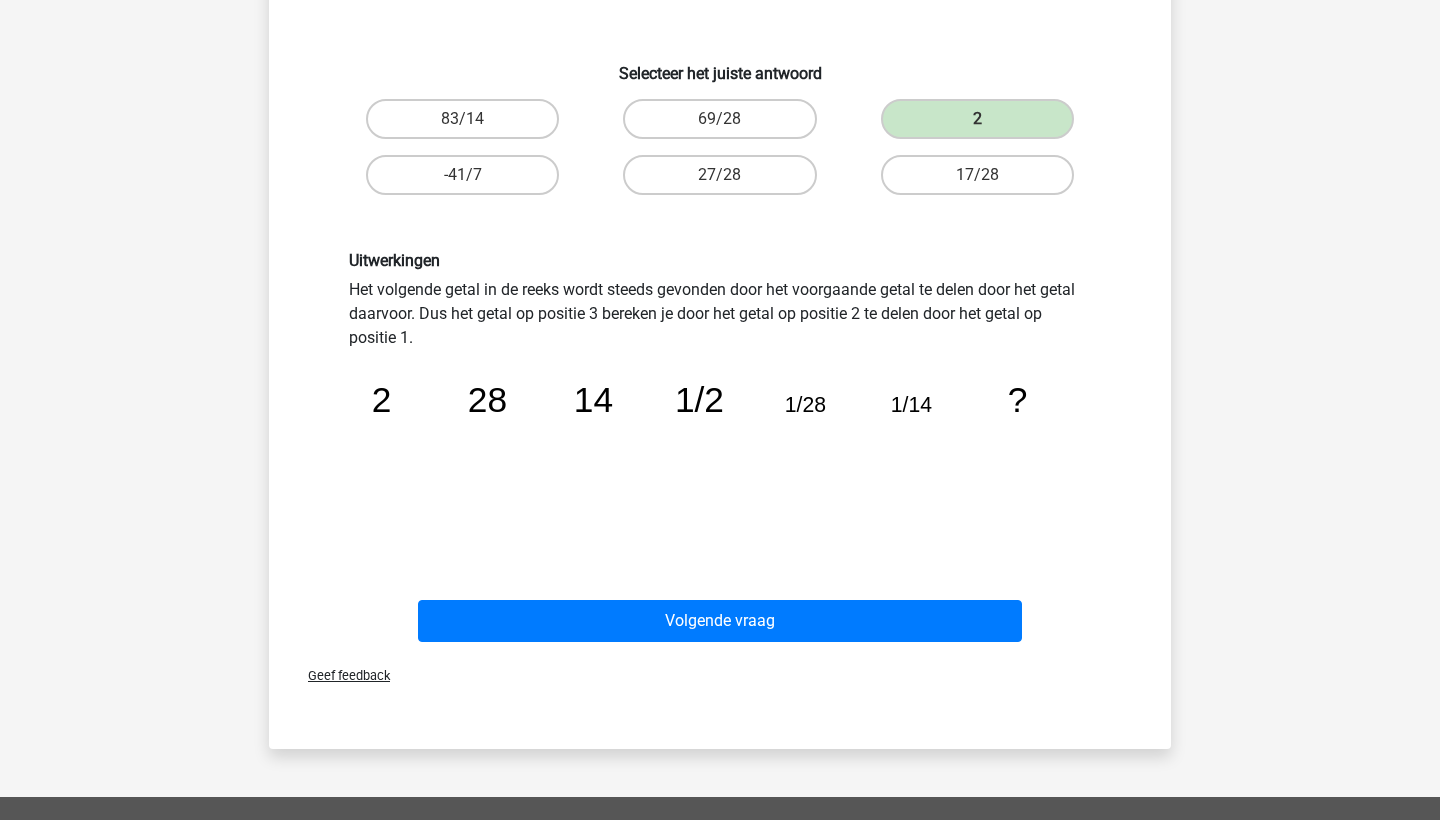 scroll, scrollTop: 354, scrollLeft: 0, axis: vertical 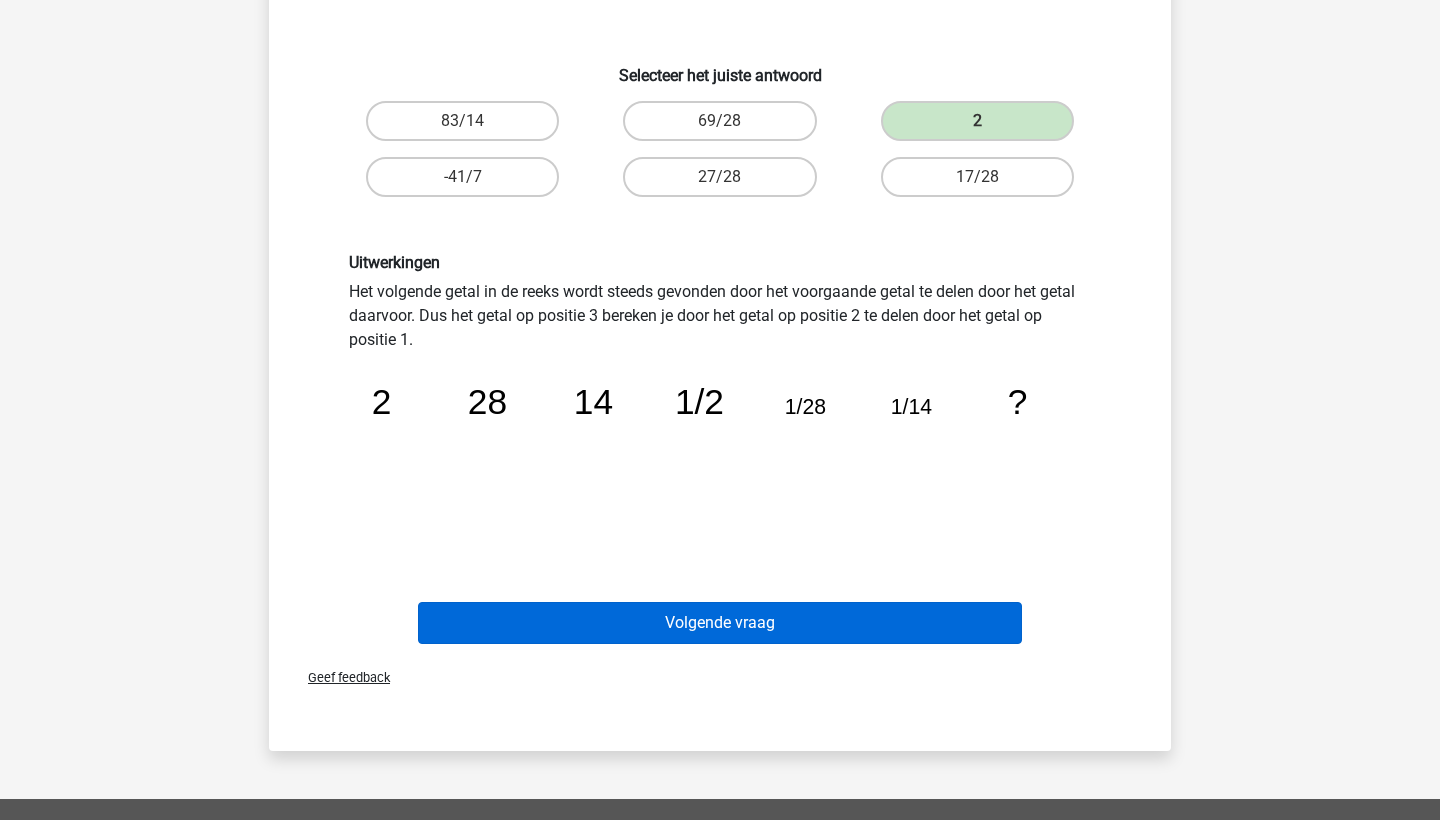 click on "Volgende vraag" at bounding box center [720, 623] 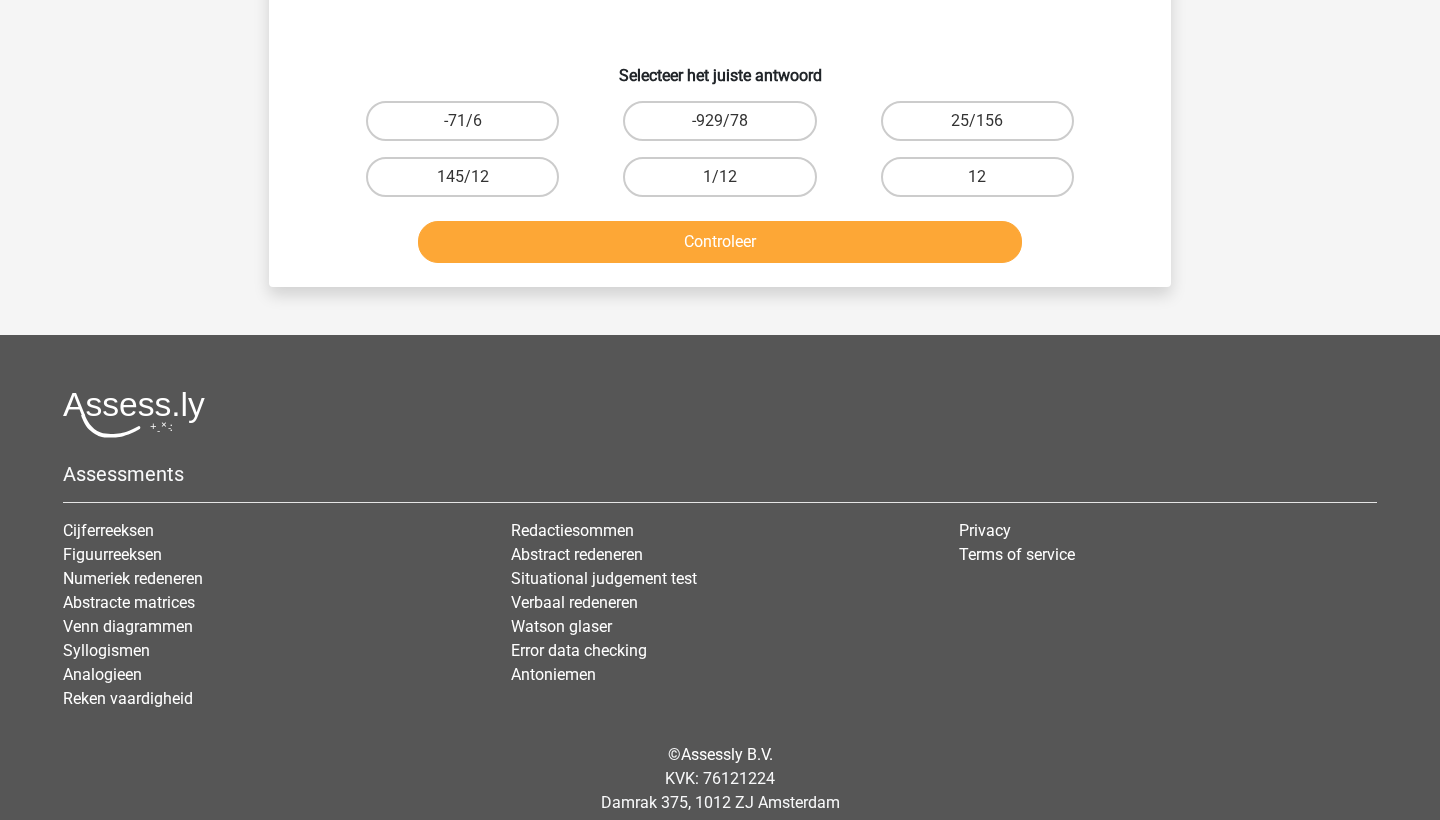 scroll, scrollTop: 100, scrollLeft: 0, axis: vertical 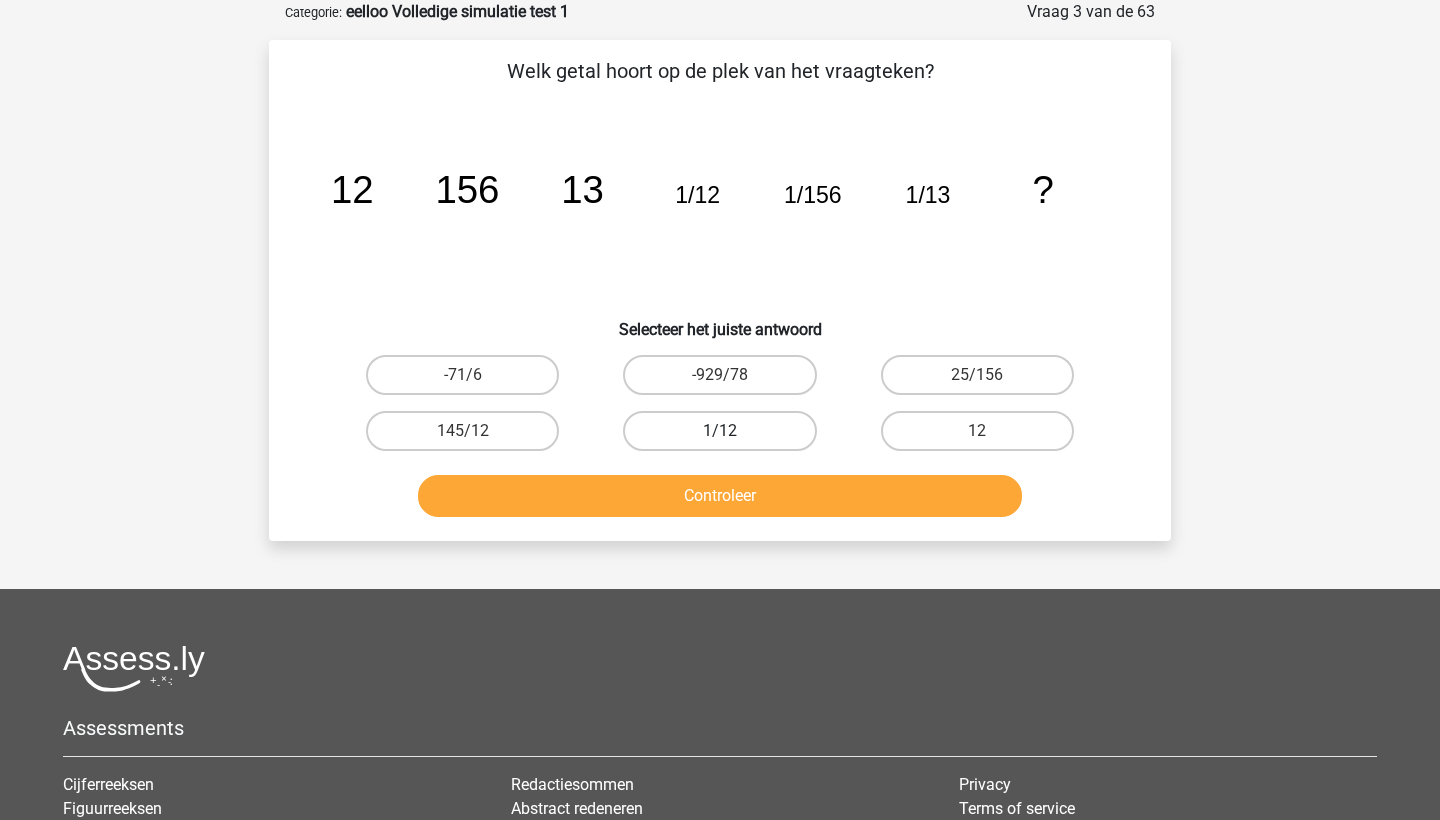 click on "1/12" at bounding box center [719, 431] 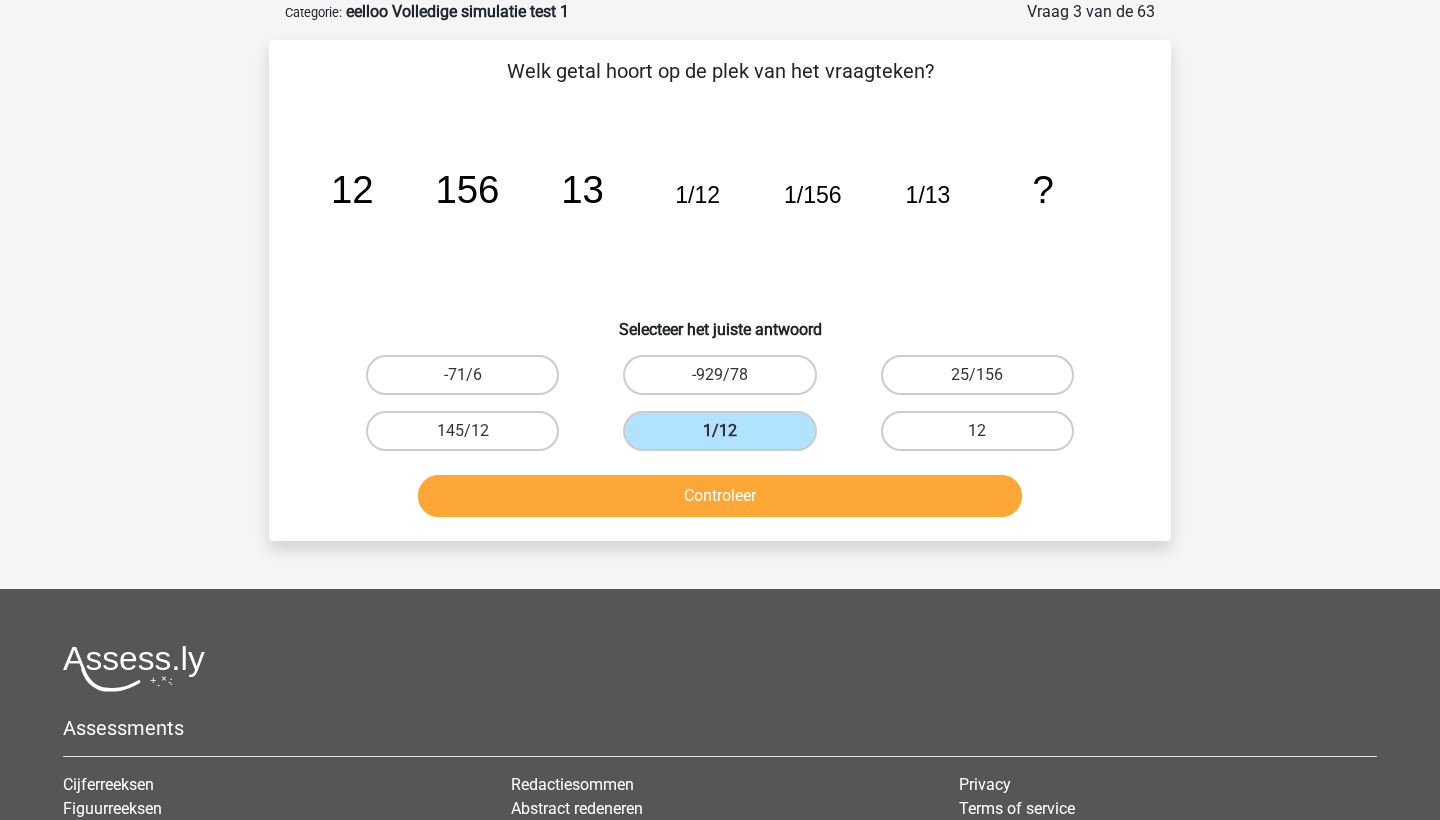click on "Controleer" at bounding box center (720, 496) 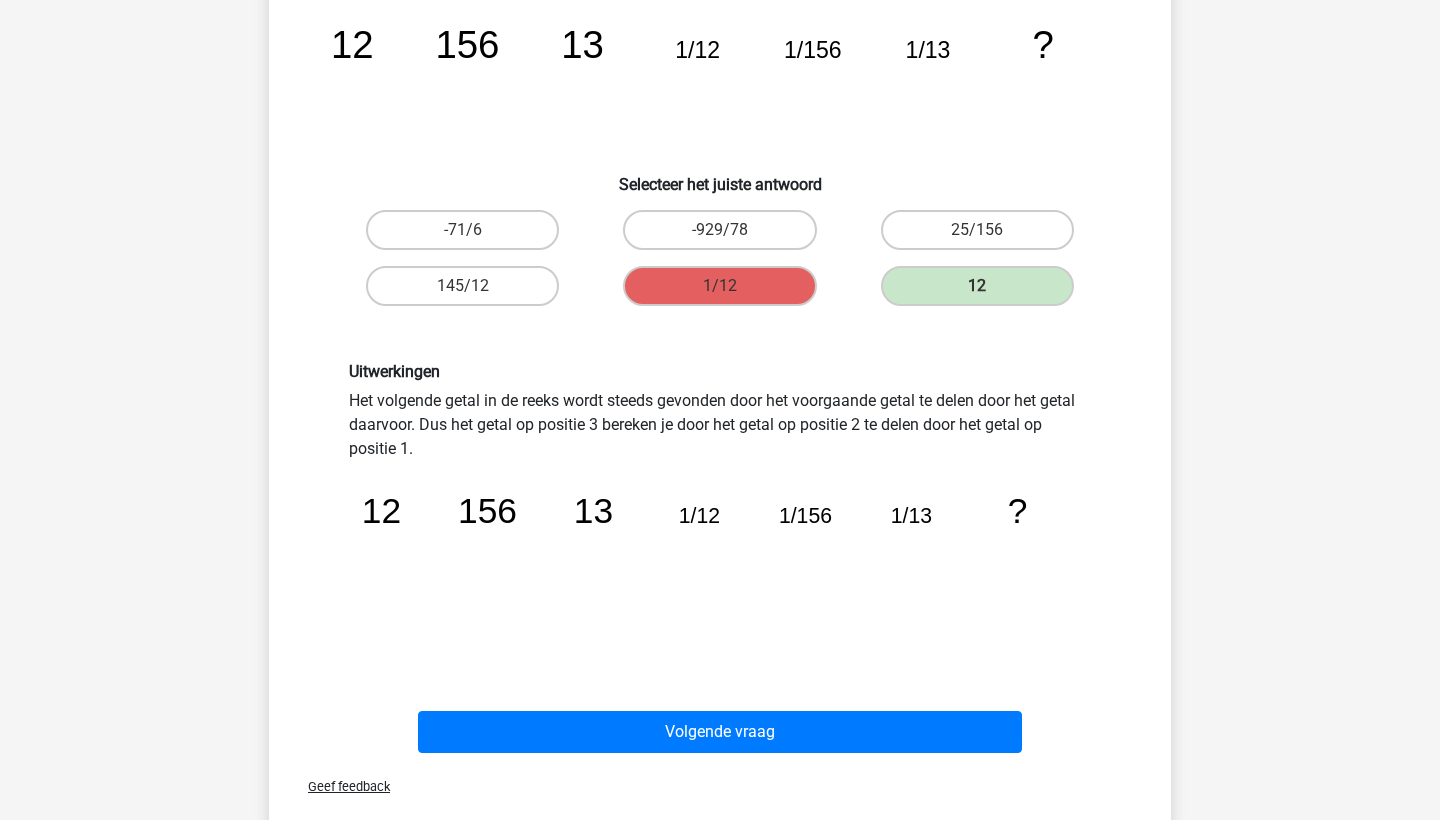scroll, scrollTop: 270, scrollLeft: 0, axis: vertical 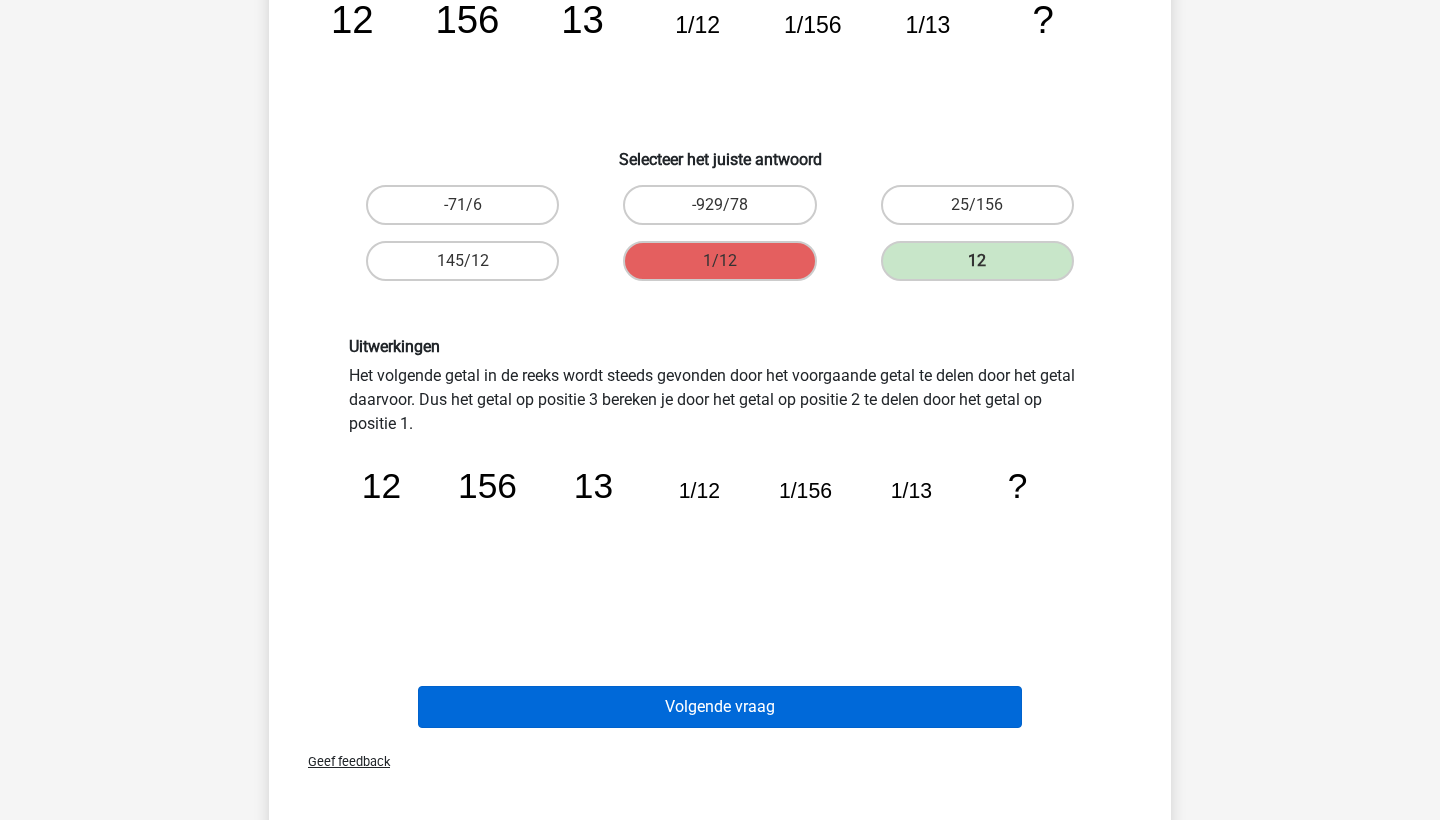click on "Volgende vraag" at bounding box center (720, 707) 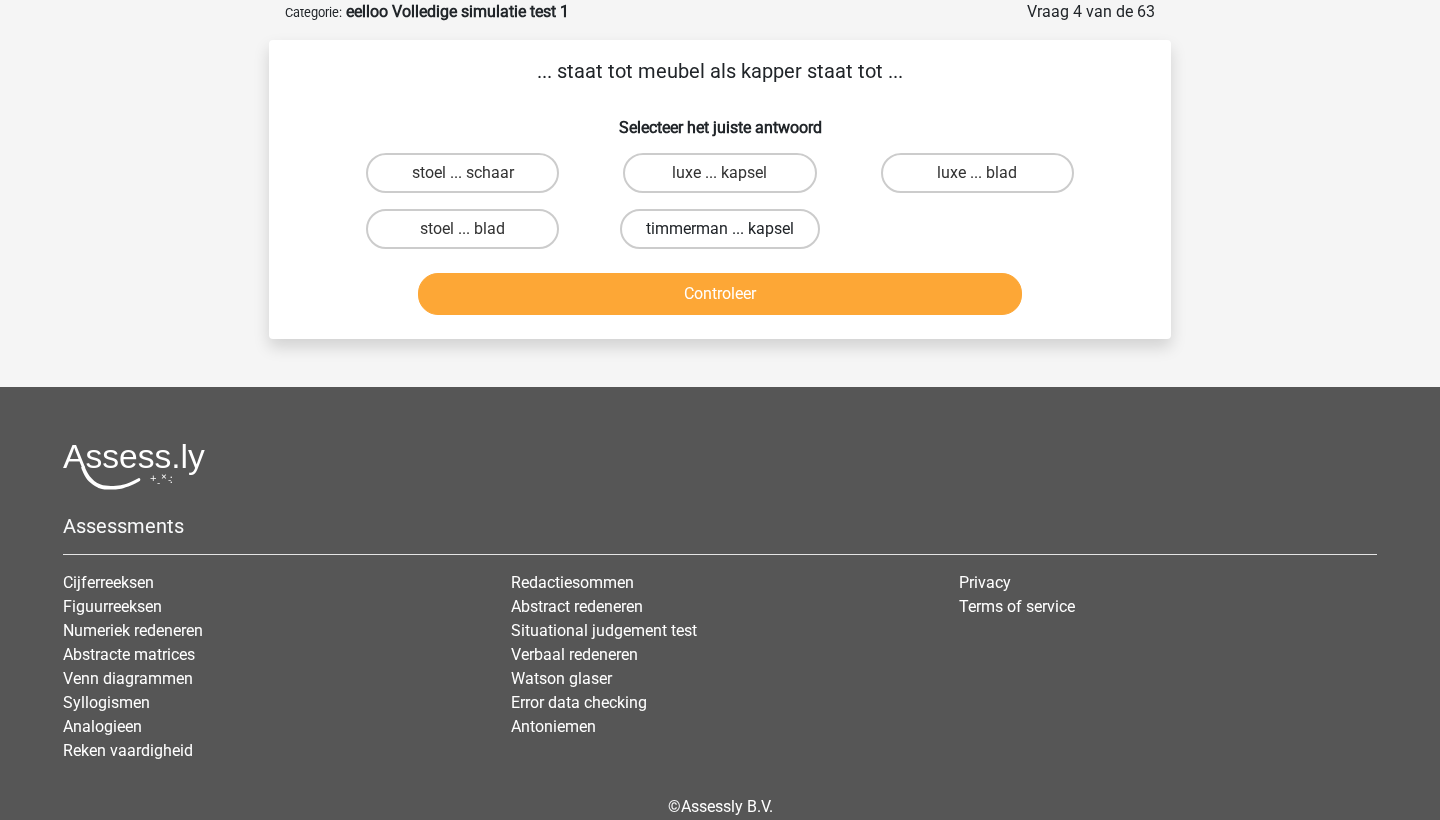 scroll, scrollTop: 38, scrollLeft: 0, axis: vertical 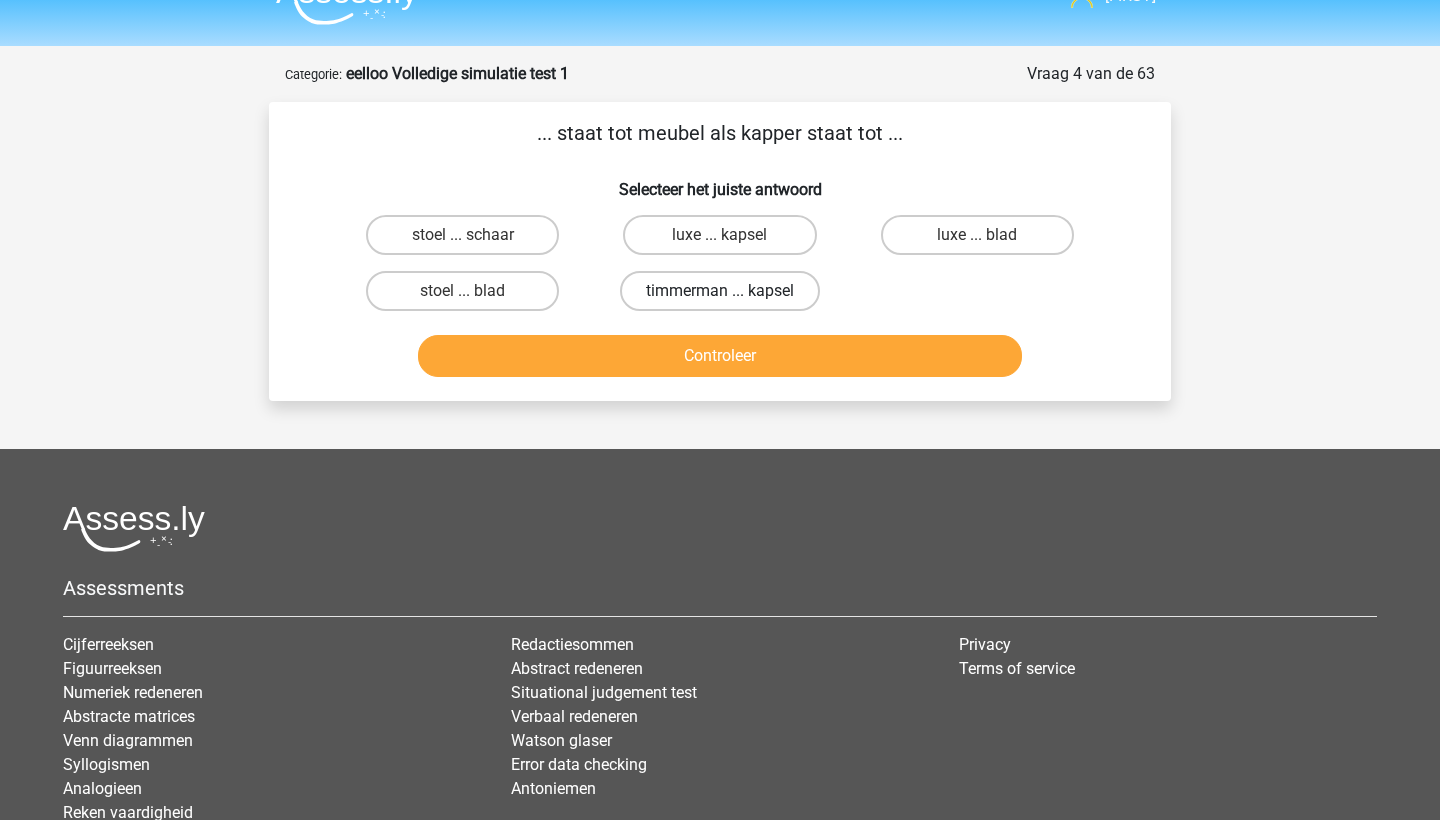 click on "timmerman ... kapsel" at bounding box center (720, 291) 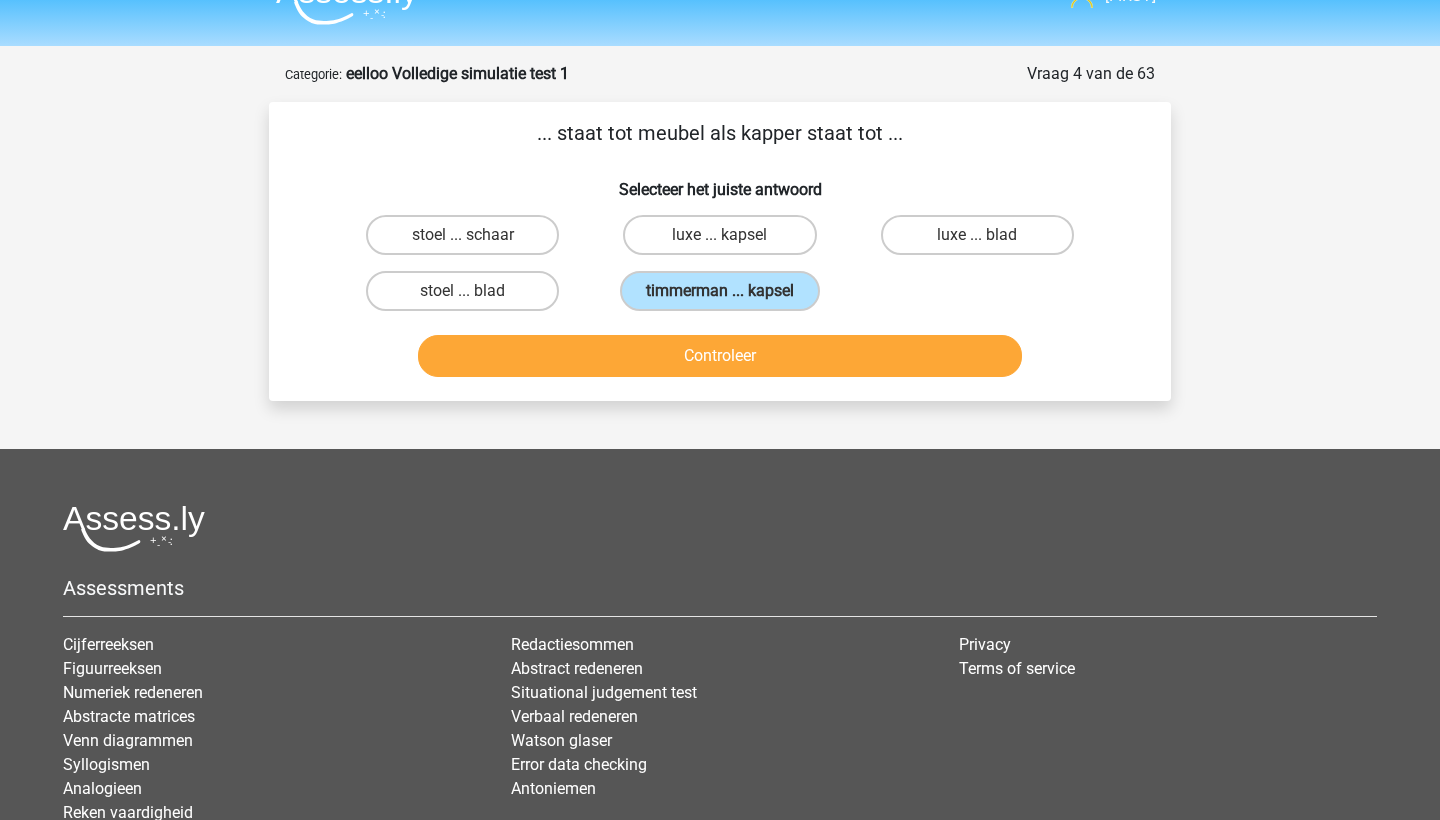 click on "Controleer" at bounding box center [720, 356] 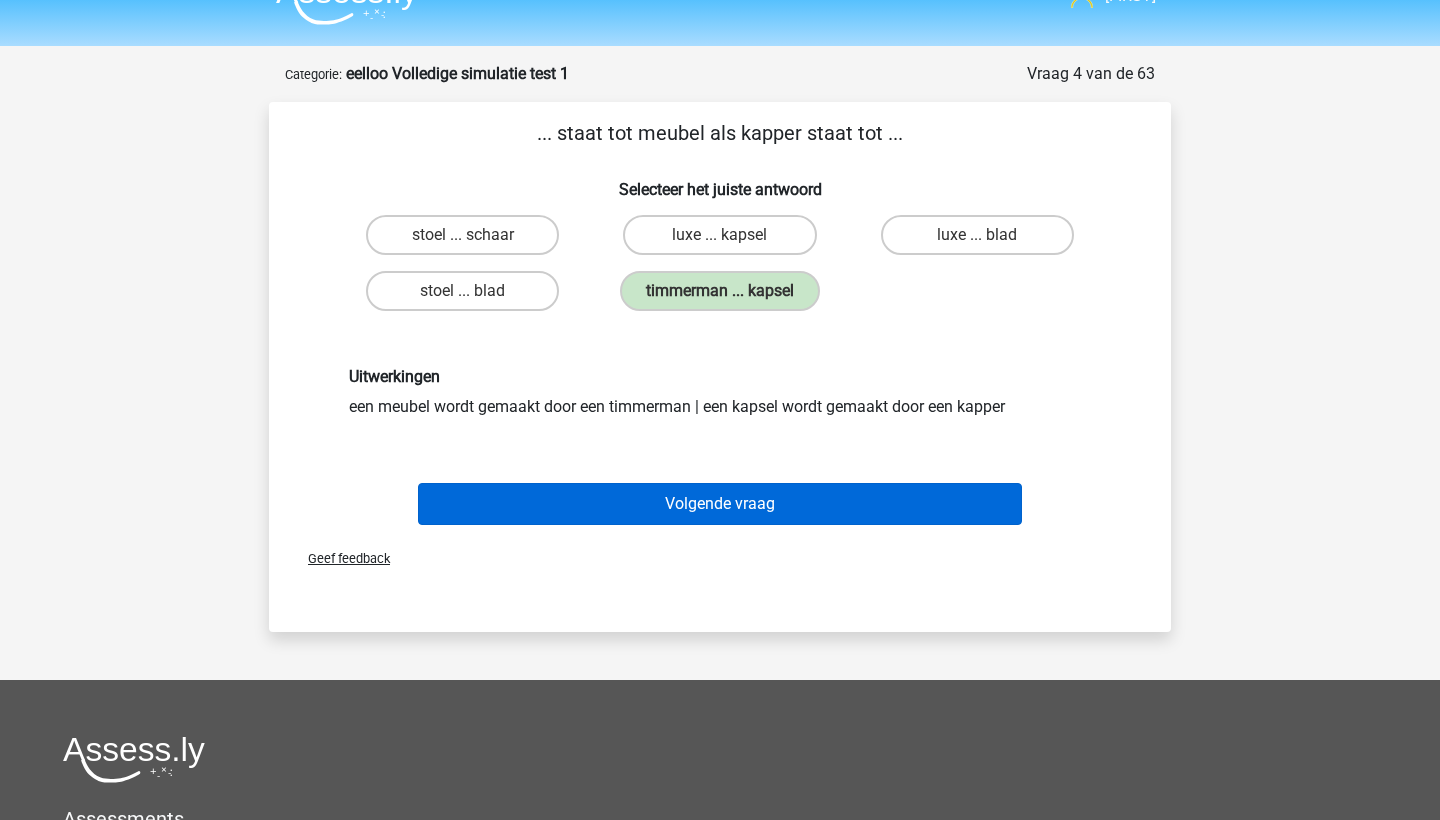 click on "Volgende vraag" at bounding box center [720, 504] 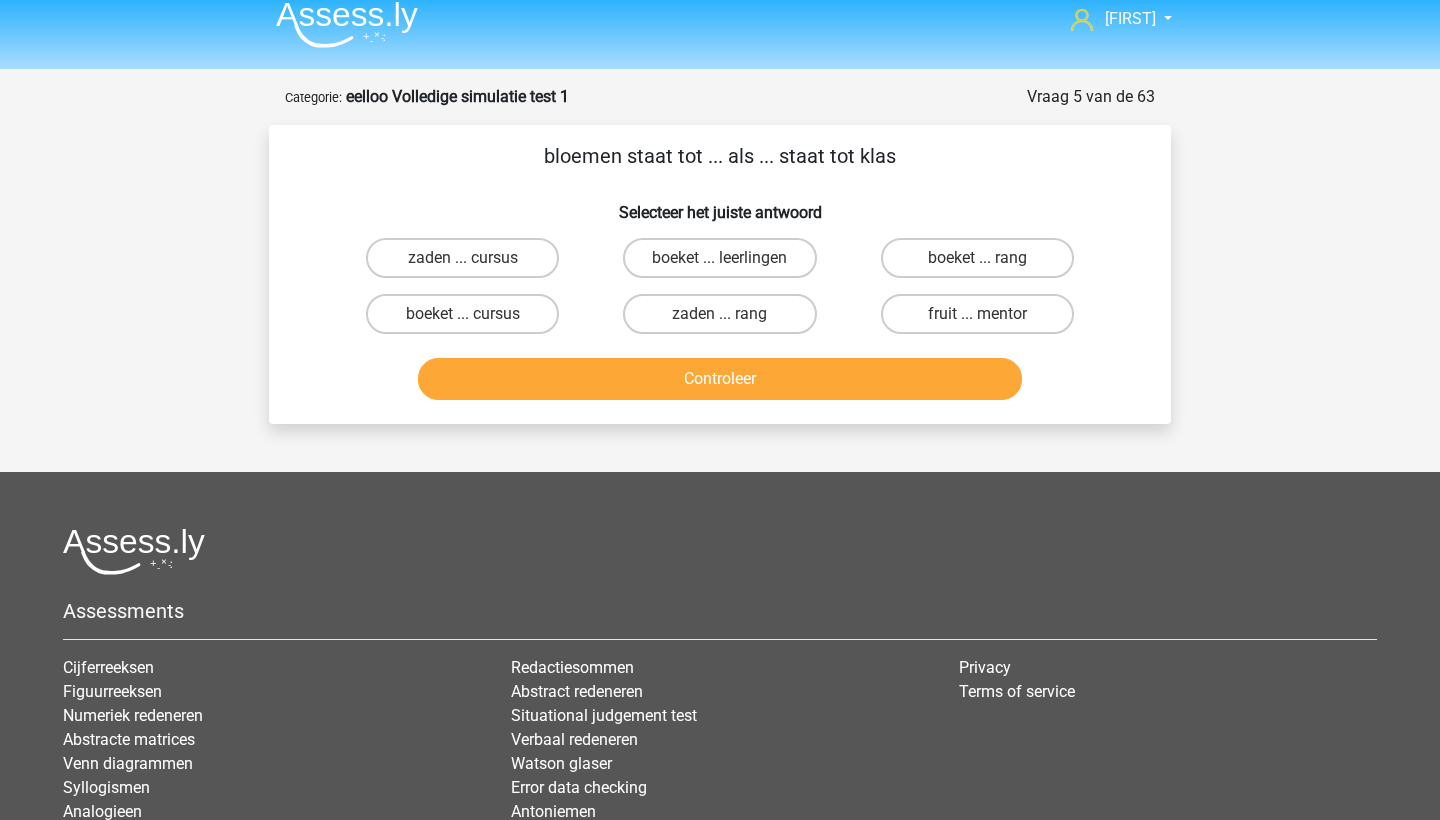 scroll, scrollTop: 3, scrollLeft: 0, axis: vertical 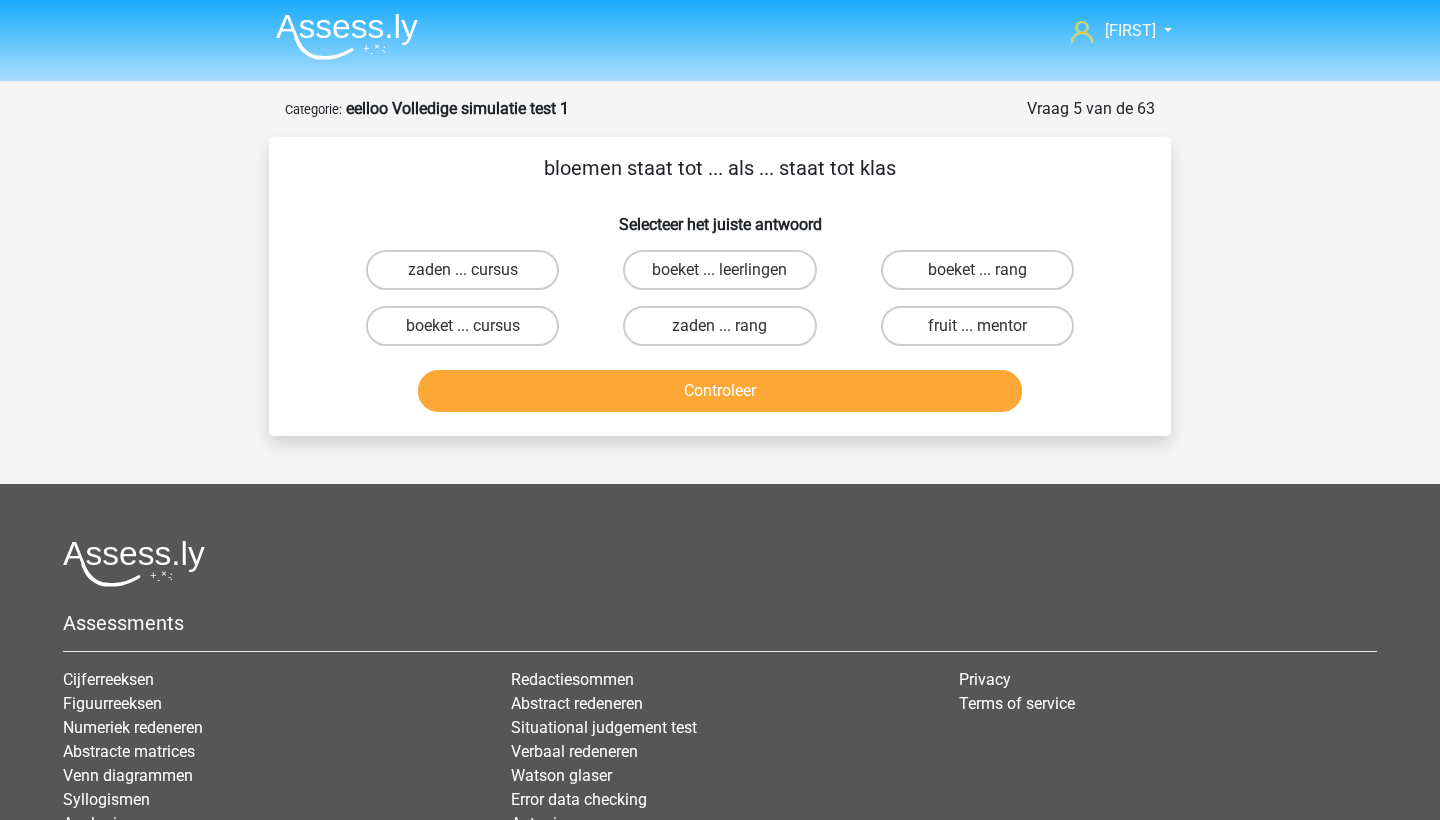 click on "boeket ... cursus" at bounding box center [469, 332] 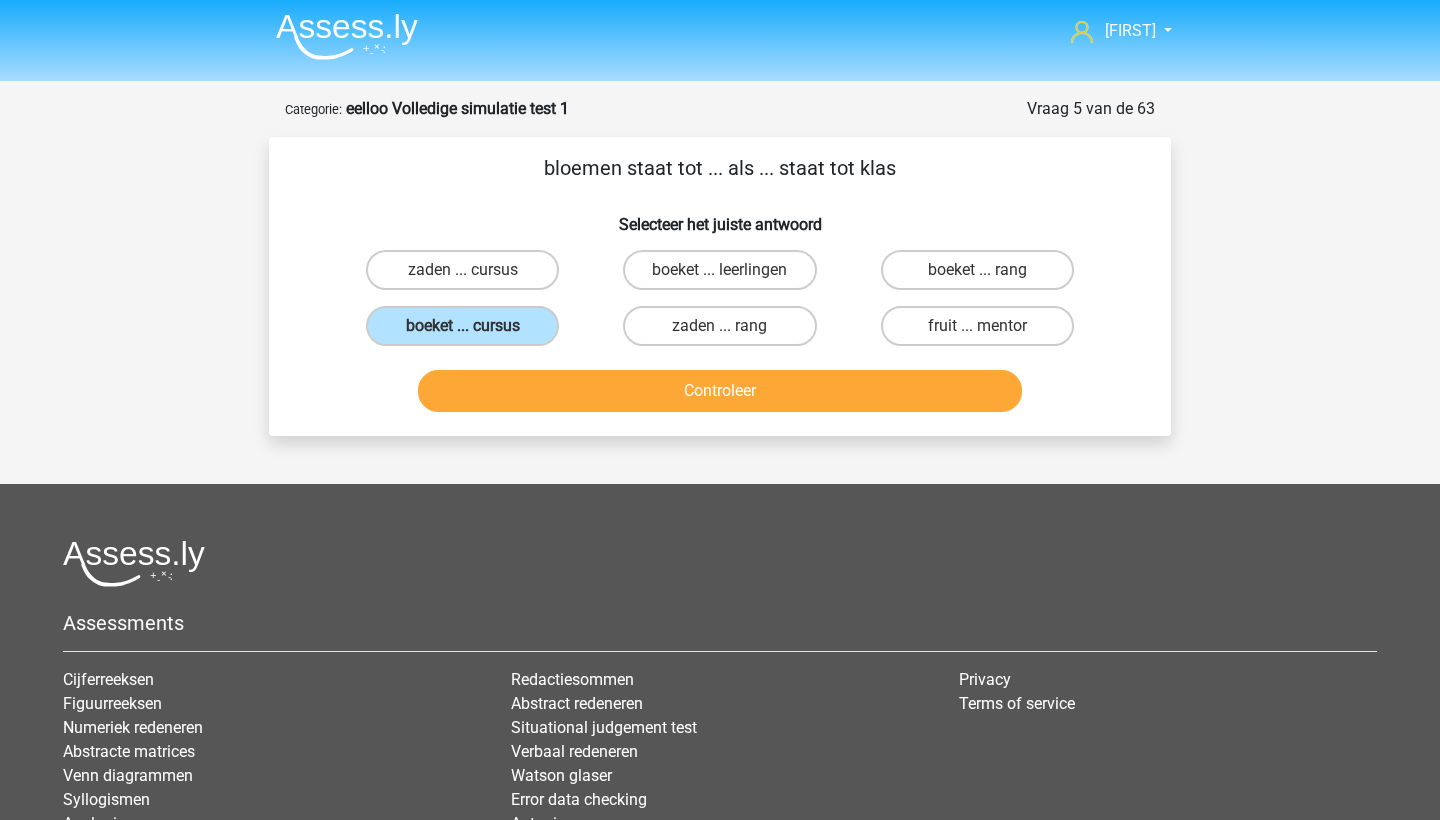 click on "Controleer" at bounding box center (720, 391) 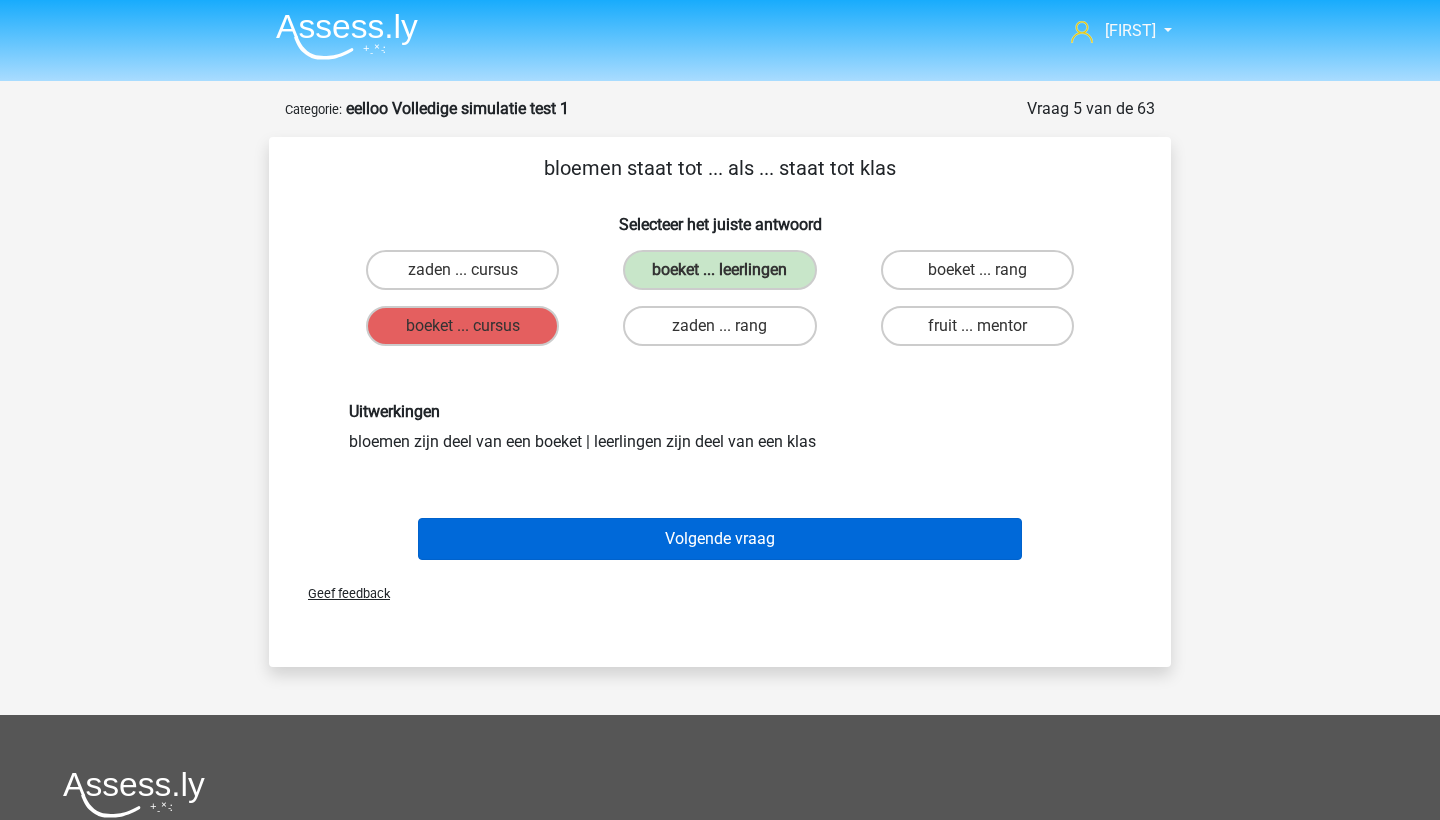 click on "Volgende vraag" at bounding box center [720, 539] 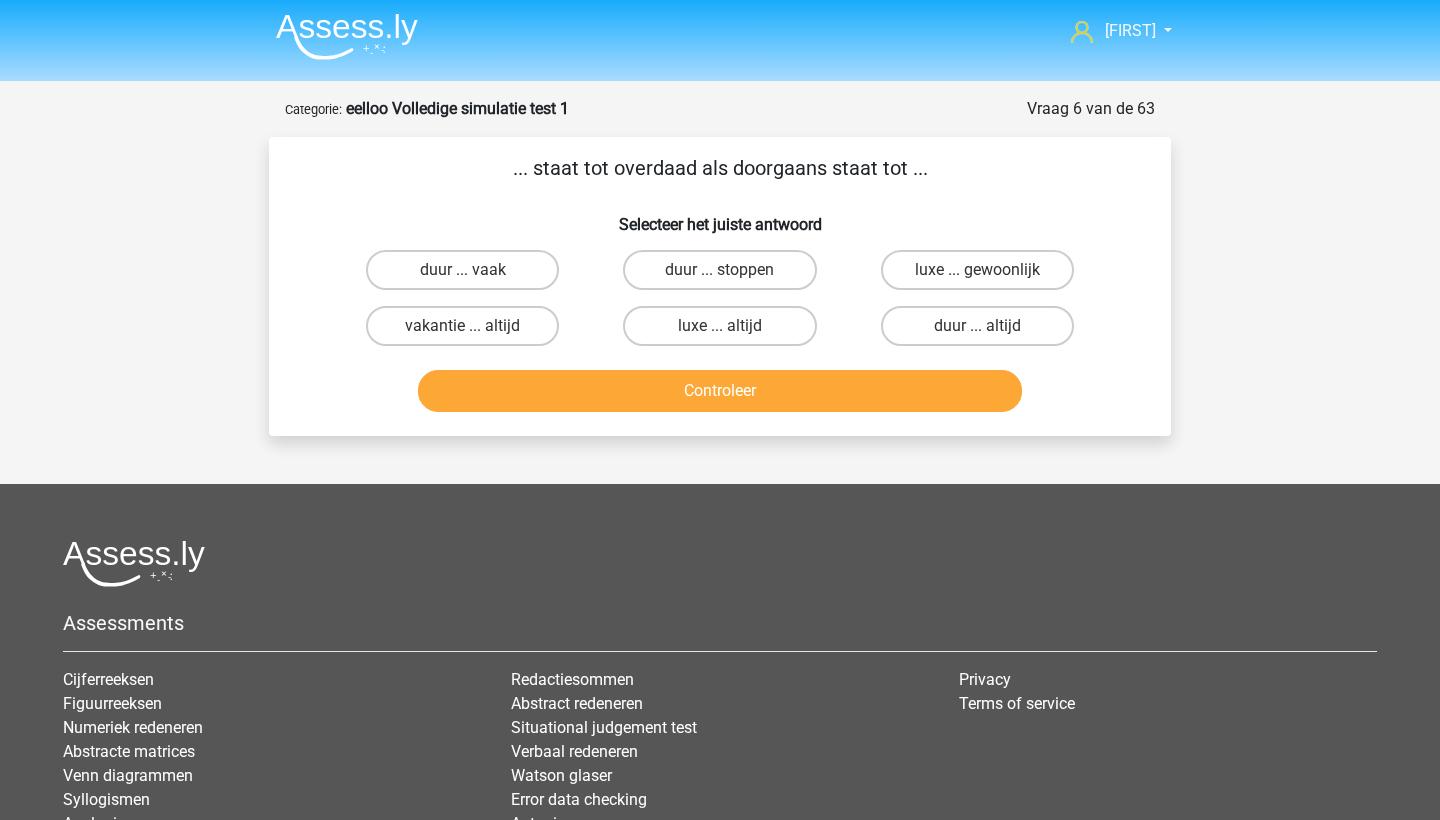 scroll, scrollTop: 100, scrollLeft: 0, axis: vertical 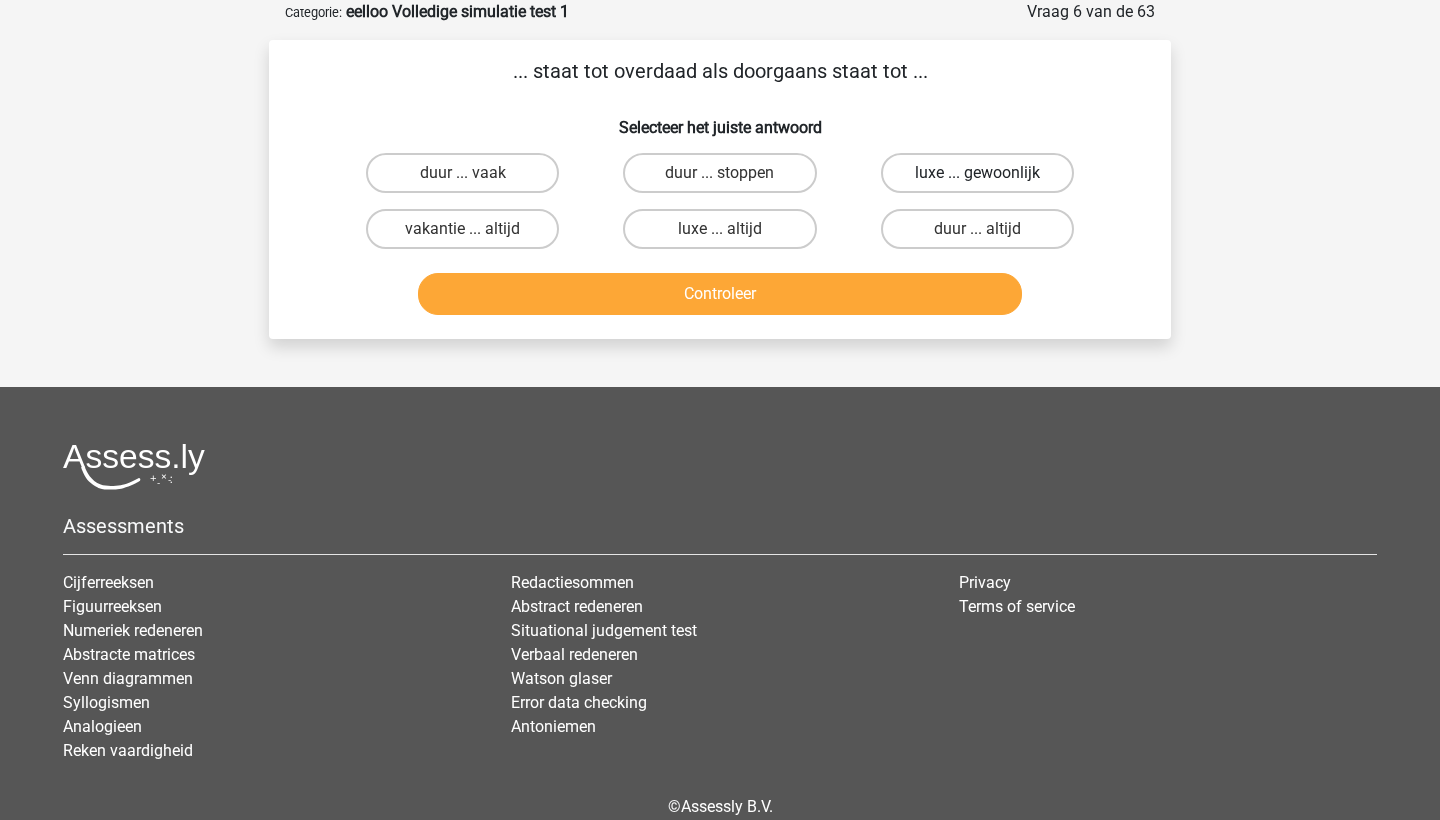 click on "luxe ... gewoonlijk" at bounding box center [977, 173] 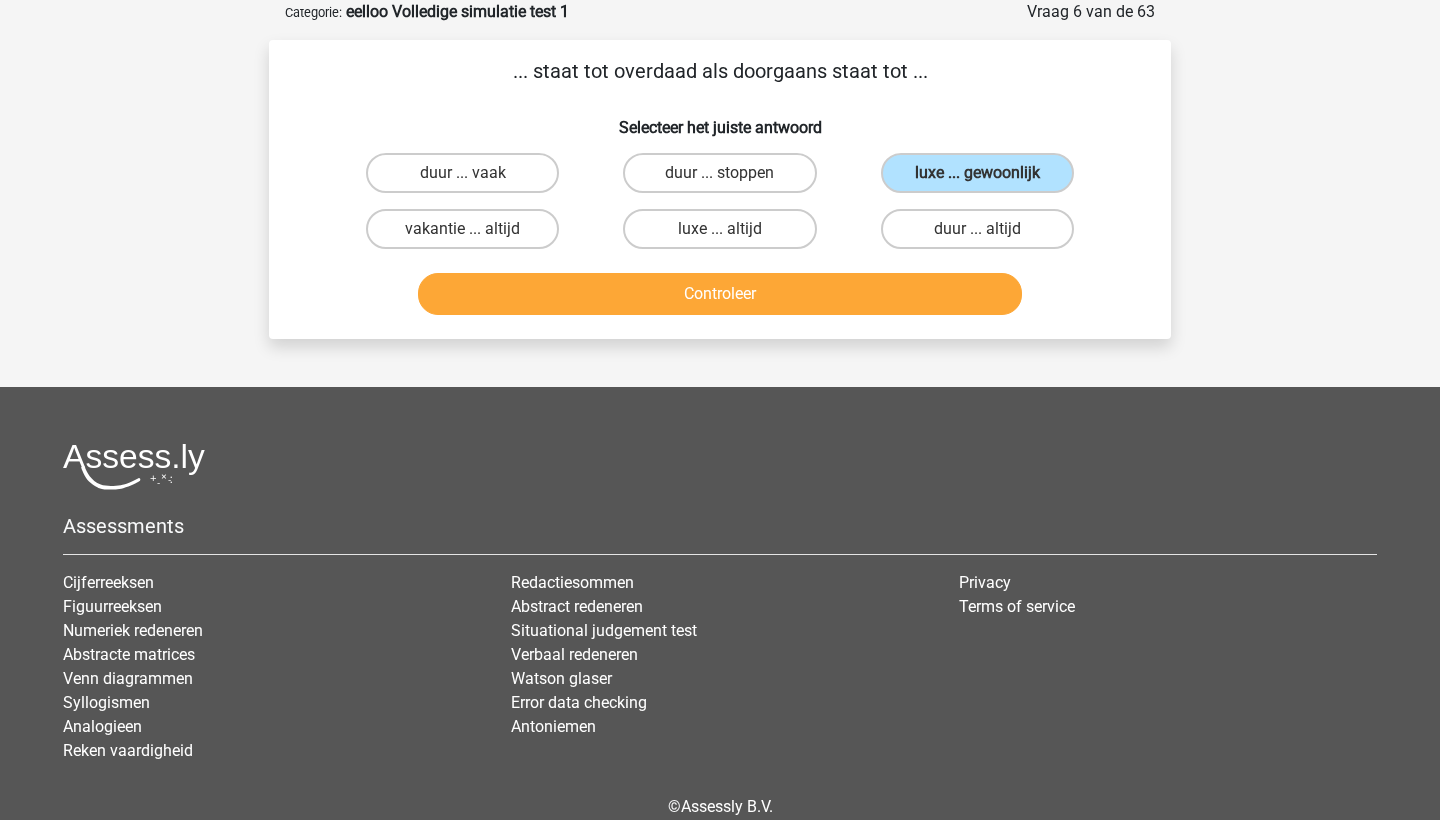click on "Controleer" at bounding box center [720, 294] 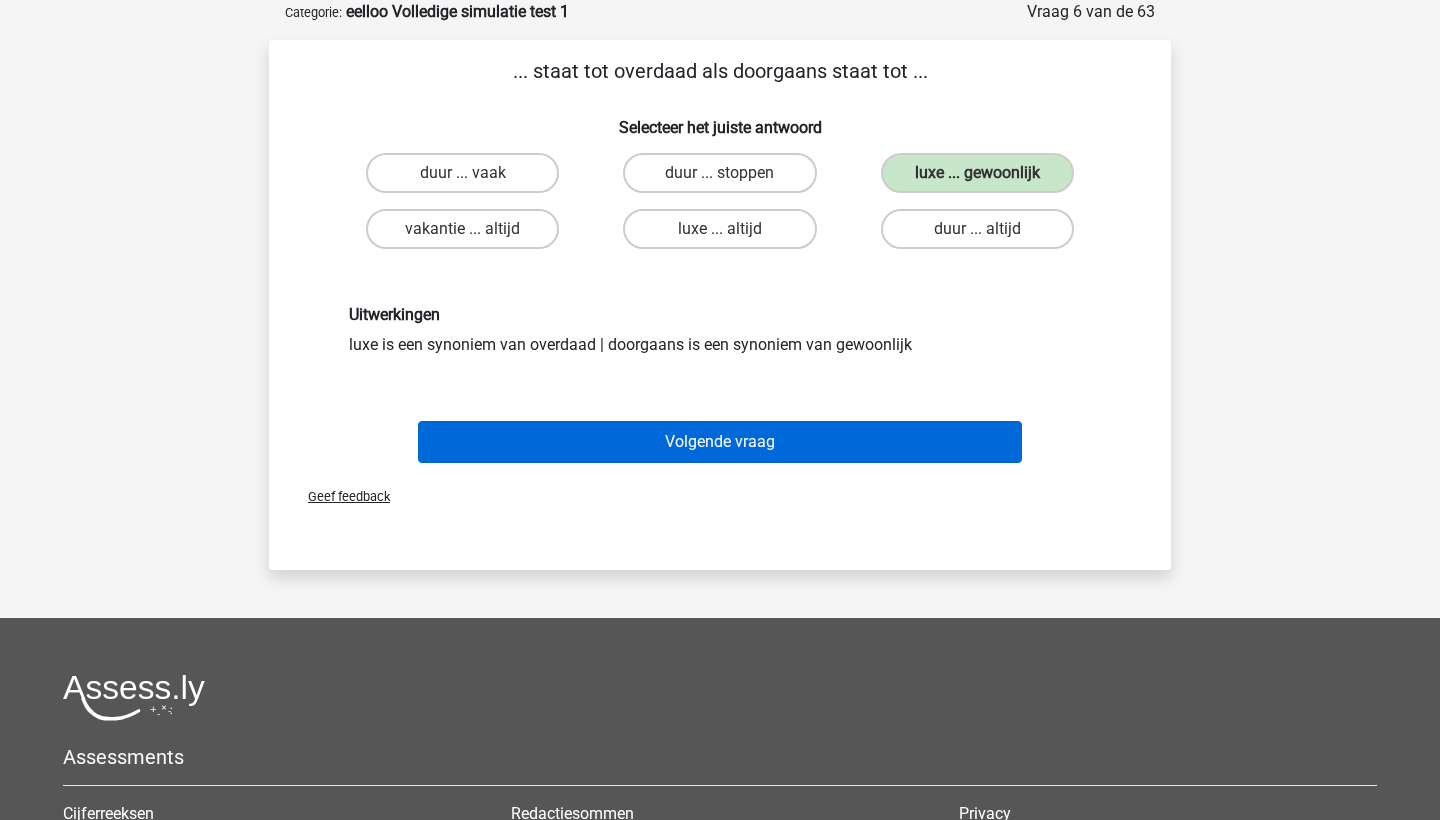 click on "Volgende vraag" at bounding box center [720, 442] 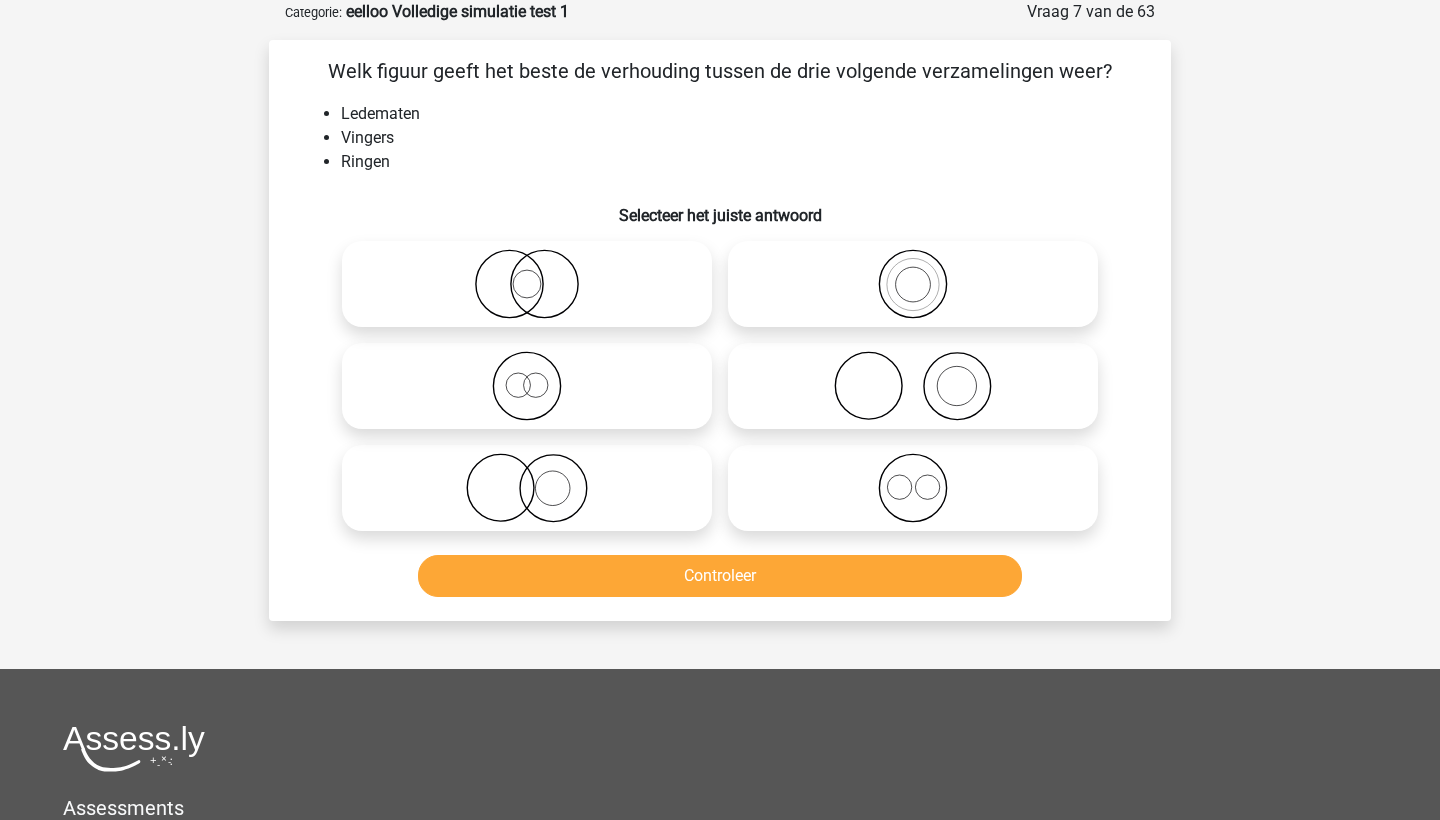 click 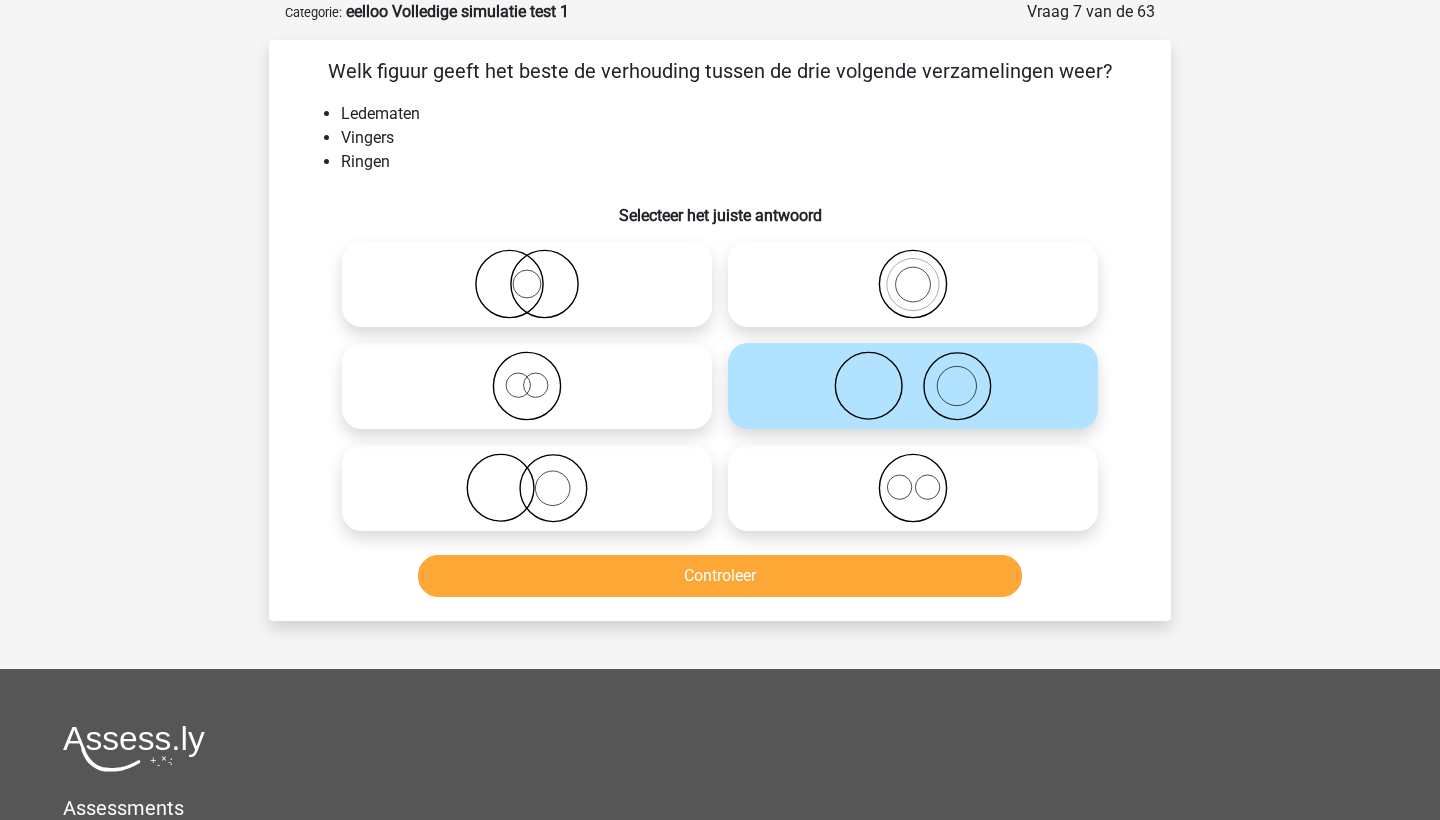click on "Controleer" at bounding box center [720, 576] 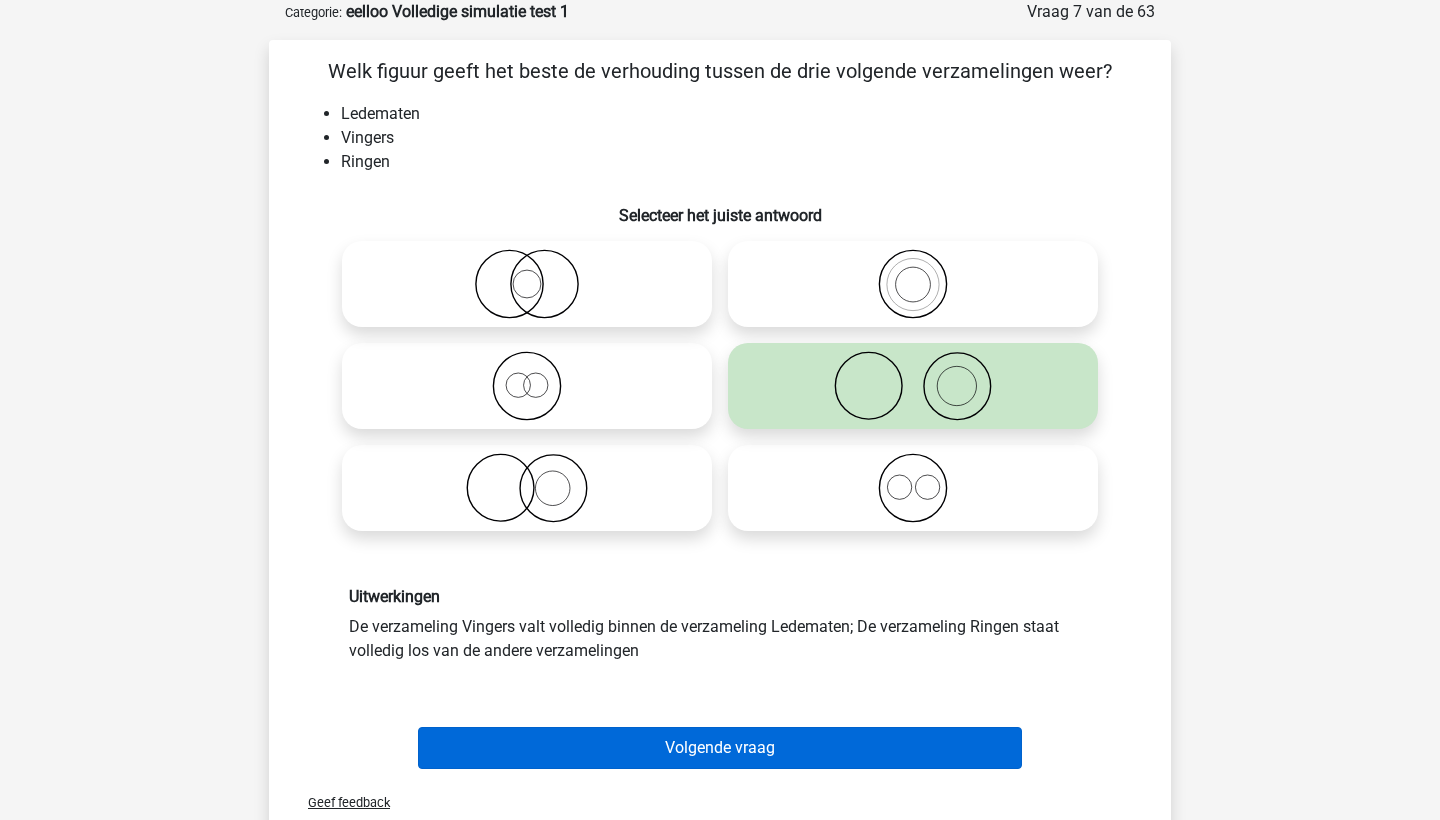 click on "Volgende vraag" at bounding box center (720, 748) 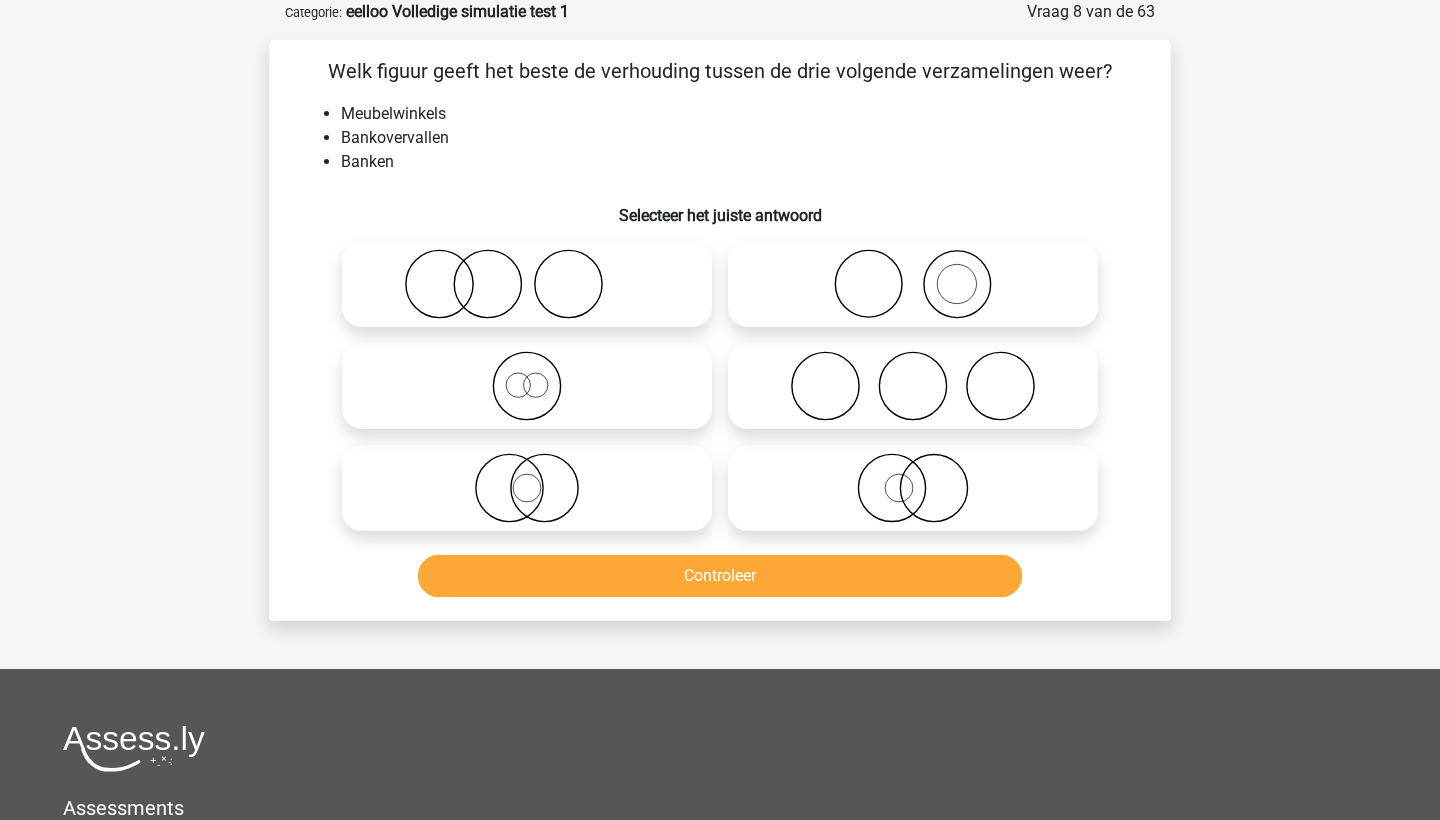 click 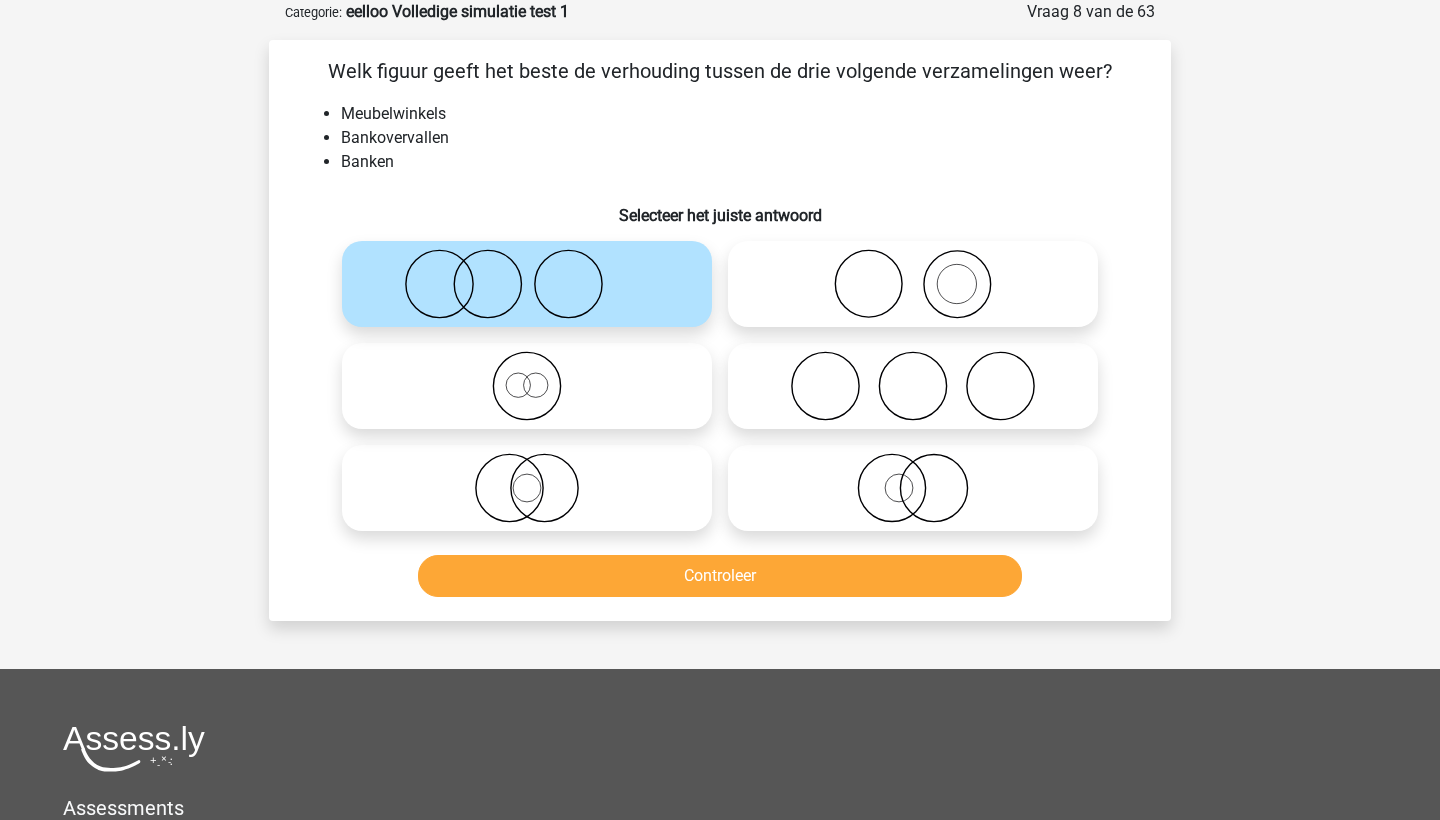 click on "Controleer" at bounding box center [720, 576] 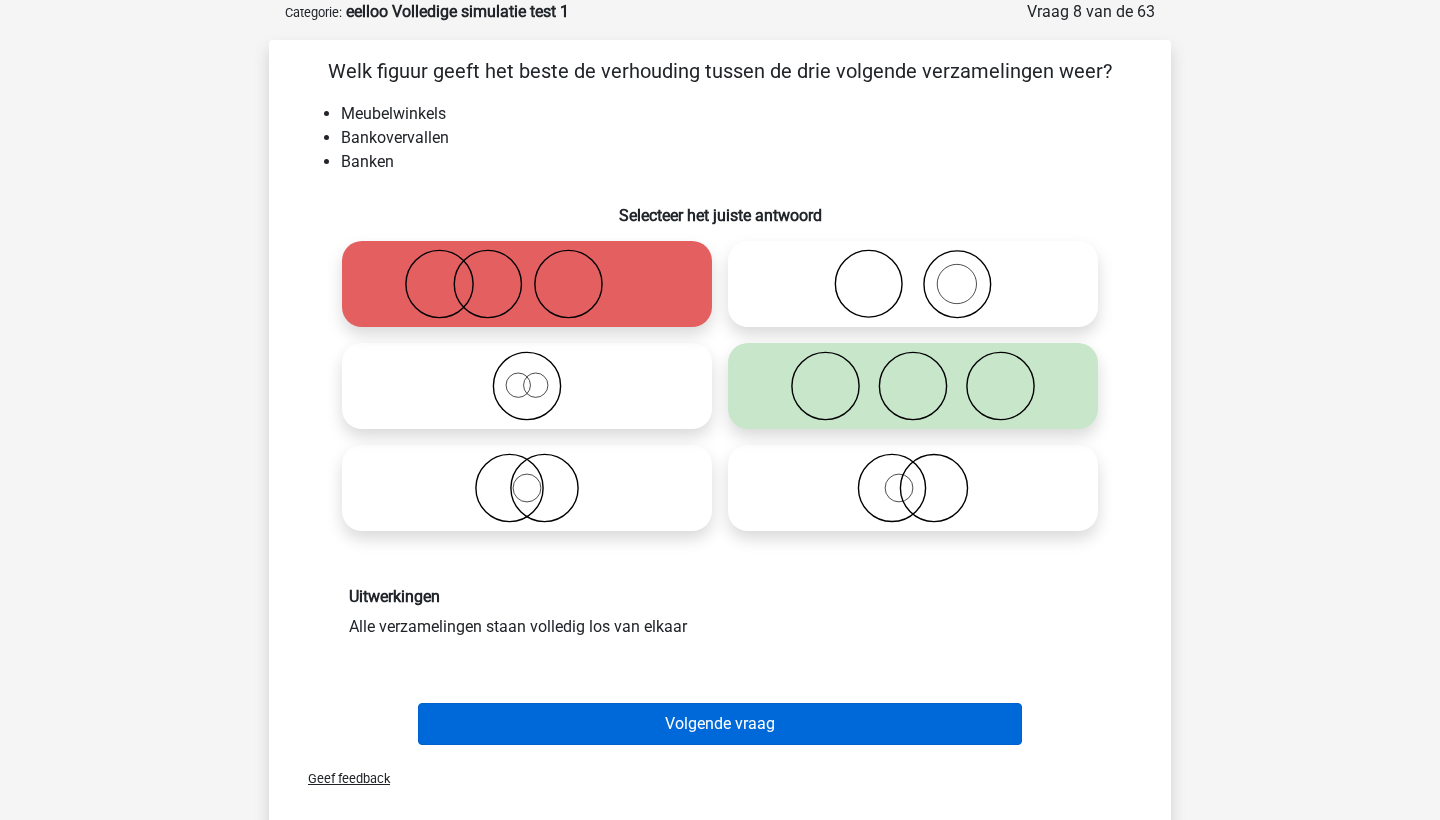 click on "Volgende vraag" at bounding box center (720, 724) 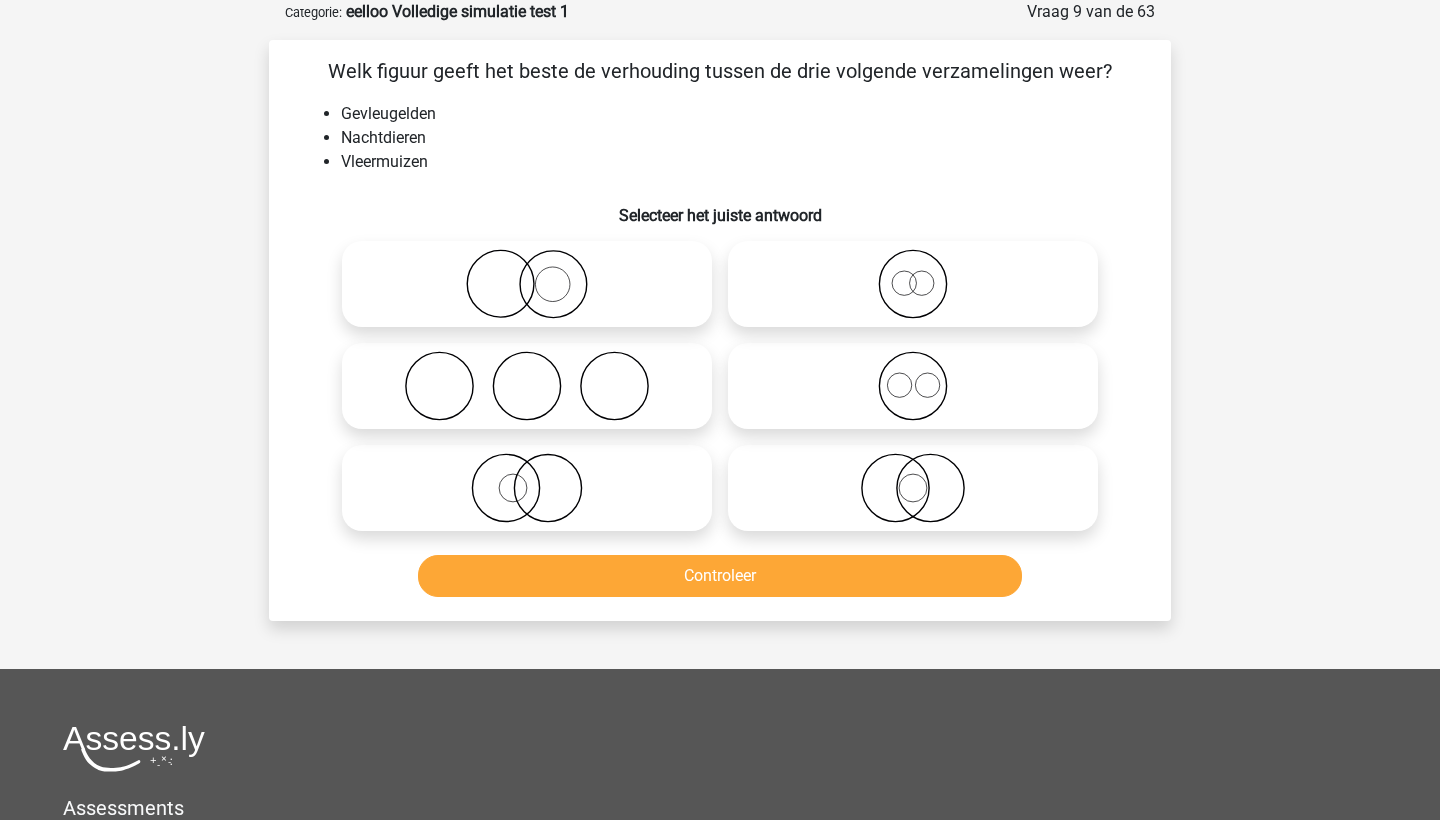 click 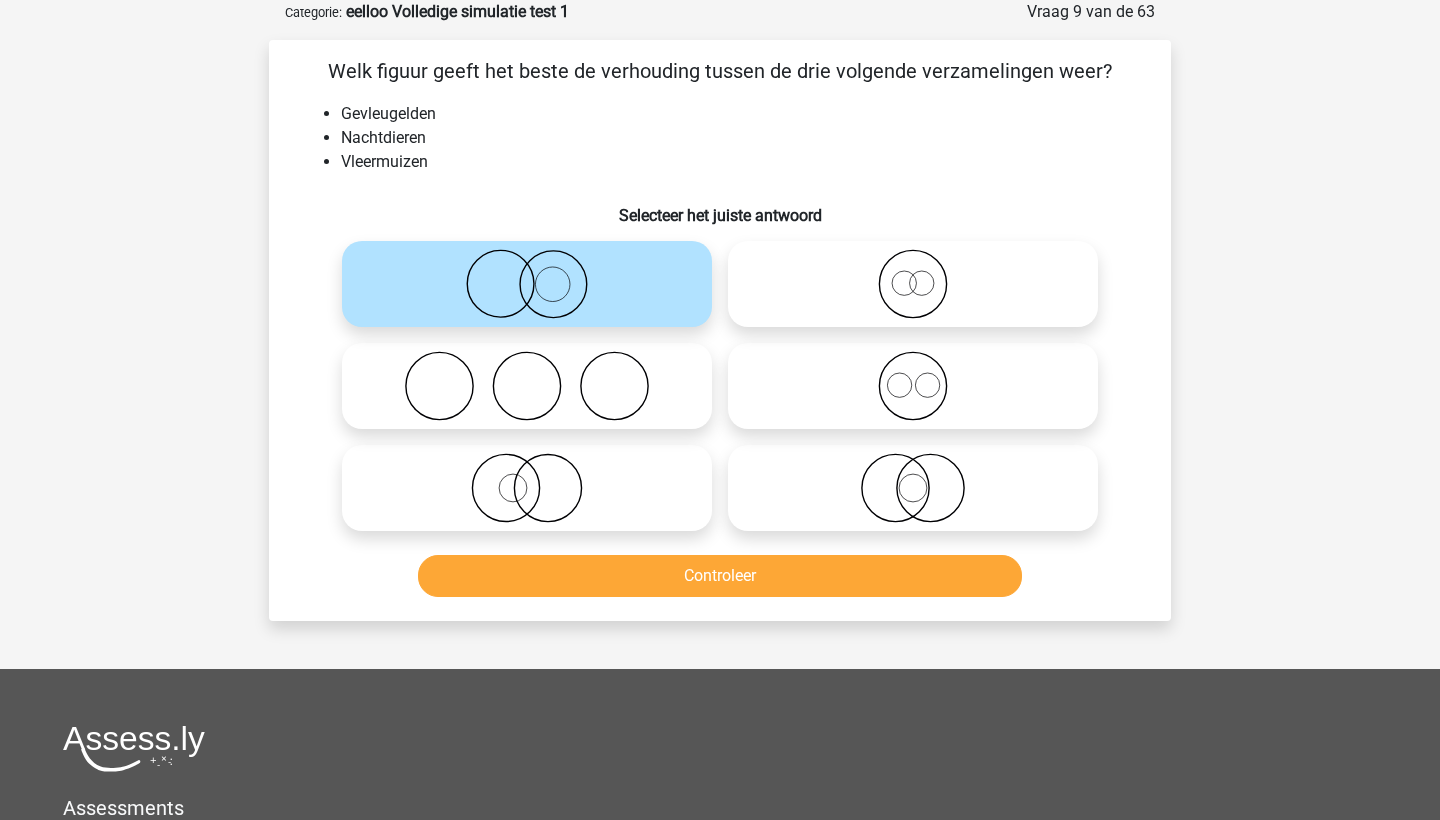 click 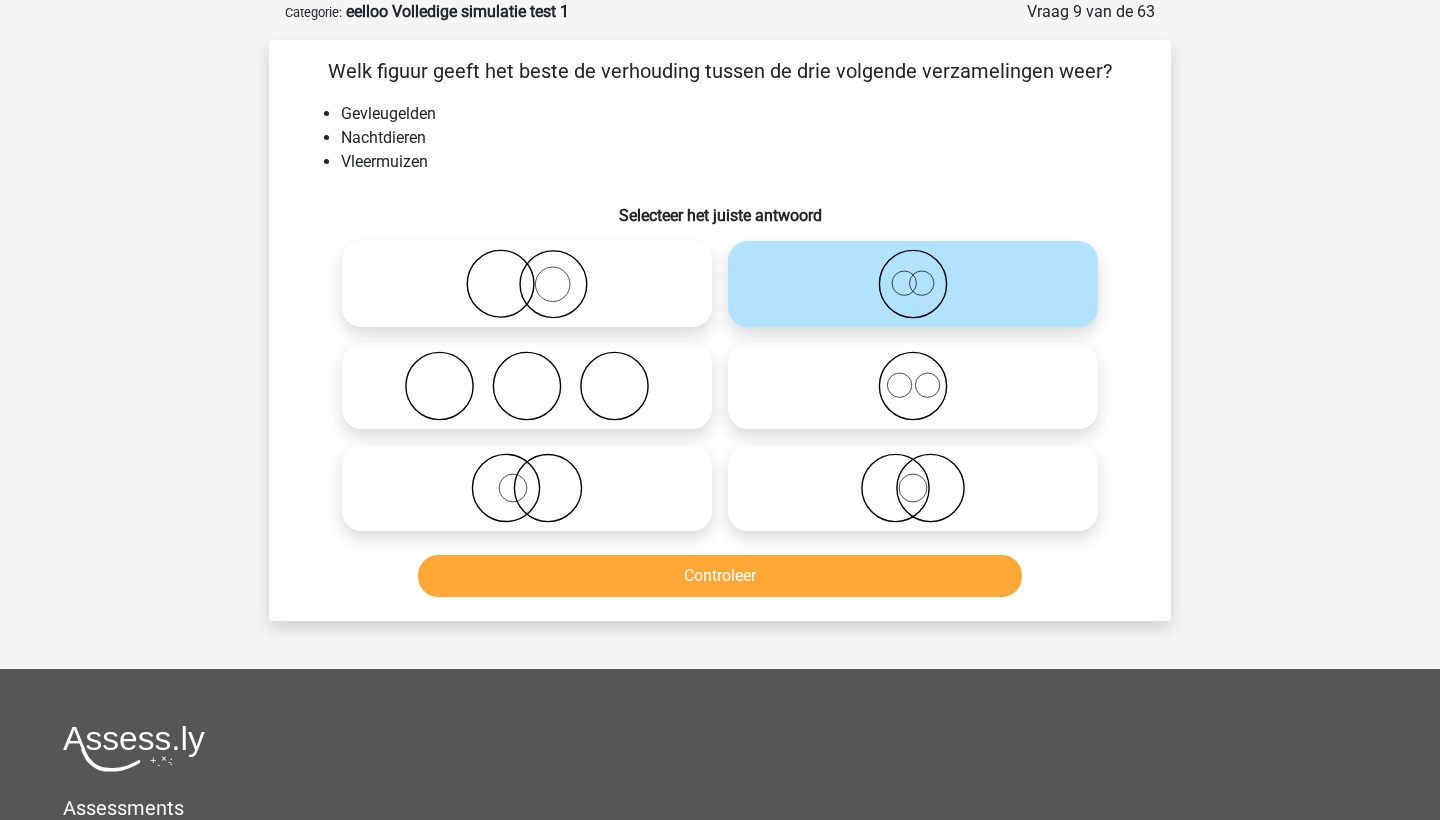click at bounding box center [913, 488] 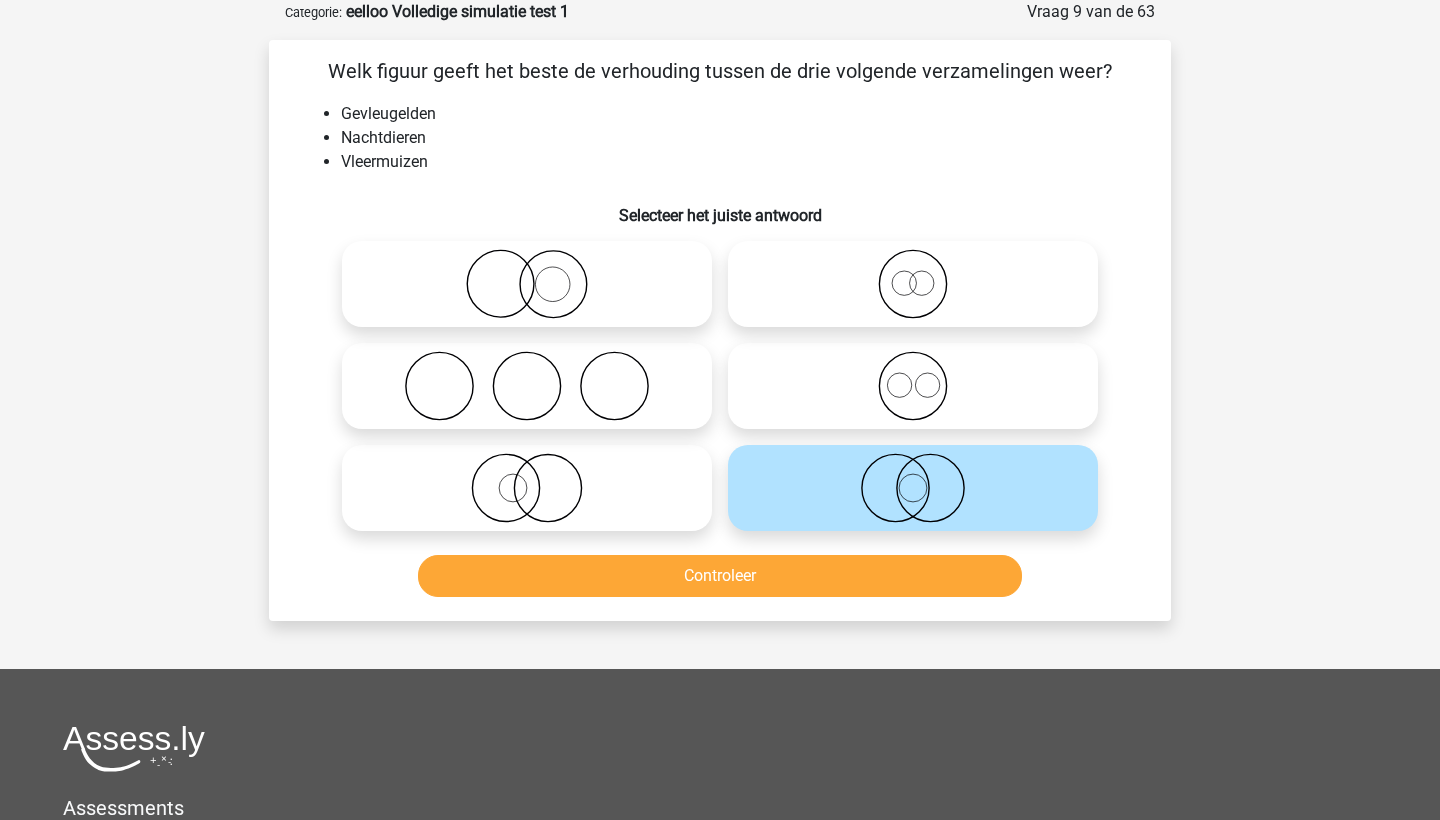 click 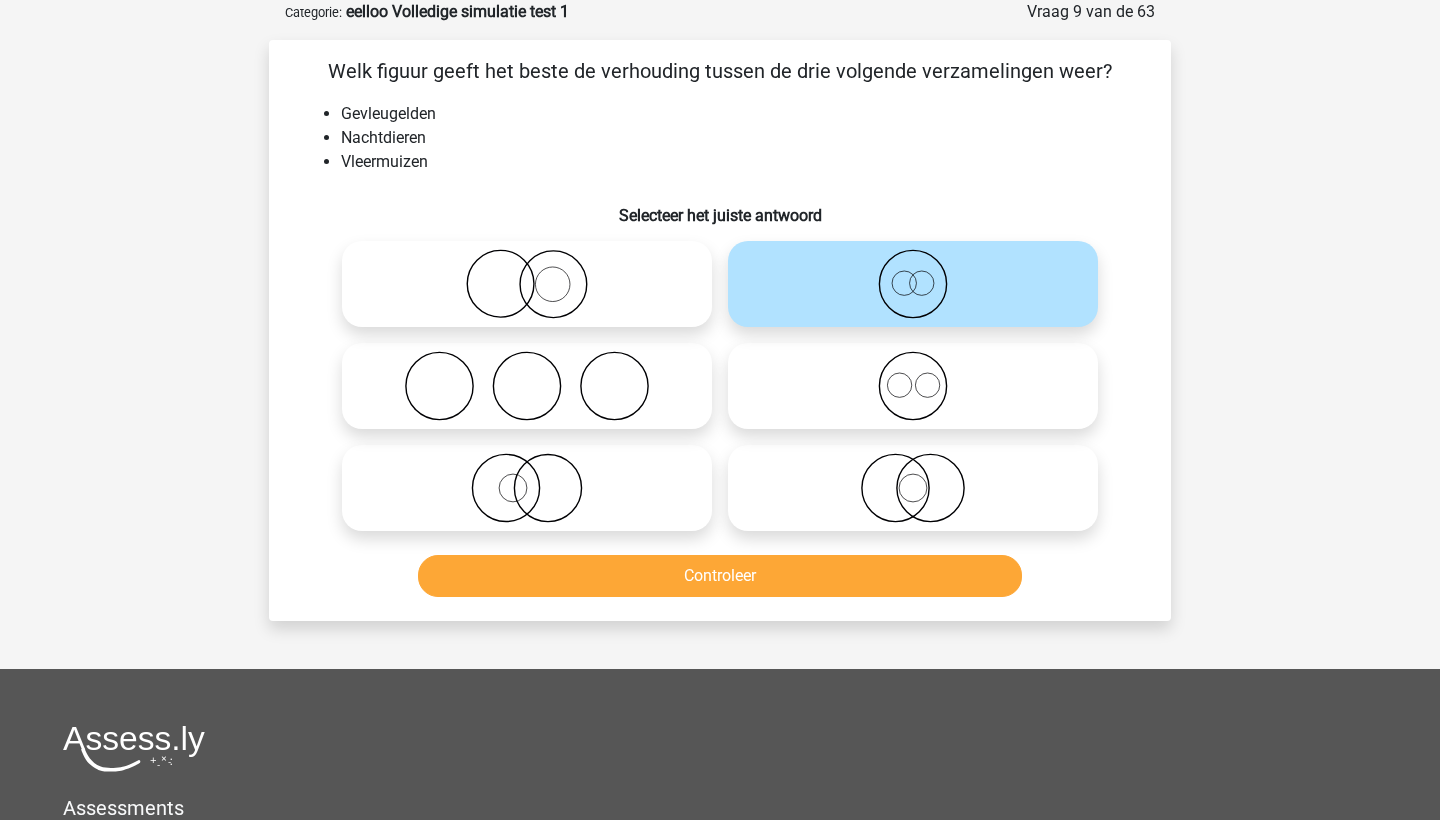 click 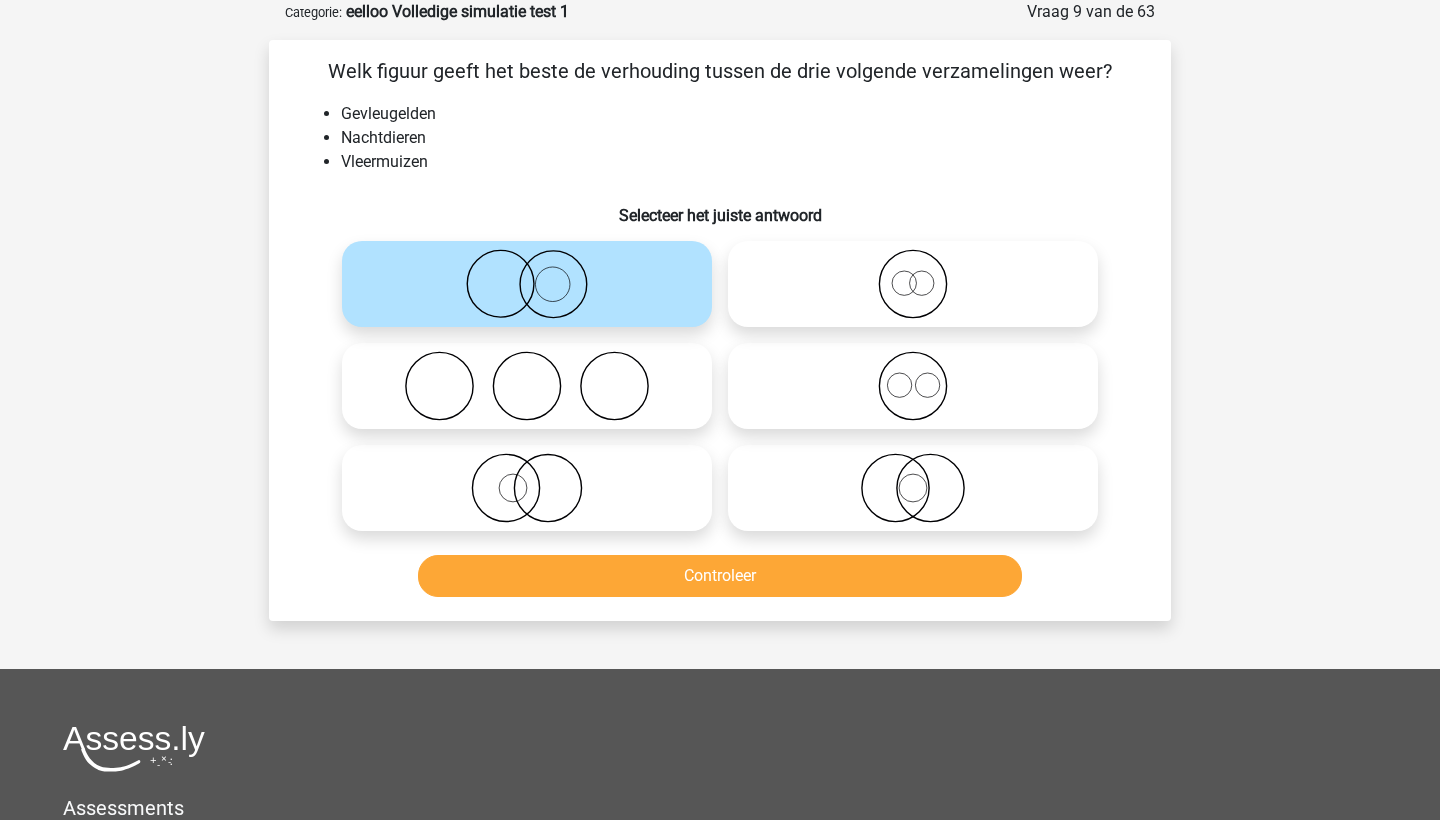 click on "Controleer" at bounding box center (720, 576) 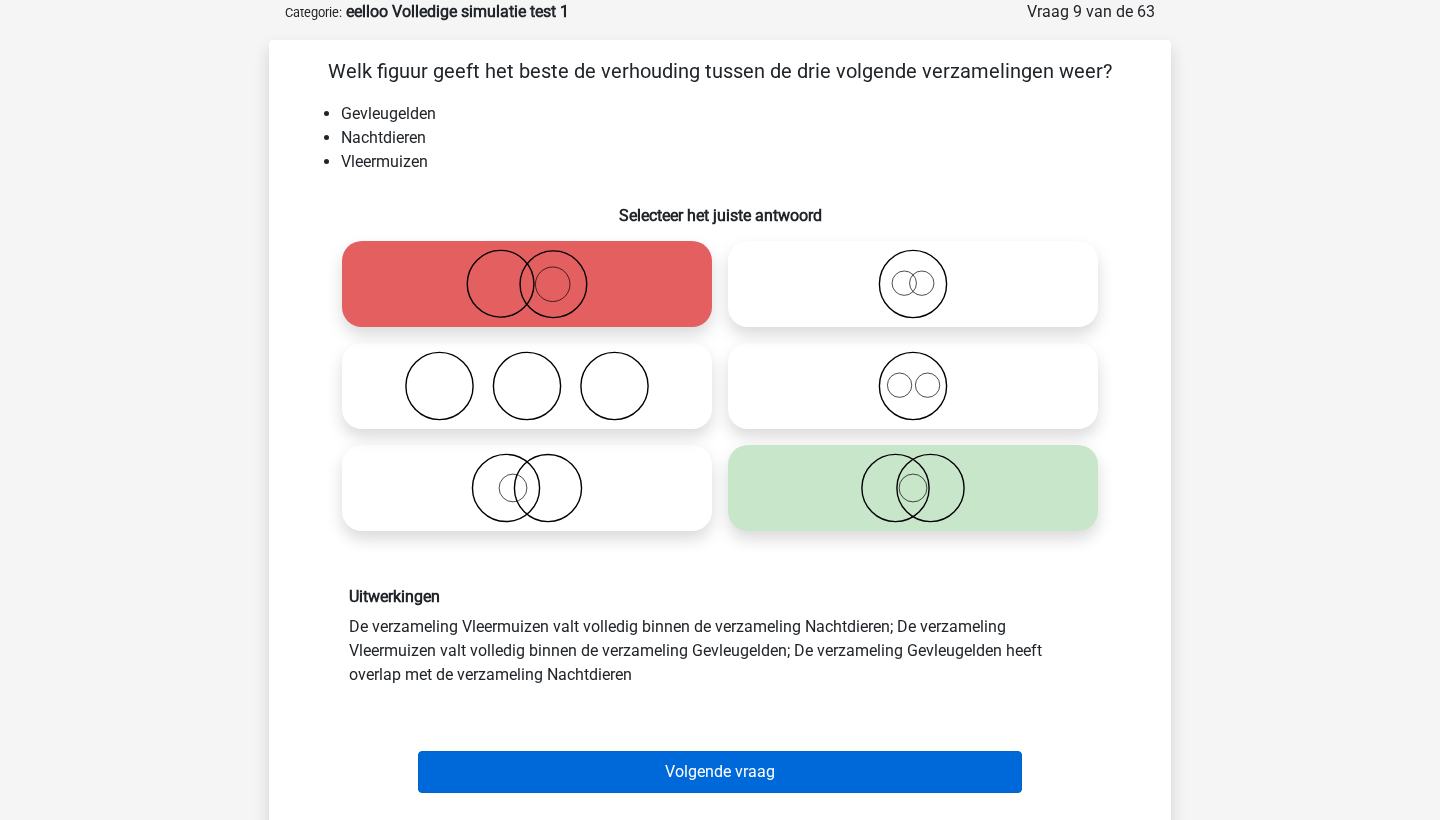 click on "Volgende vraag" at bounding box center (720, 772) 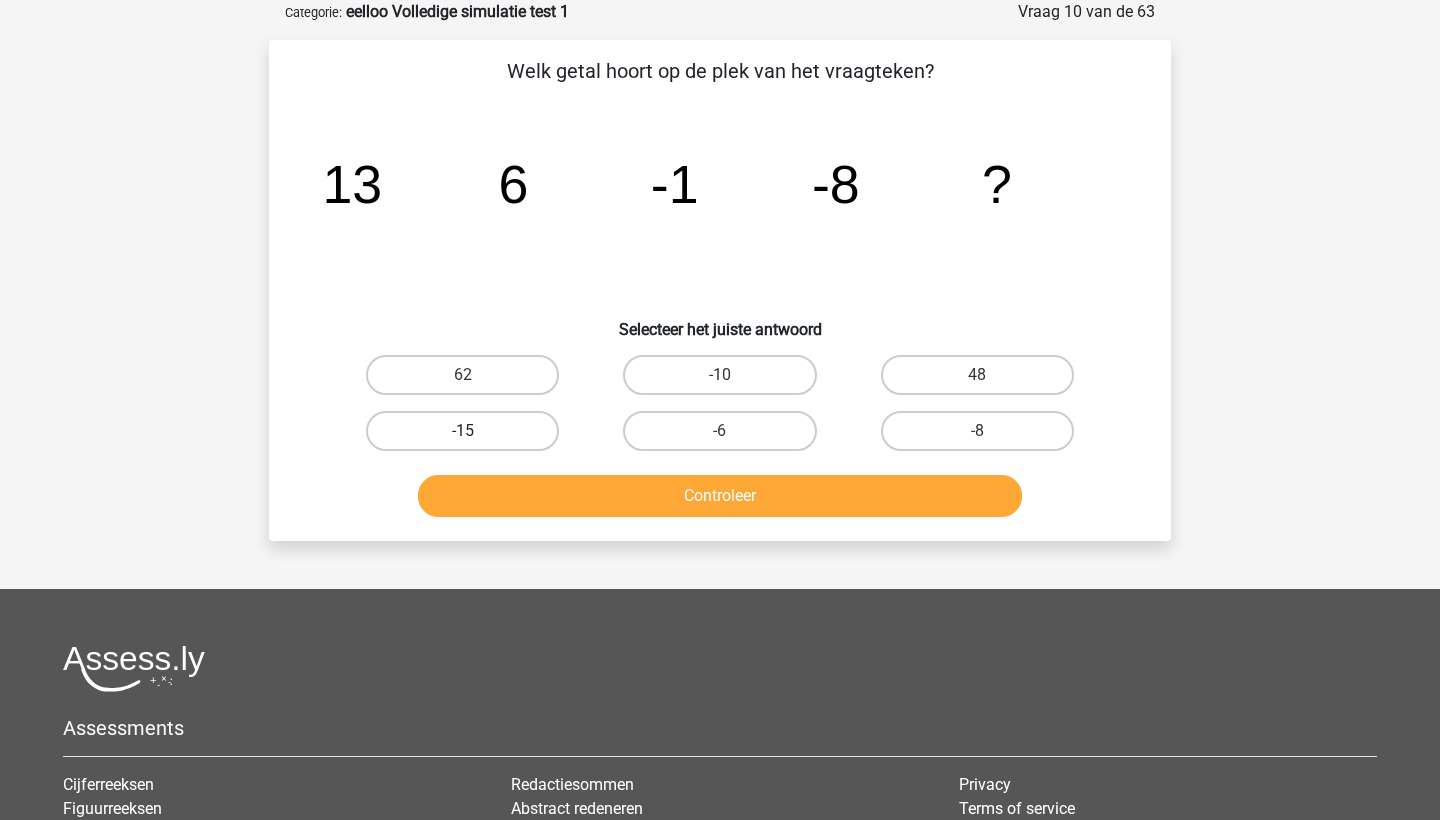 click on "-15" at bounding box center (462, 431) 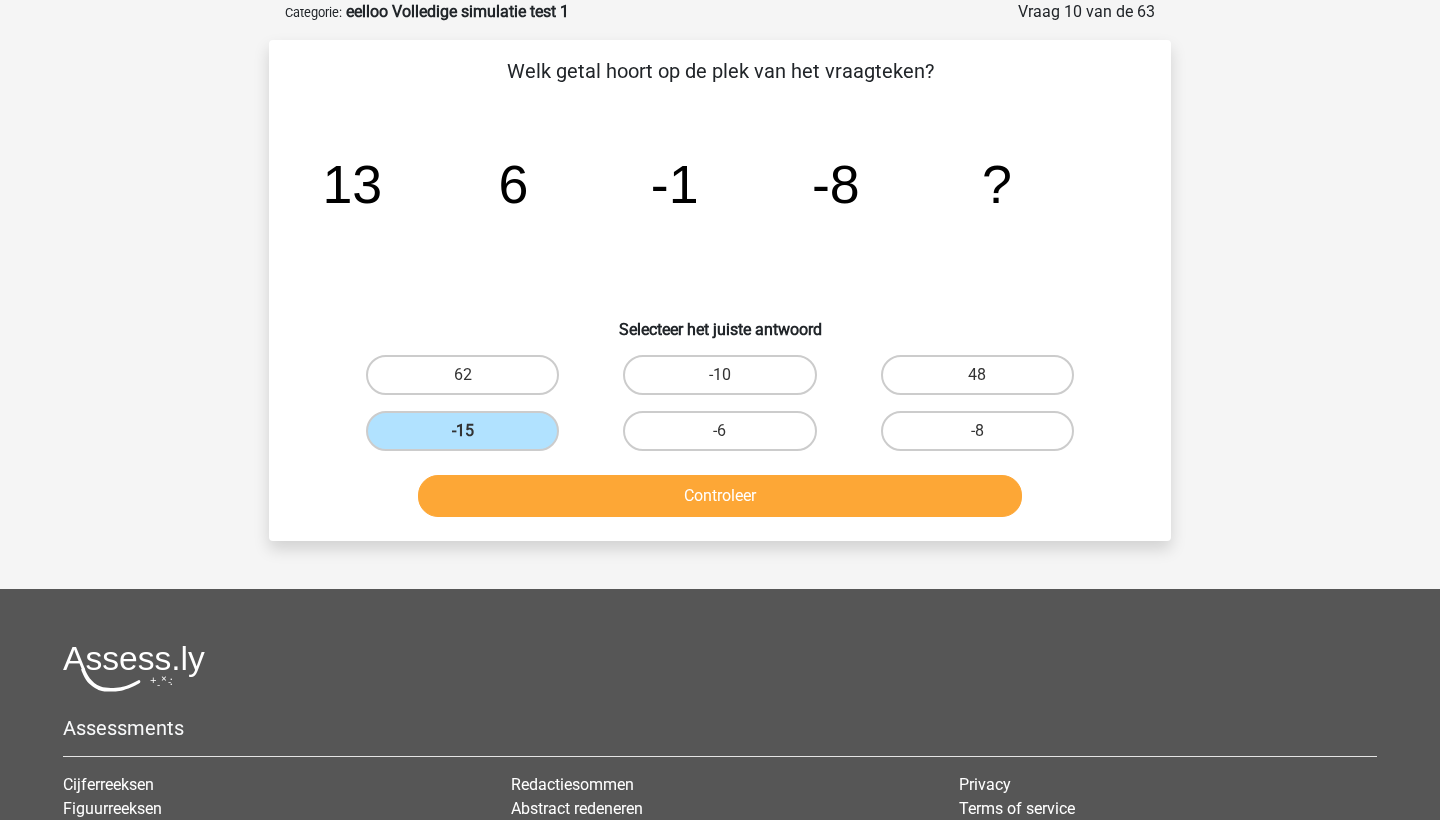 click on "Controleer" at bounding box center [720, 496] 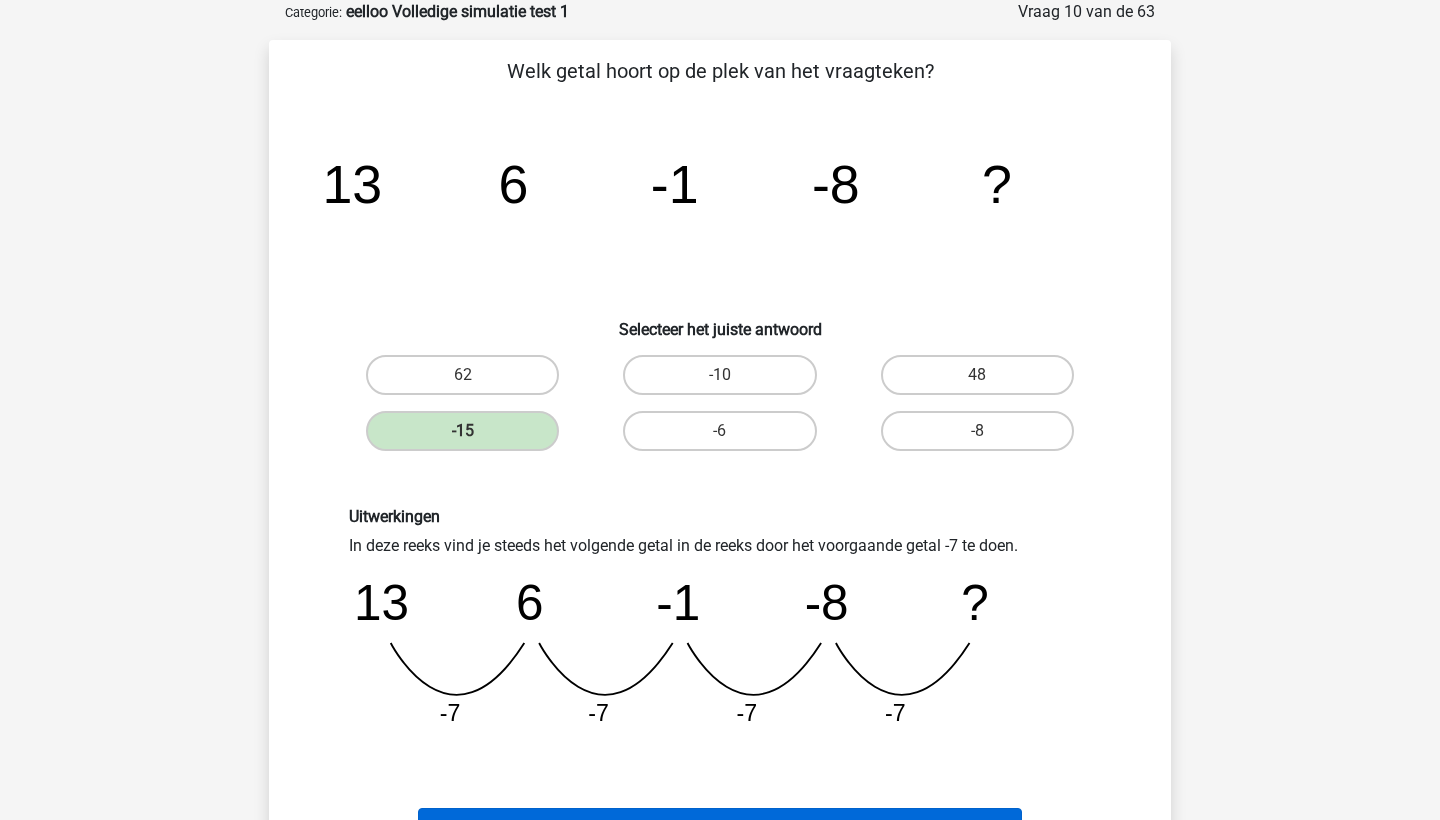click on "Volgende vraag" at bounding box center (720, 829) 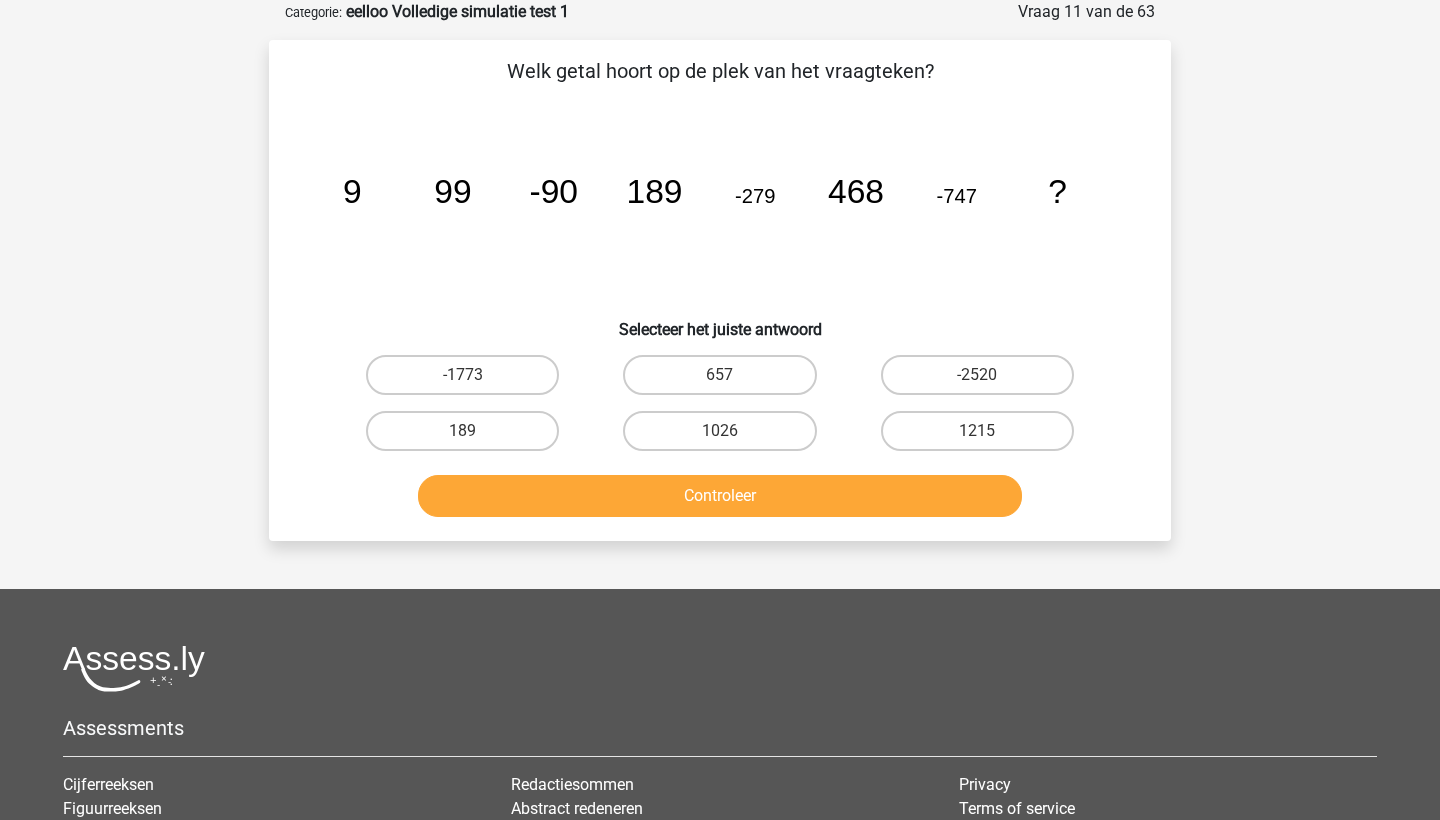 click on "657" at bounding box center (726, 381) 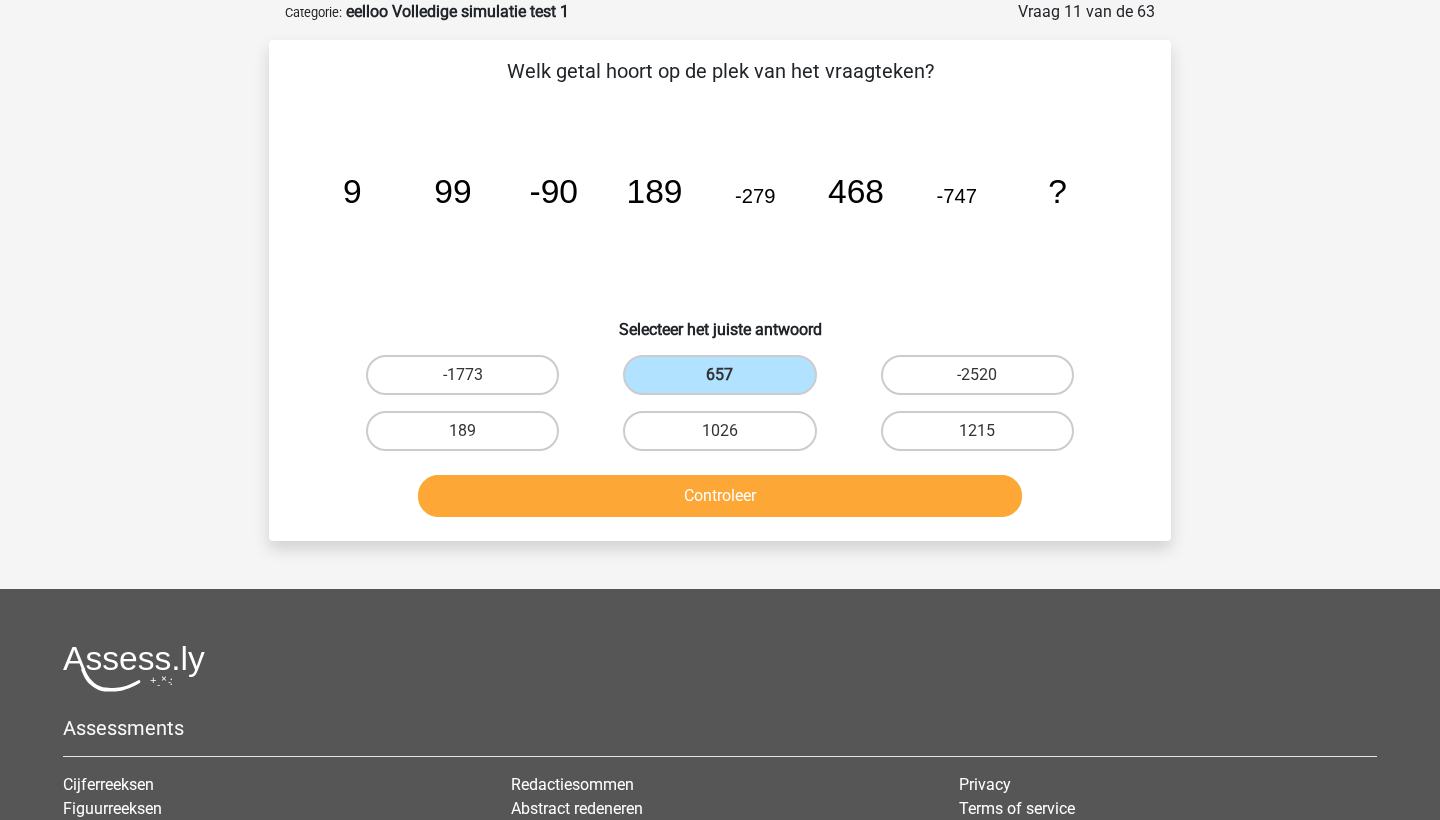 click on "Controleer" at bounding box center [720, 496] 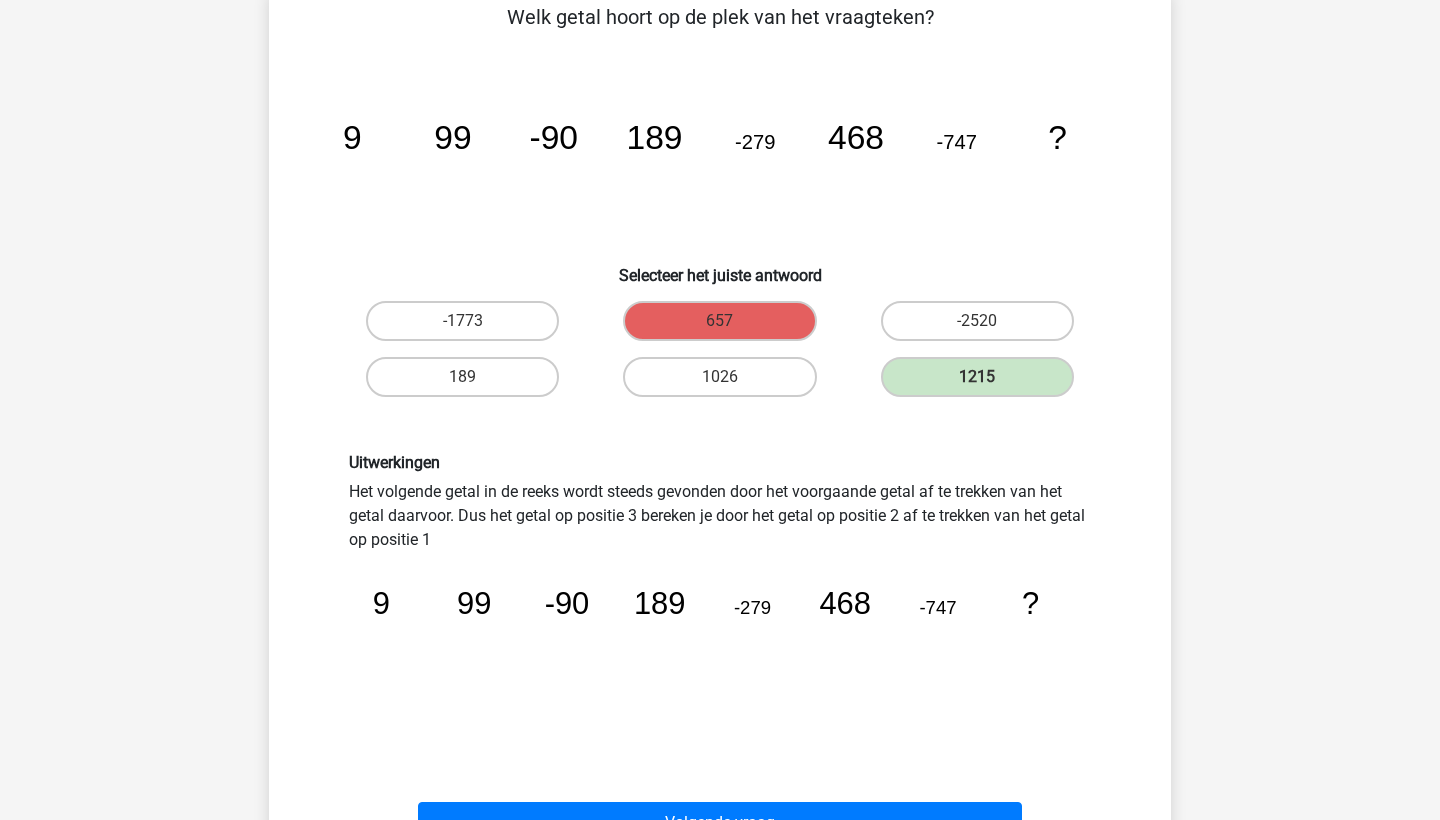 scroll, scrollTop: 163, scrollLeft: 0, axis: vertical 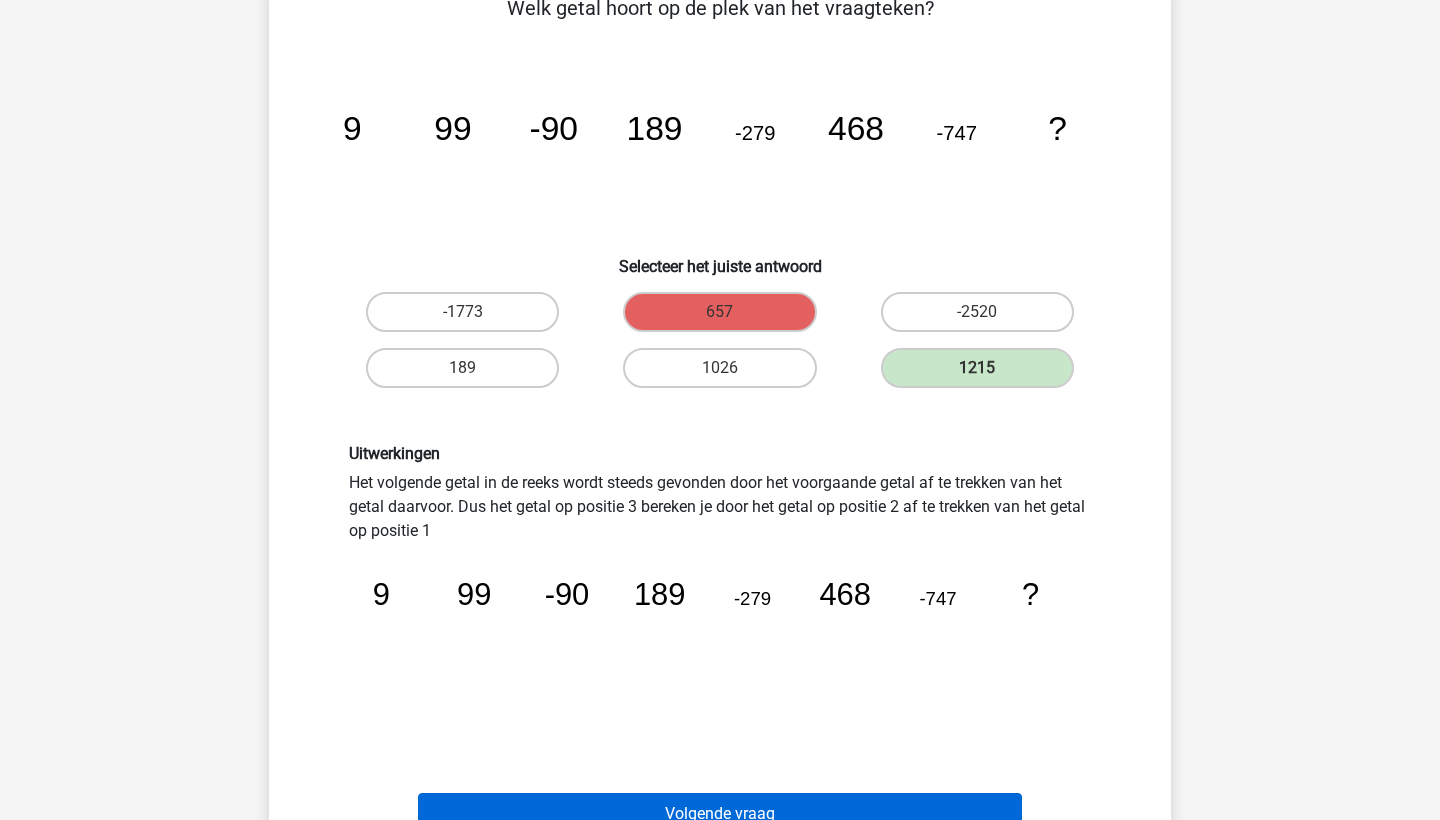 click on "Volgende vraag" at bounding box center [720, 814] 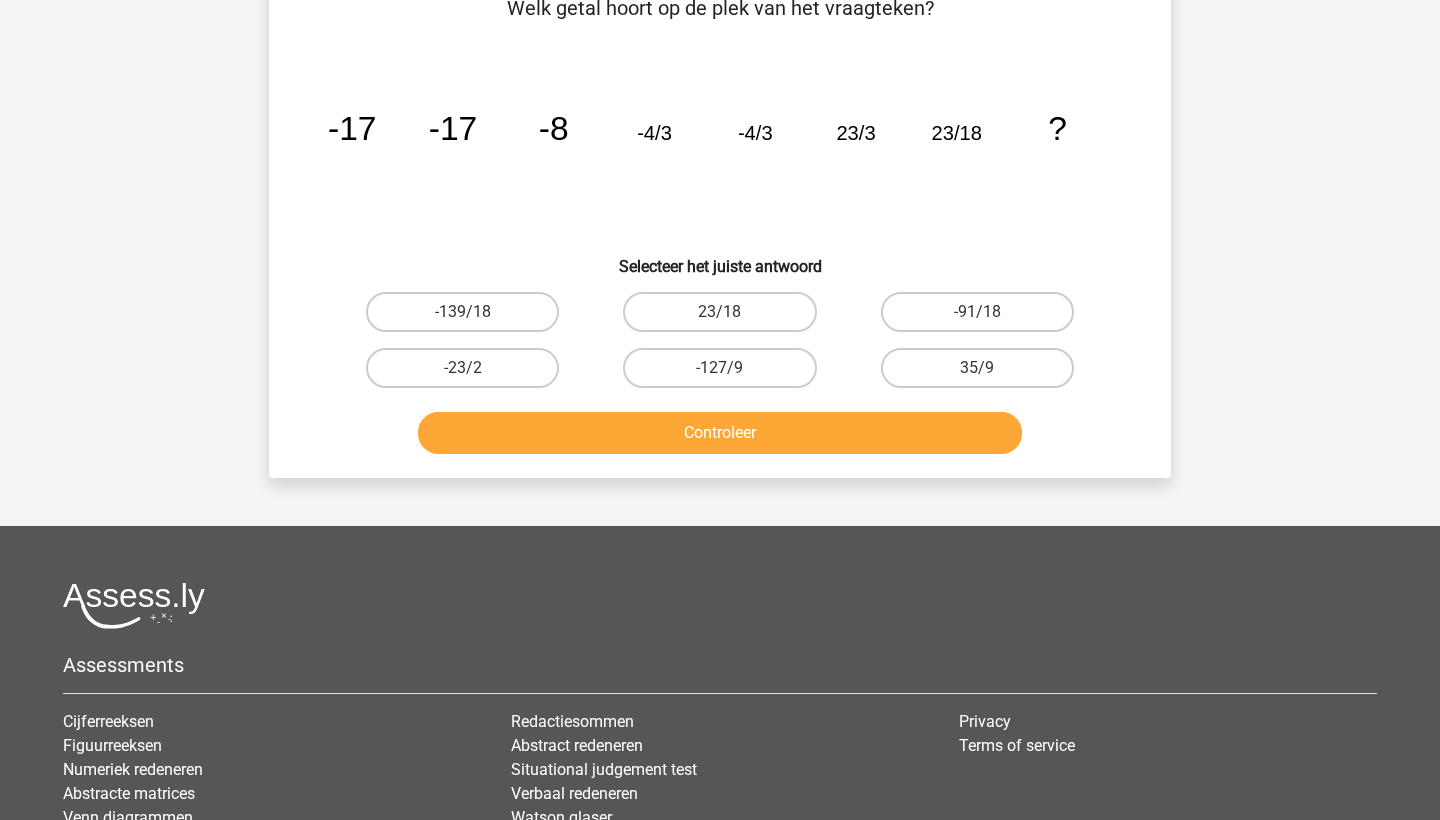 scroll, scrollTop: 100, scrollLeft: 0, axis: vertical 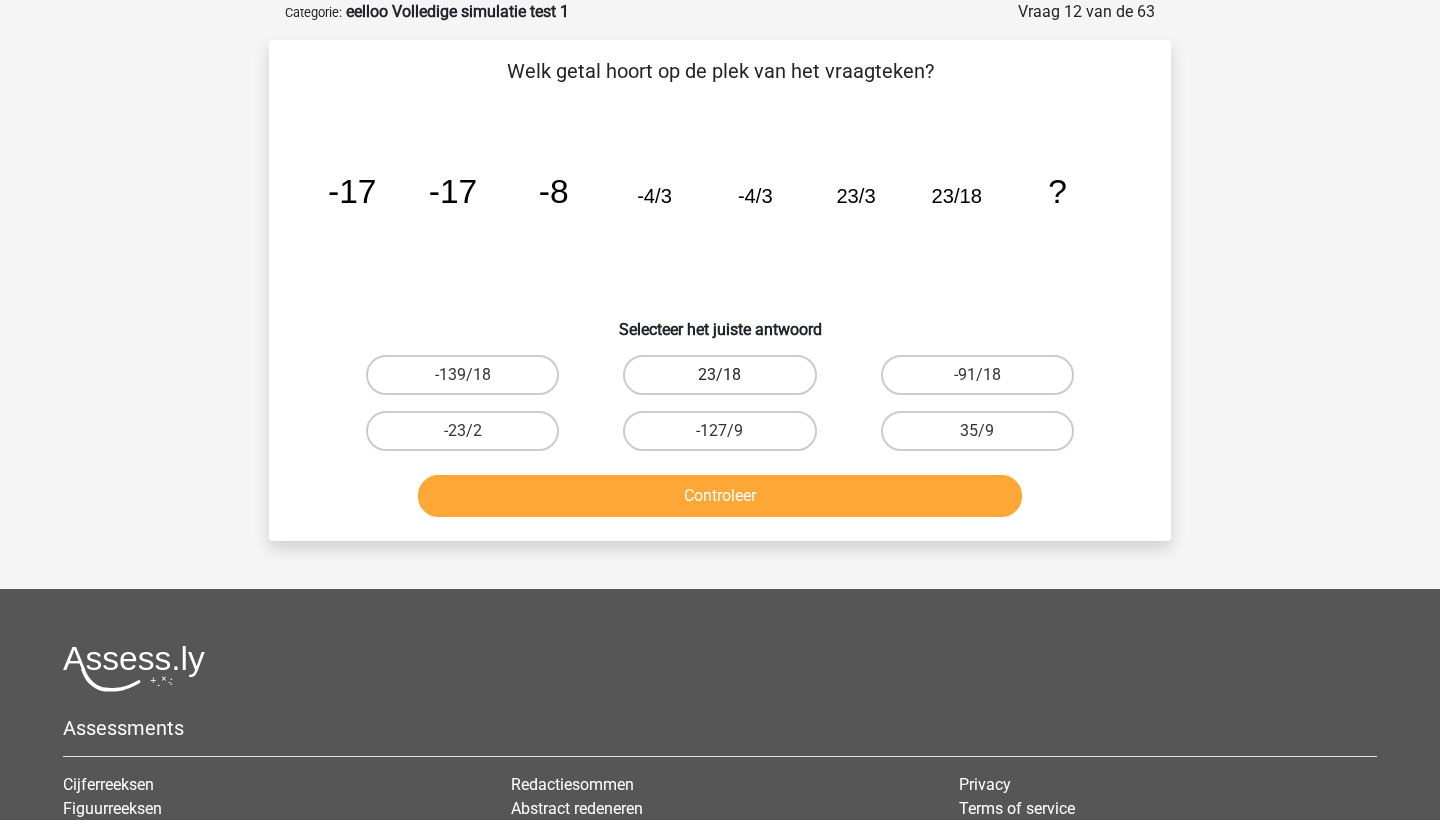 click on "23/18" at bounding box center (719, 375) 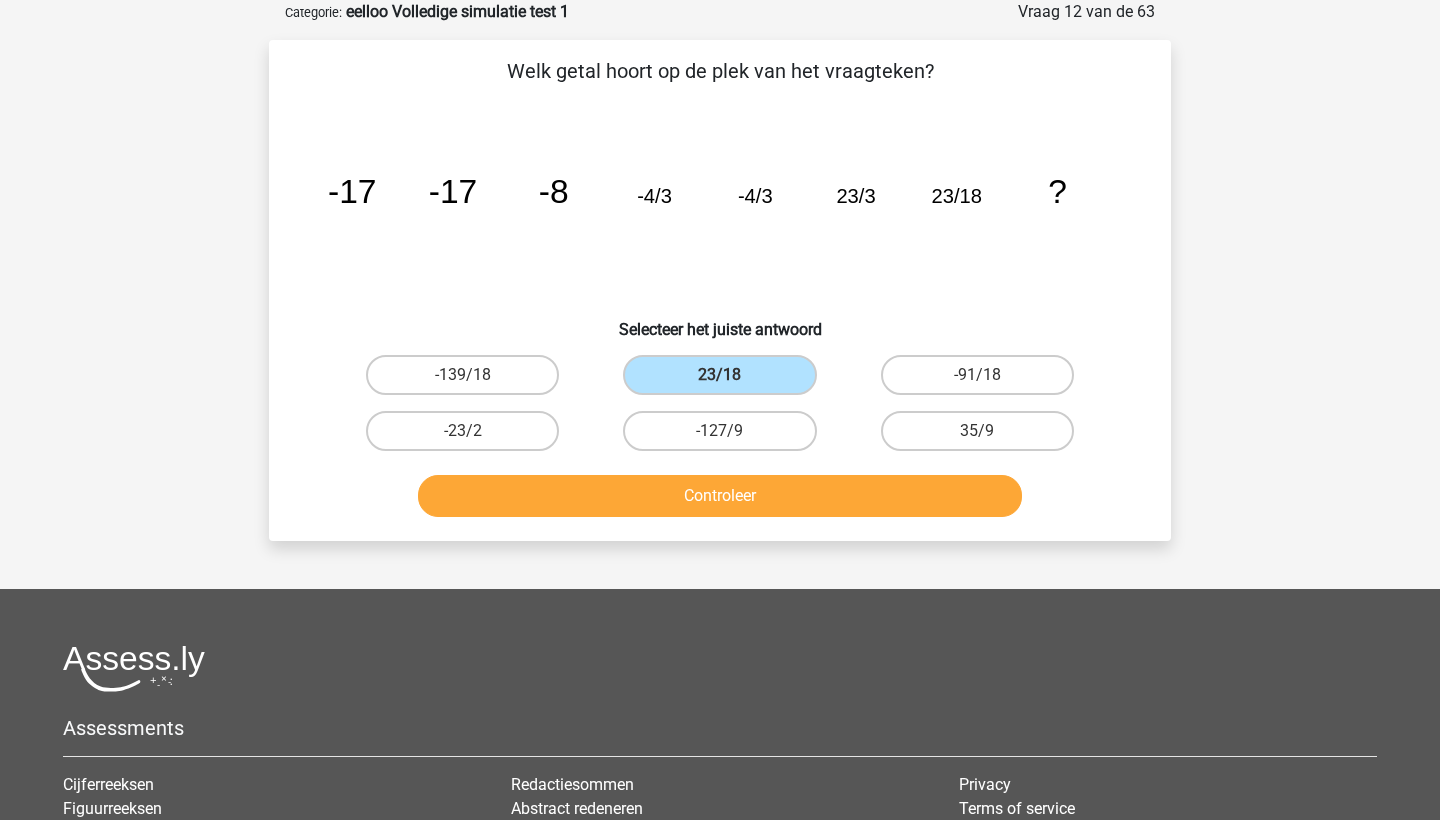 click on "Controleer" at bounding box center [720, 496] 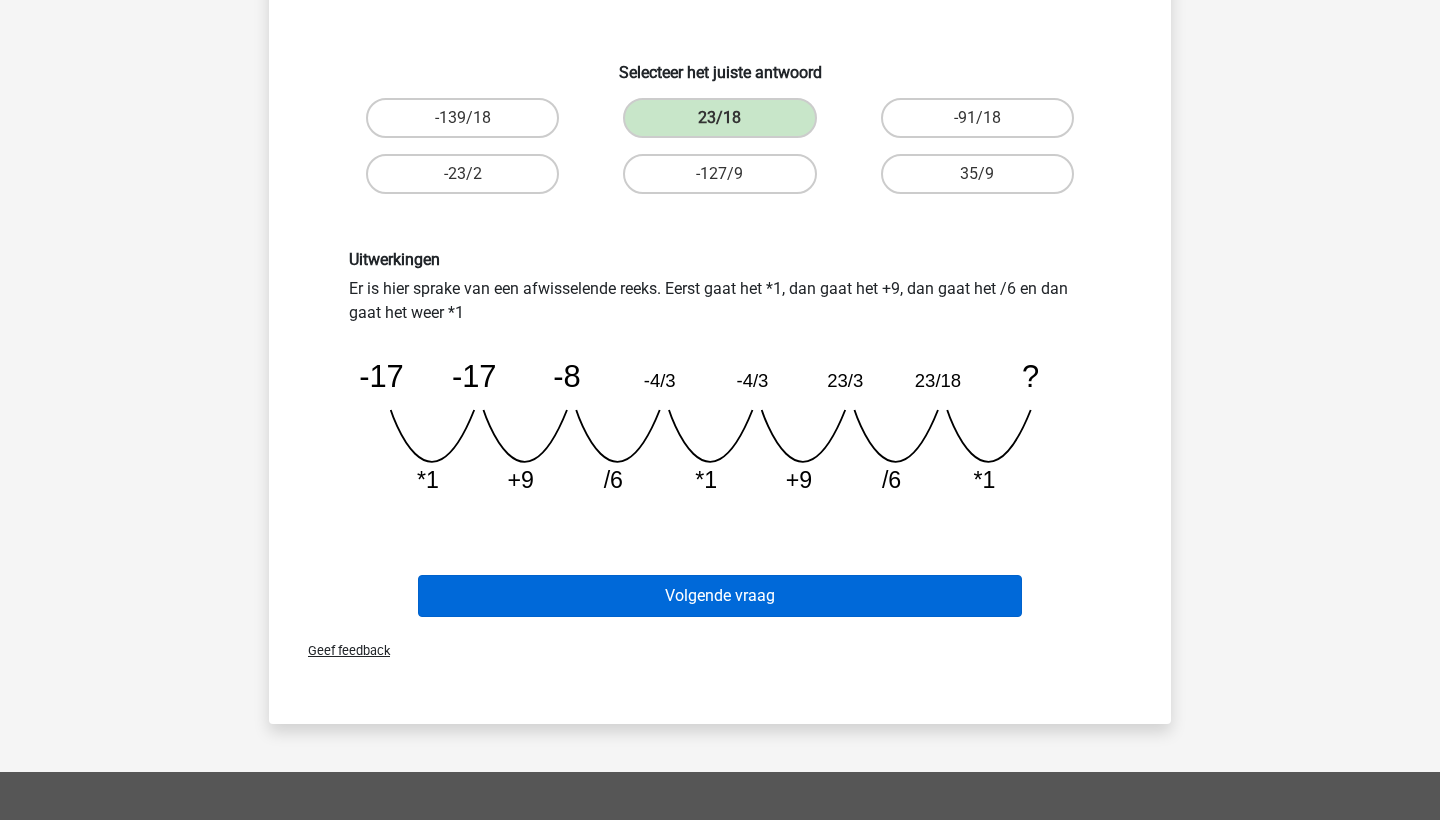 click on "Volgende vraag" at bounding box center (720, 596) 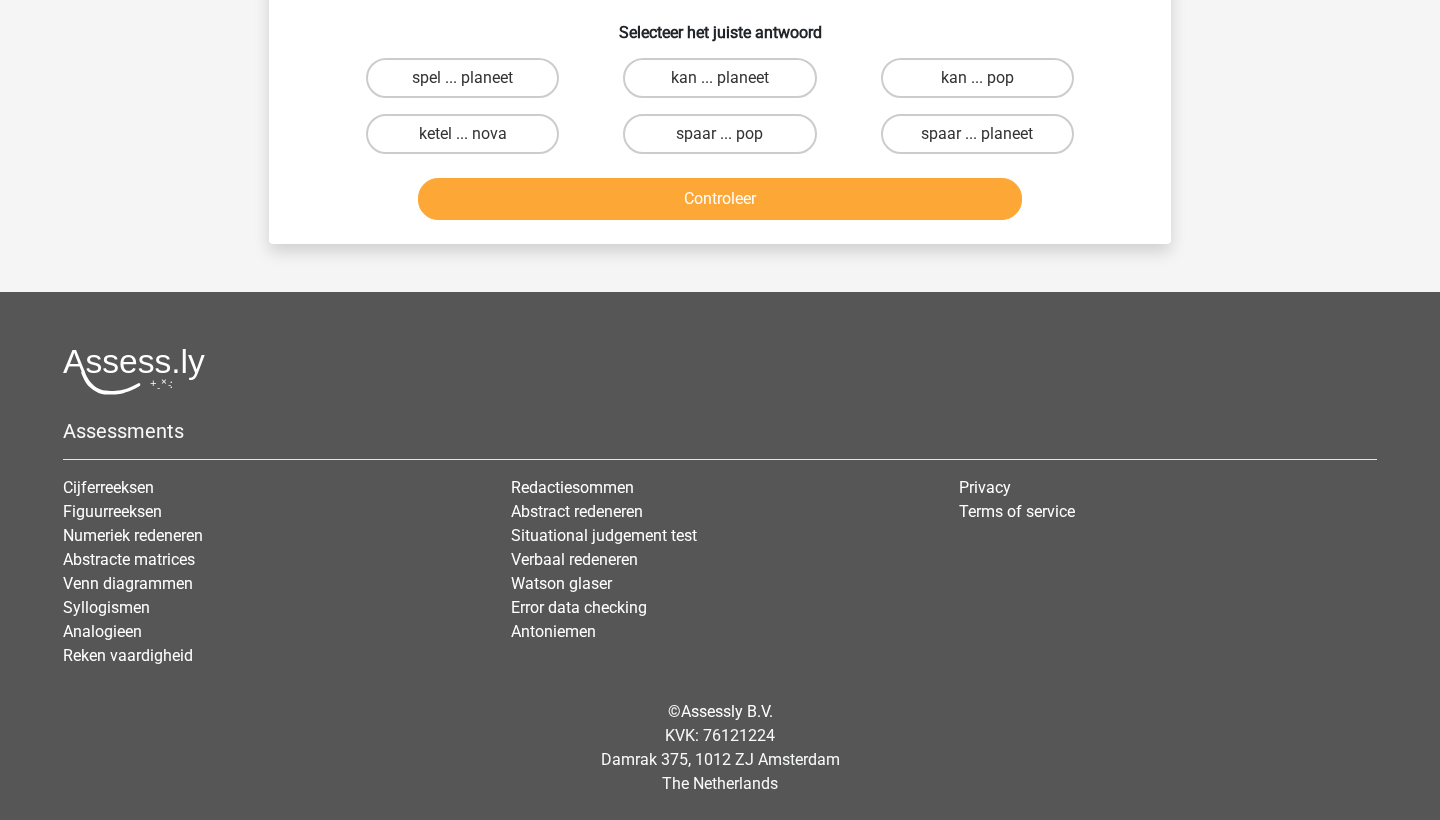 scroll, scrollTop: 100, scrollLeft: 0, axis: vertical 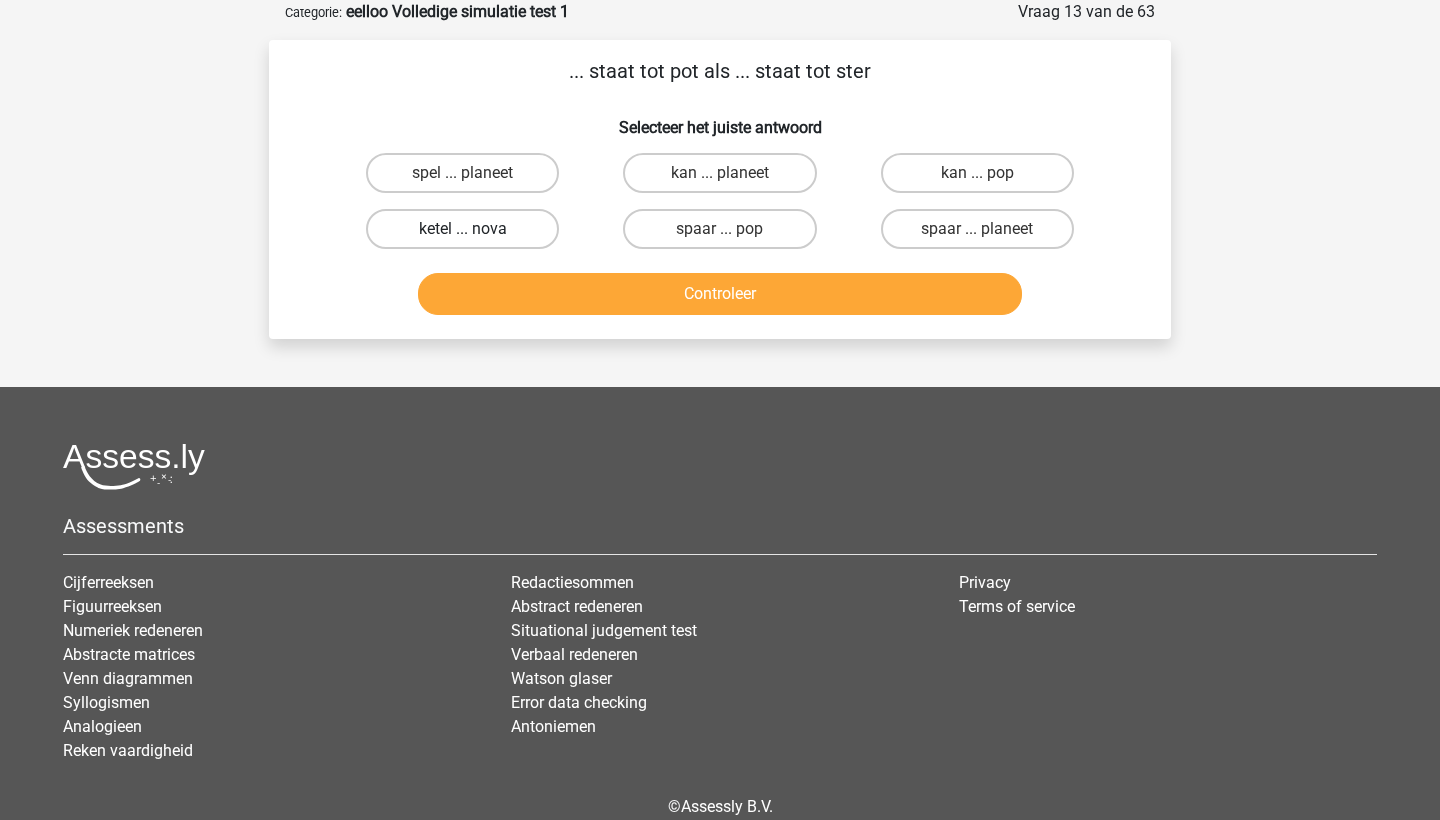 click on "ketel ... nova" at bounding box center [462, 229] 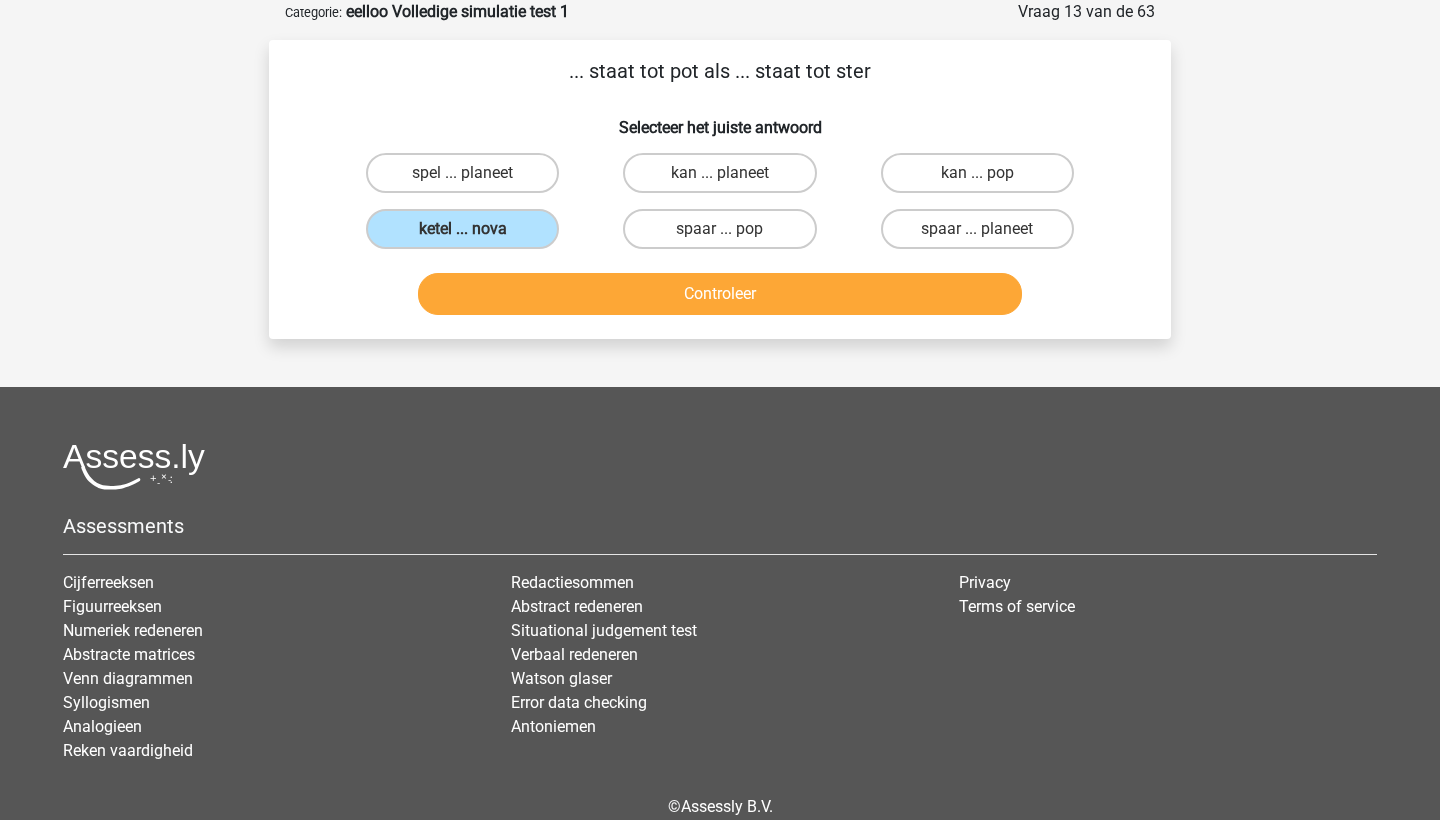 click on "Controleer" at bounding box center (720, 294) 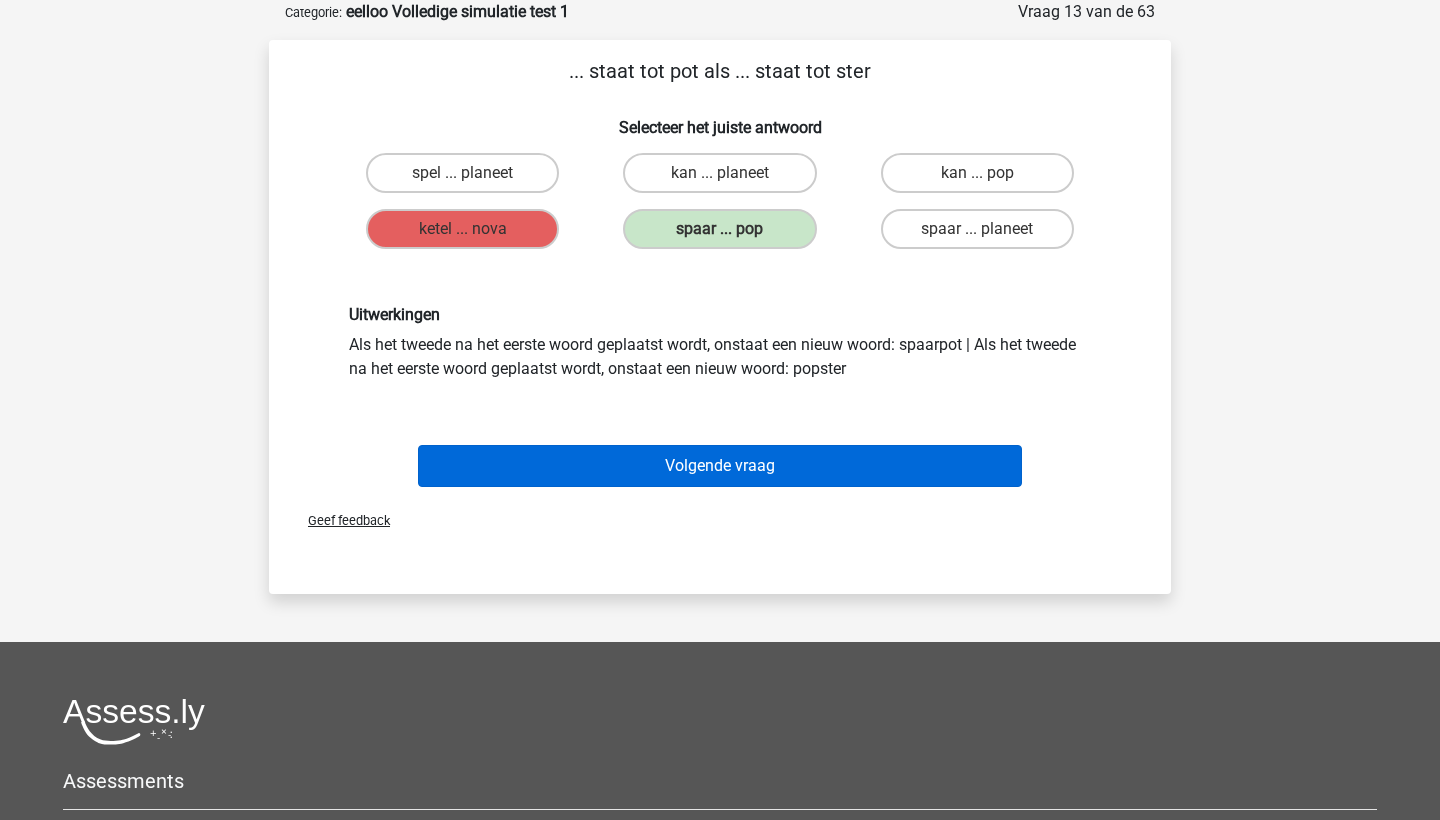 click on "Volgende vraag" at bounding box center (720, 466) 